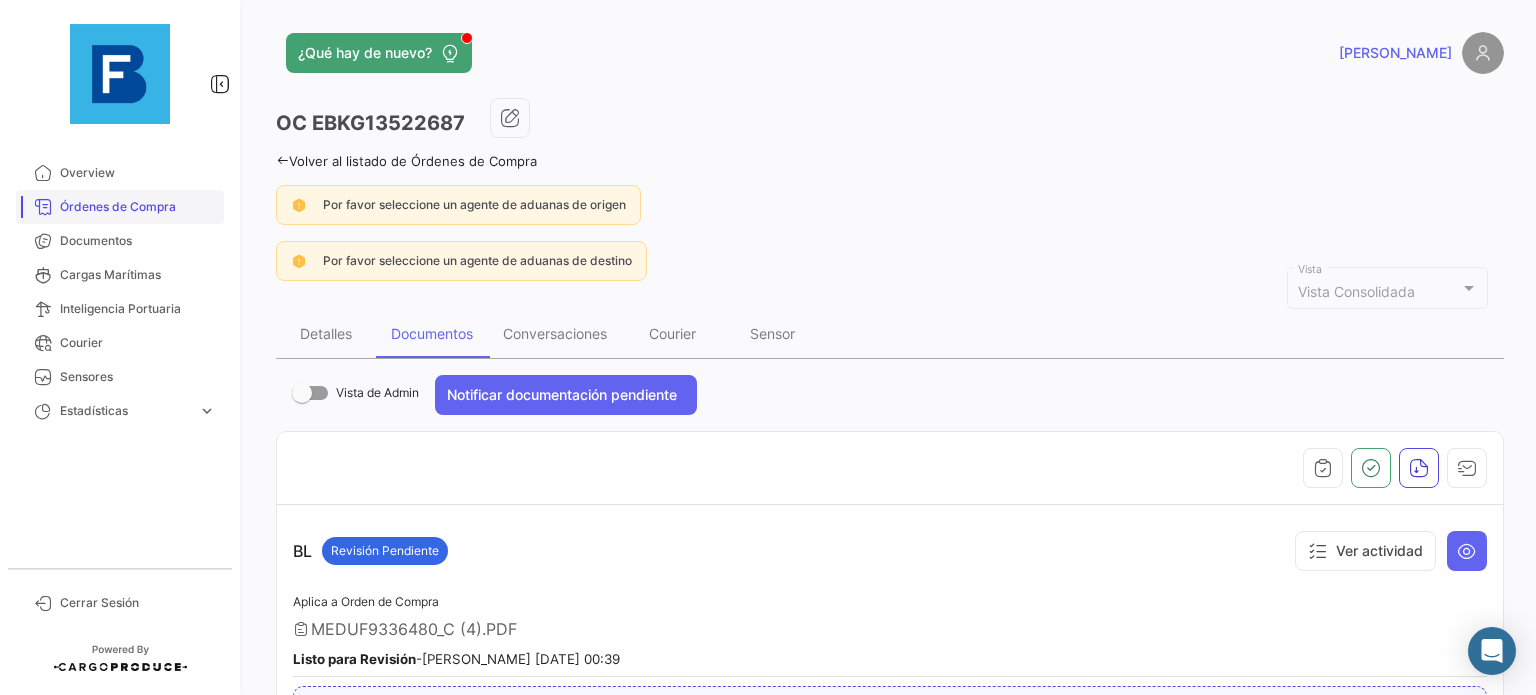 scroll, scrollTop: 0, scrollLeft: 0, axis: both 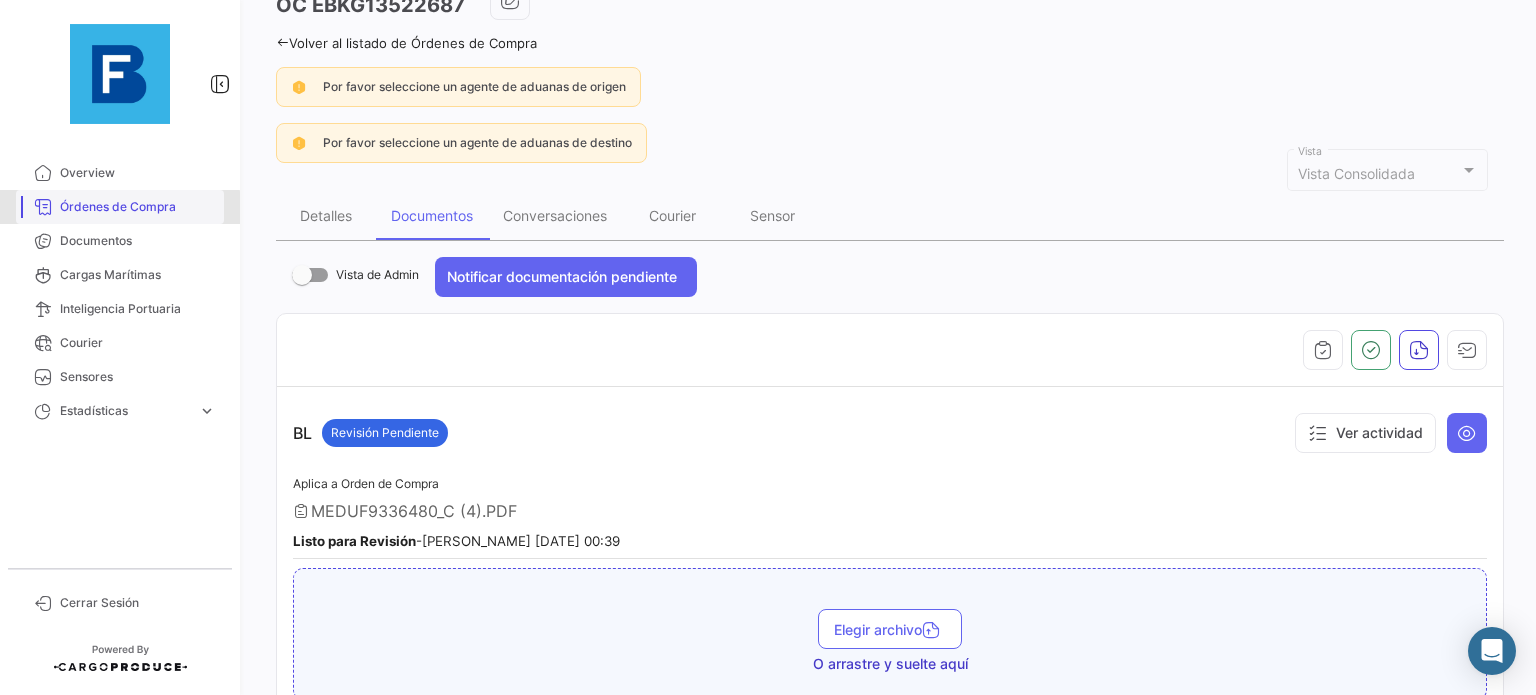 click on "Órdenes de Compra" at bounding box center [138, 207] 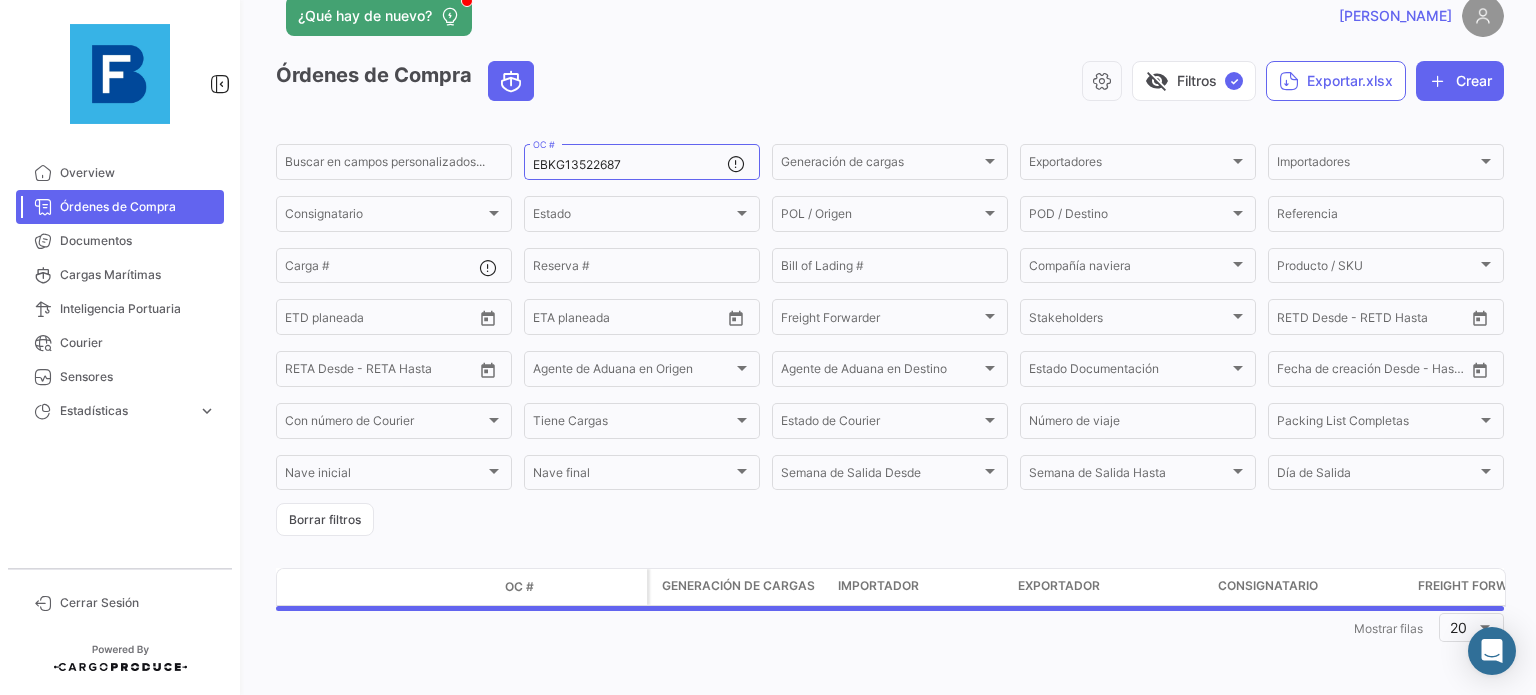 scroll, scrollTop: 0, scrollLeft: 0, axis: both 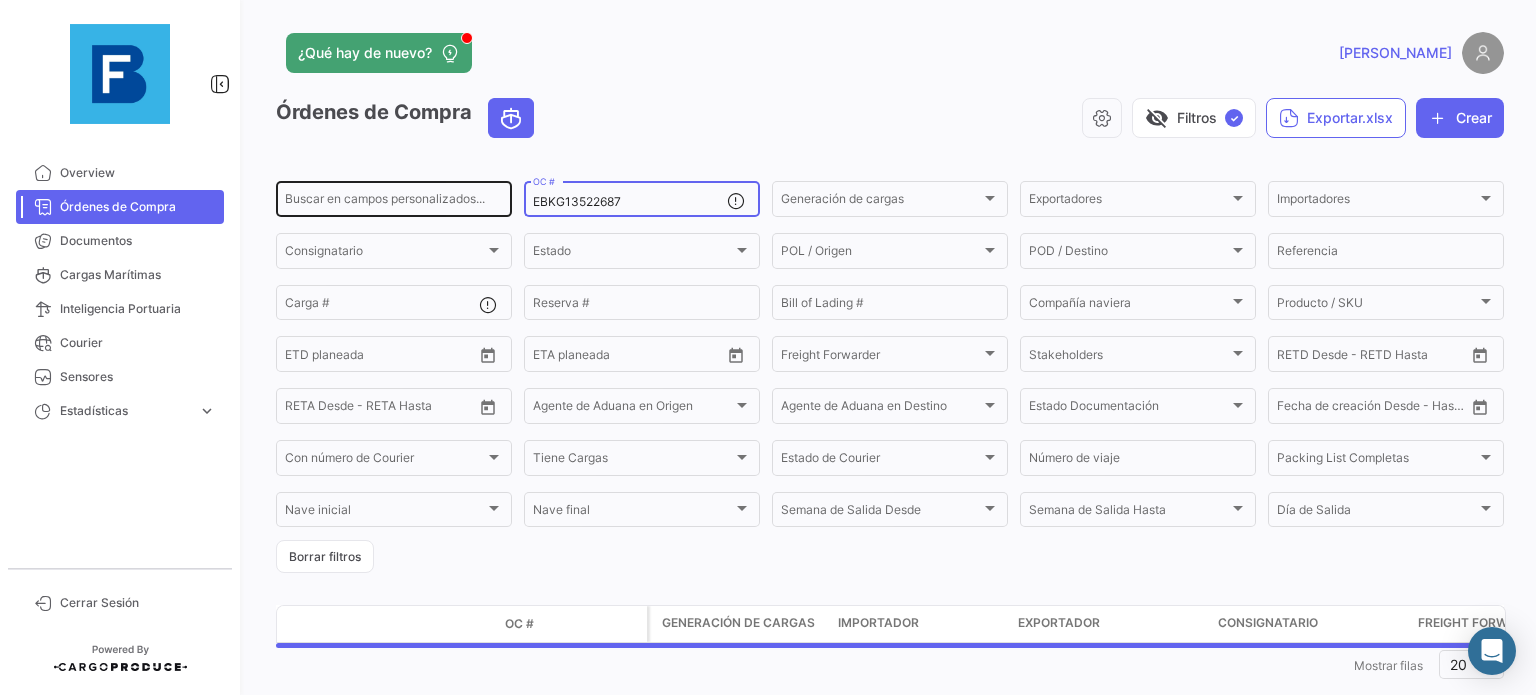 drag, startPoint x: 630, startPoint y: 195, endPoint x: 417, endPoint y: 183, distance: 213.33775 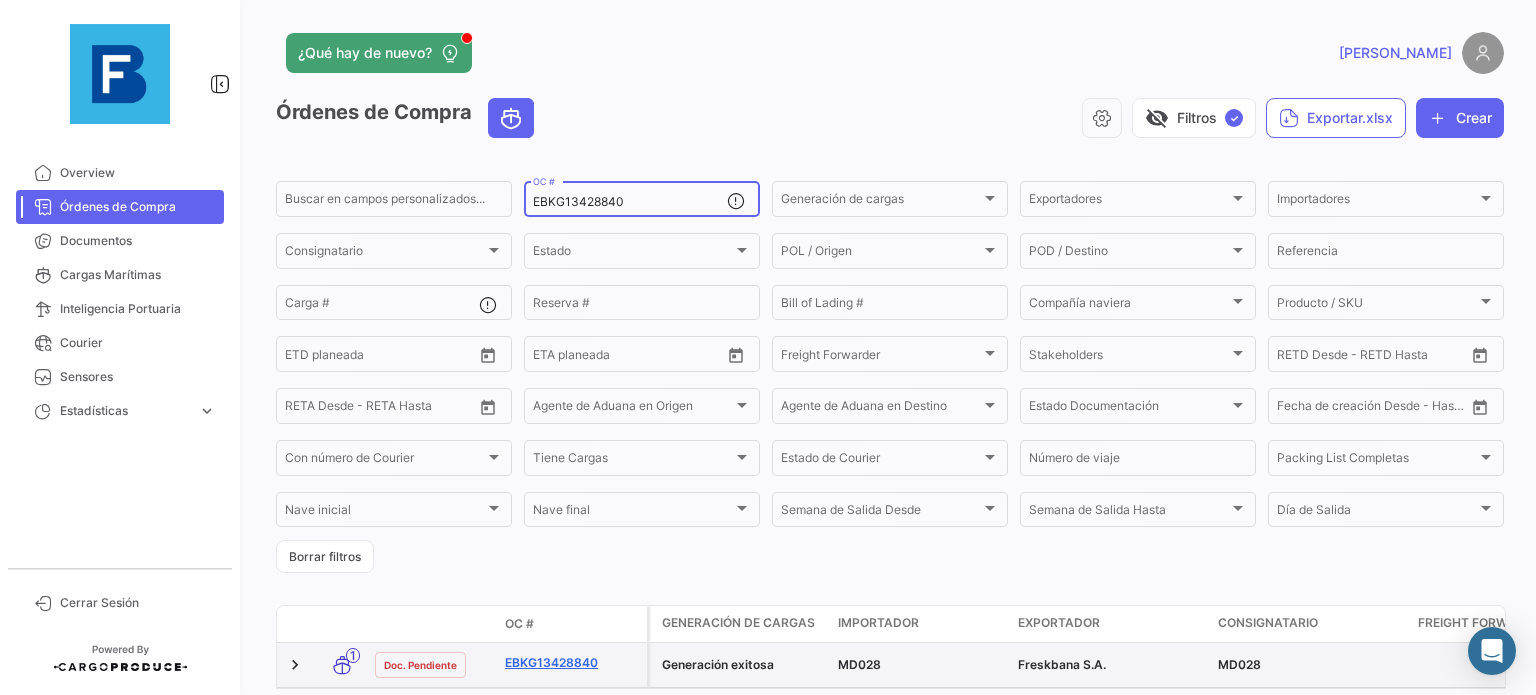 type on "EBKG13428840" 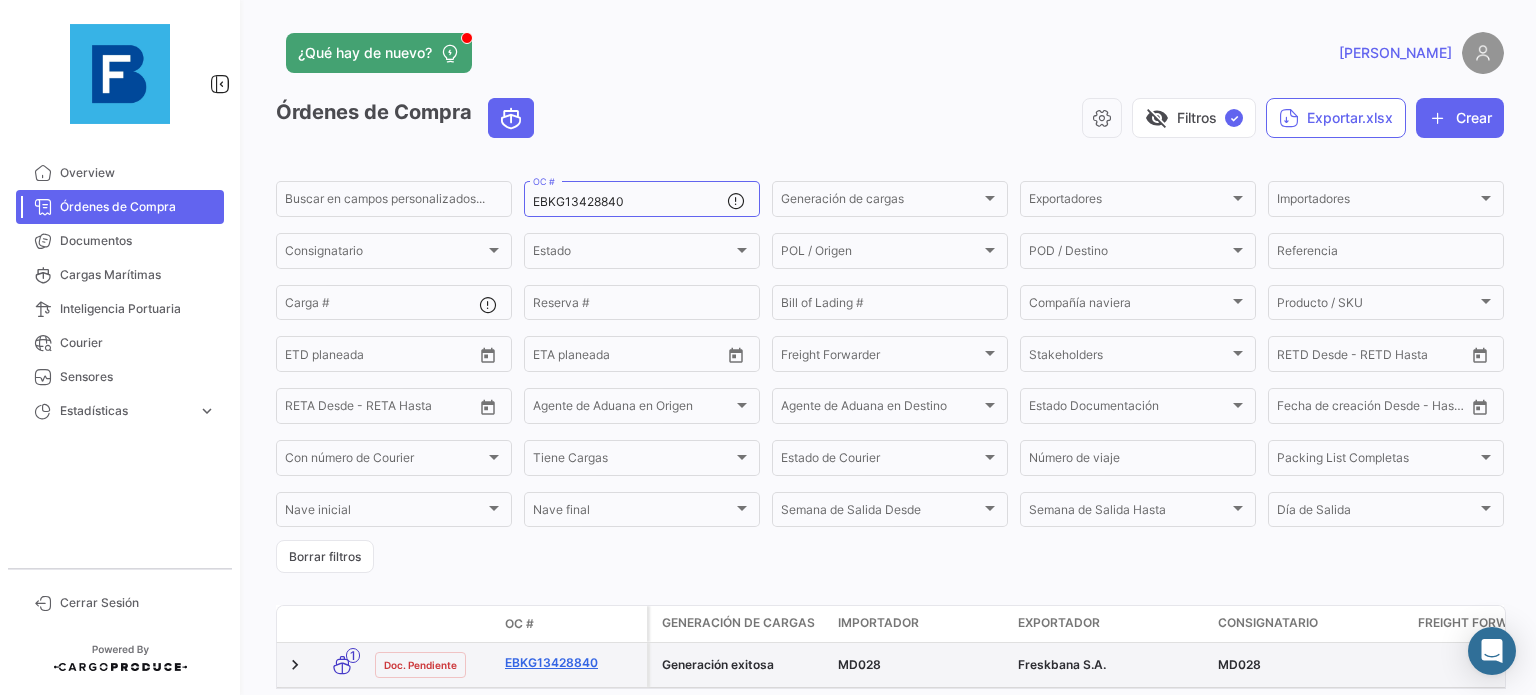 click on "EBKG13428840" 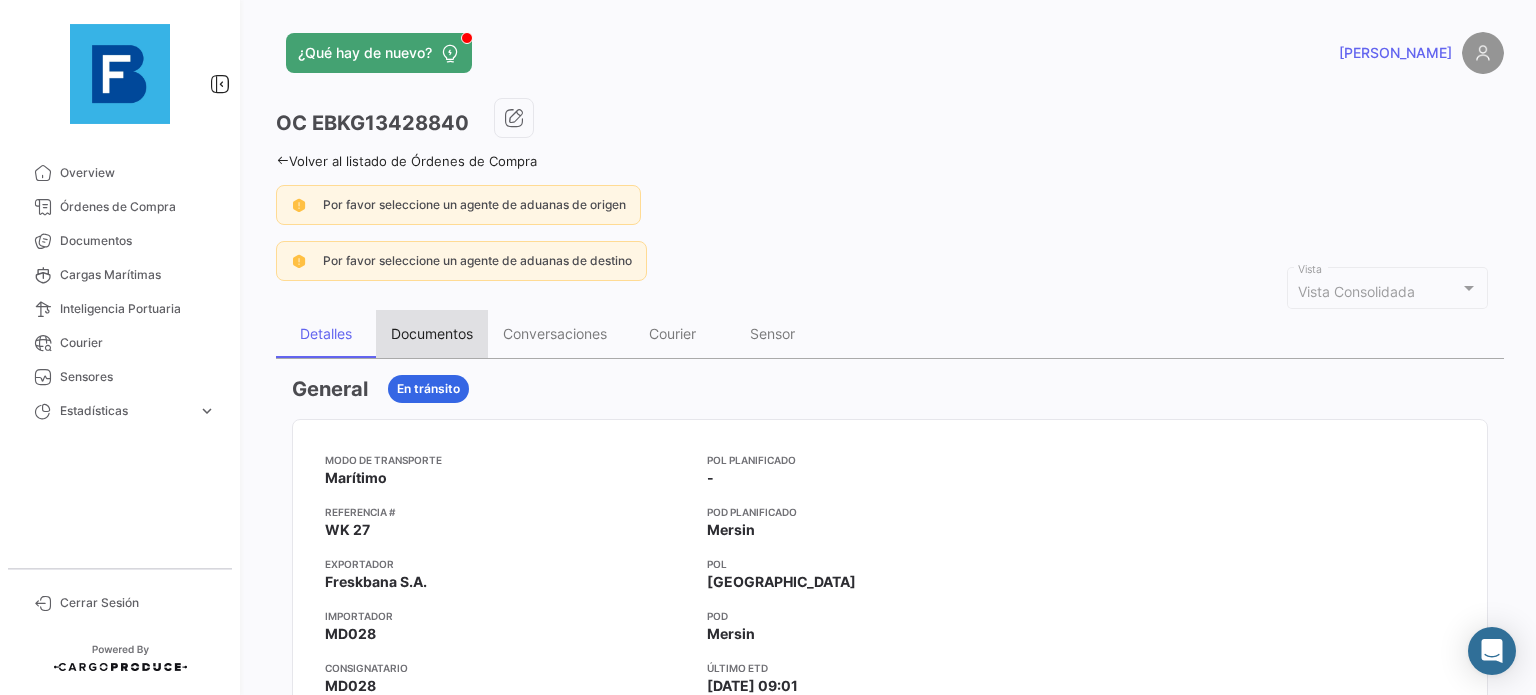click on "Documentos" at bounding box center (432, 333) 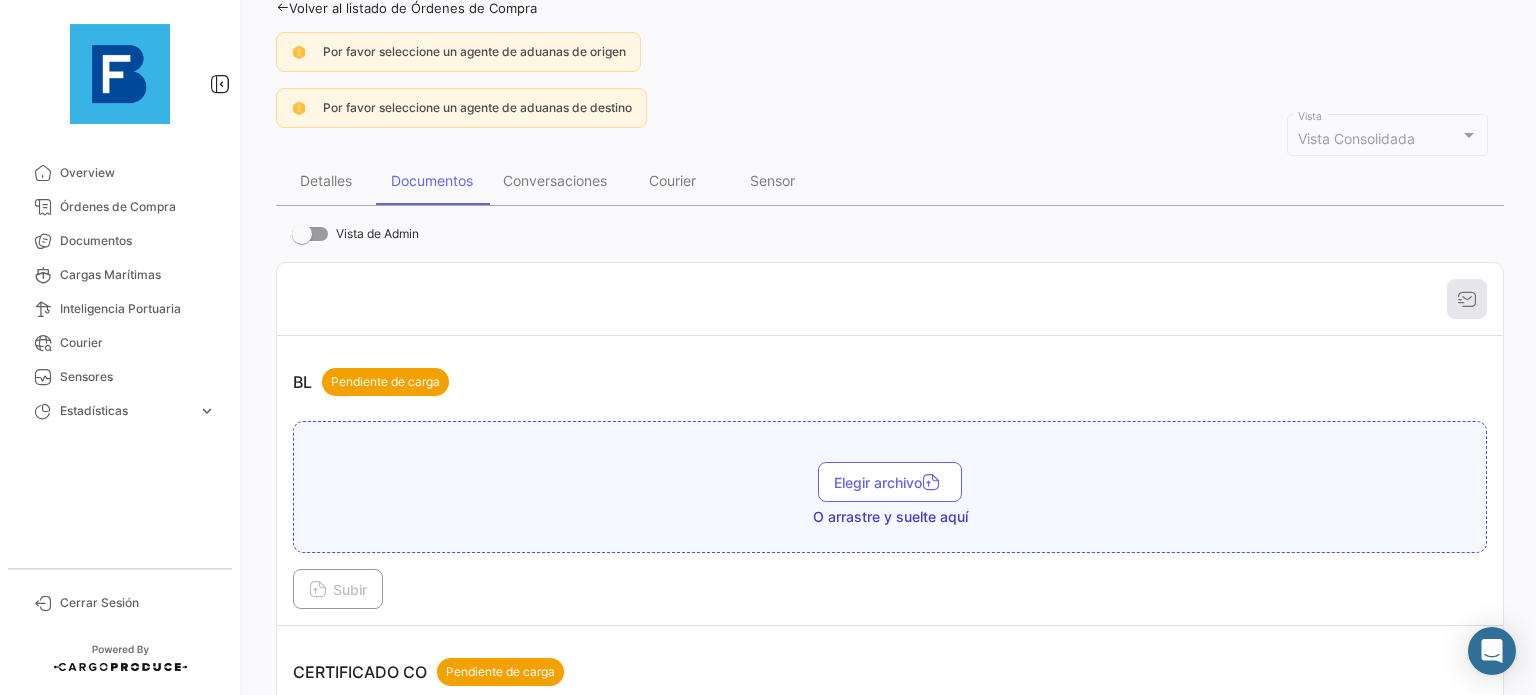 scroll, scrollTop: 192, scrollLeft: 0, axis: vertical 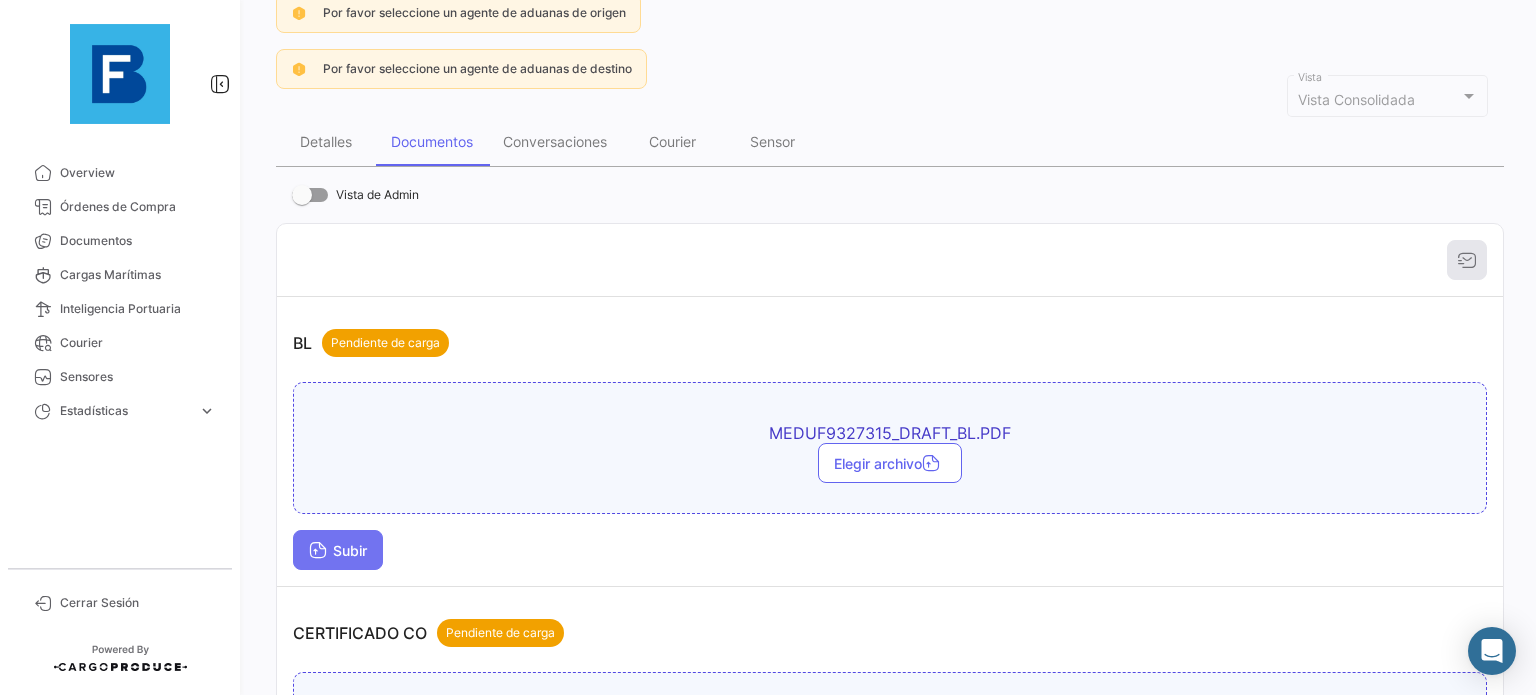 click on "Subir" at bounding box center (338, 550) 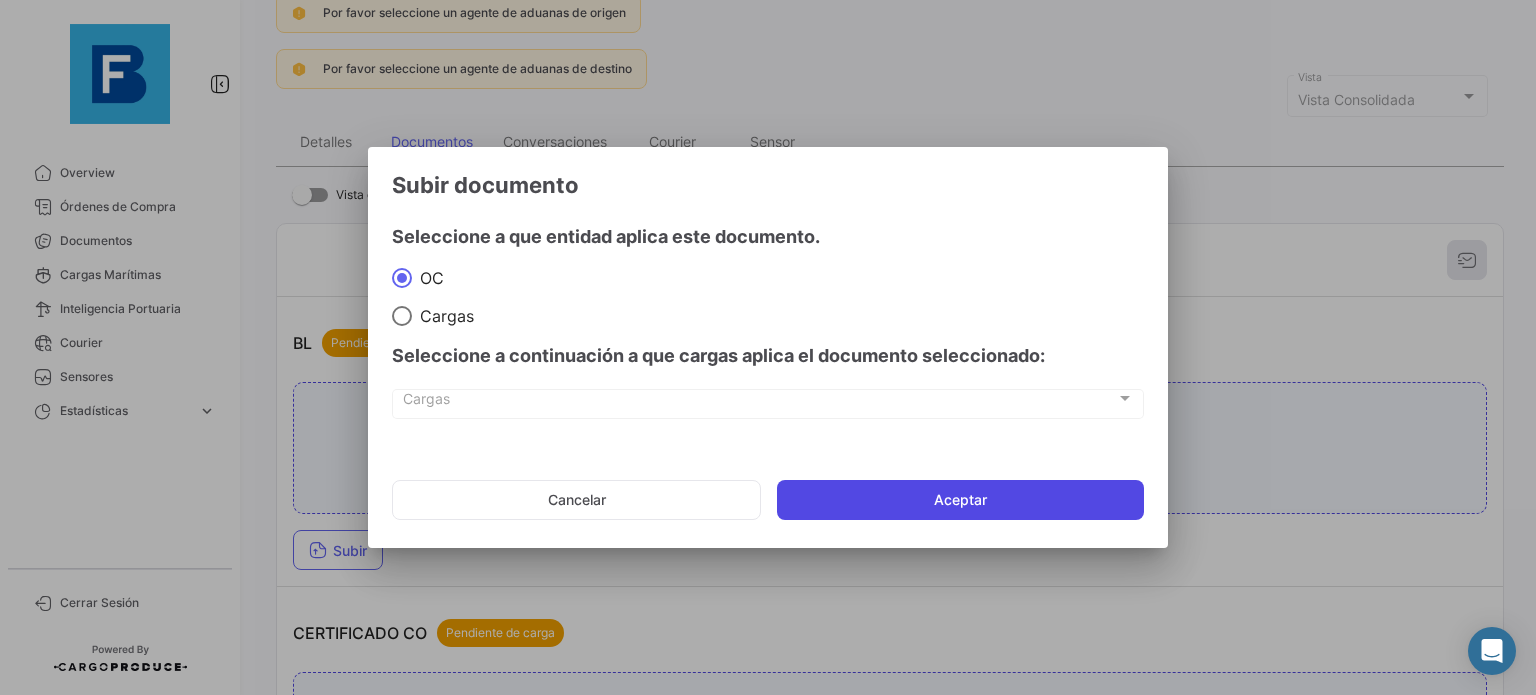 click on "Aceptar" 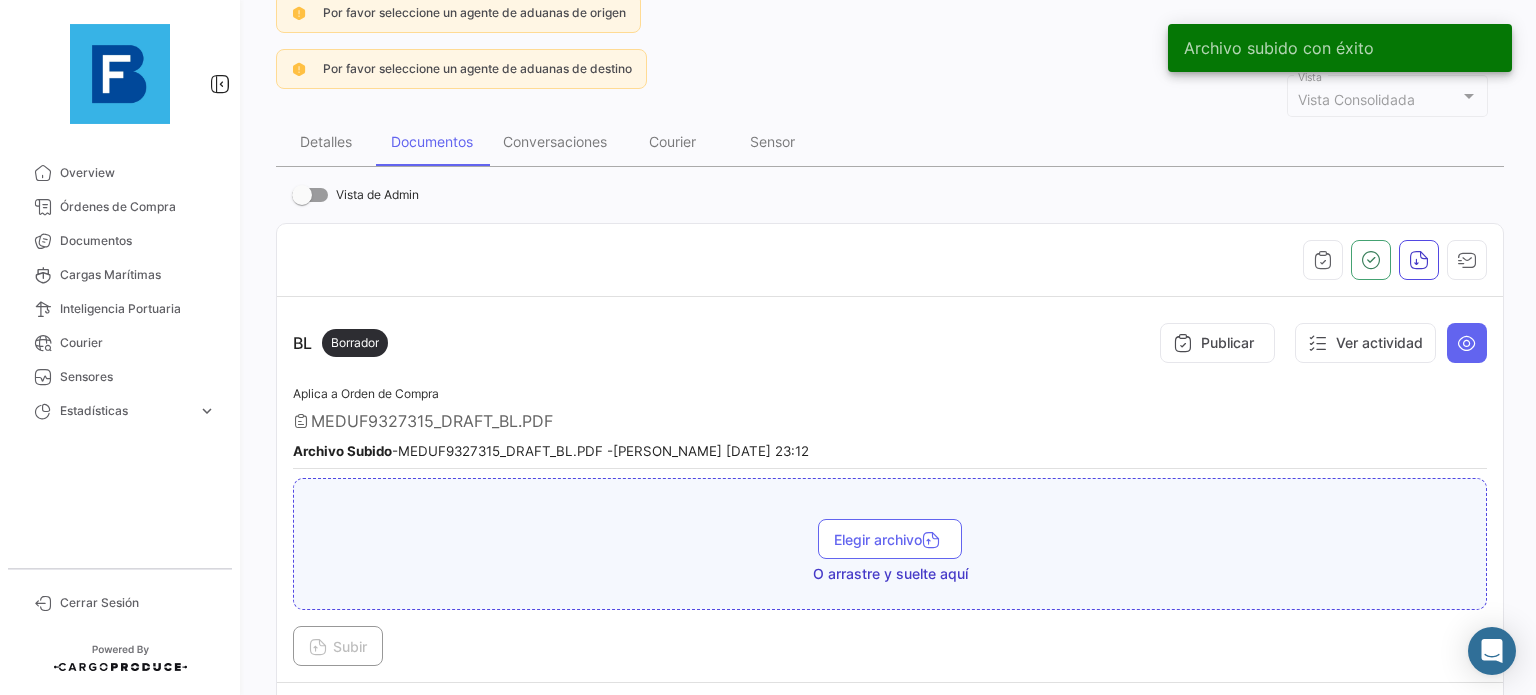 scroll, scrollTop: 309, scrollLeft: 0, axis: vertical 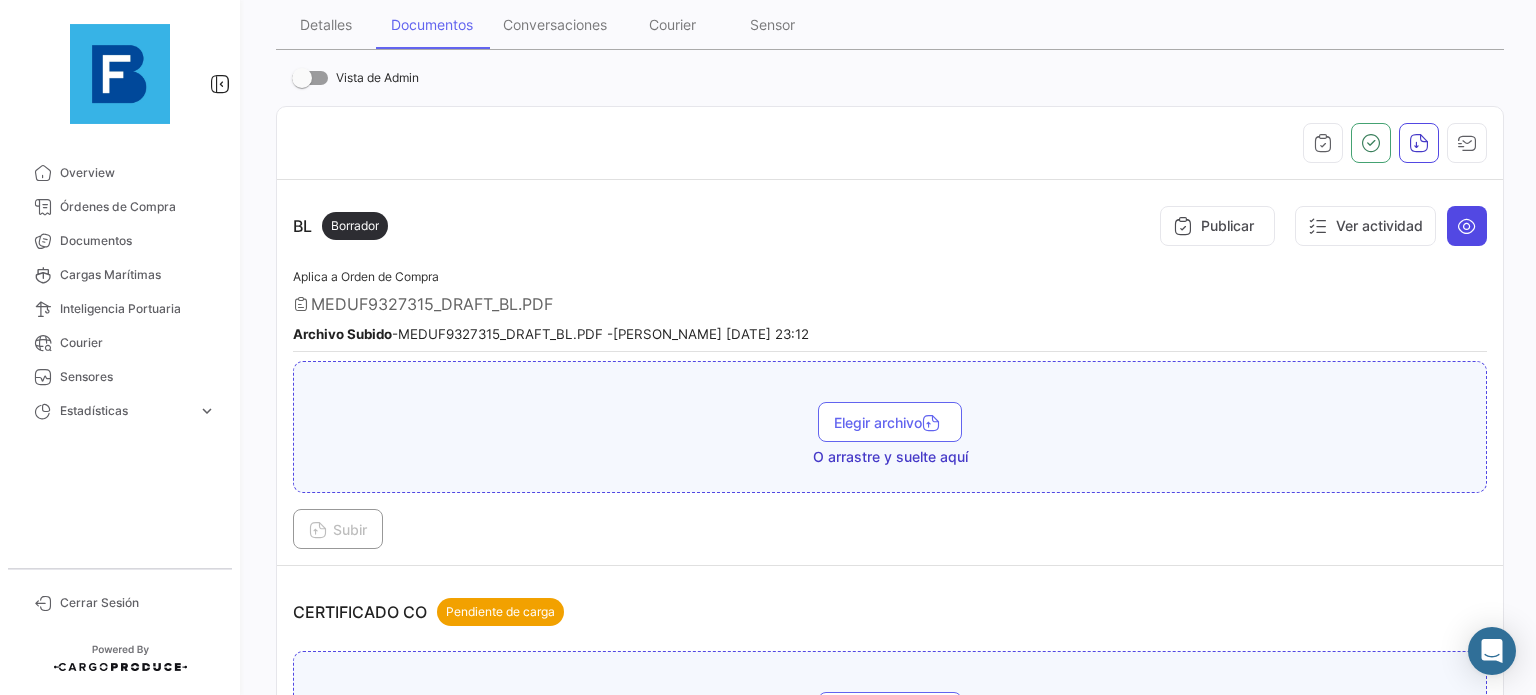click at bounding box center [1467, 226] 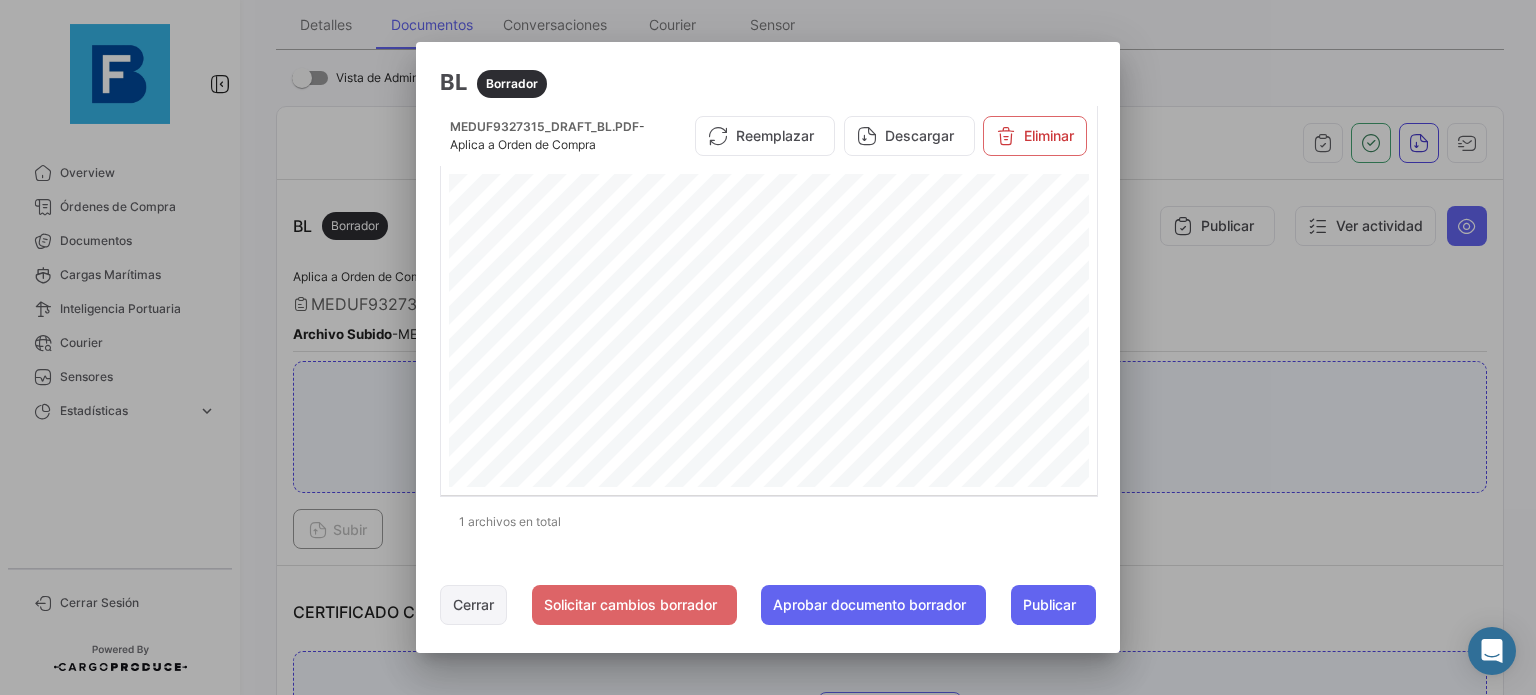 click on "Cerrar" 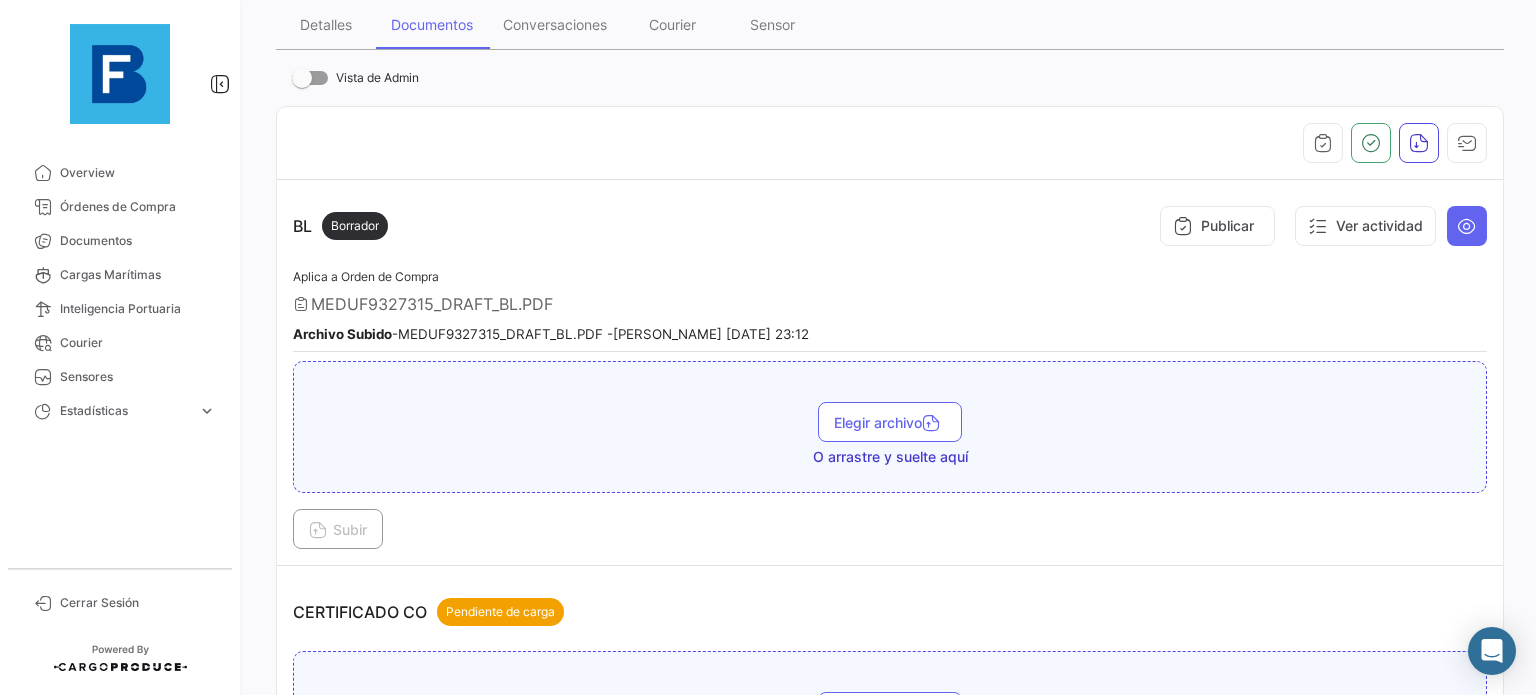 scroll, scrollTop: 0, scrollLeft: 0, axis: both 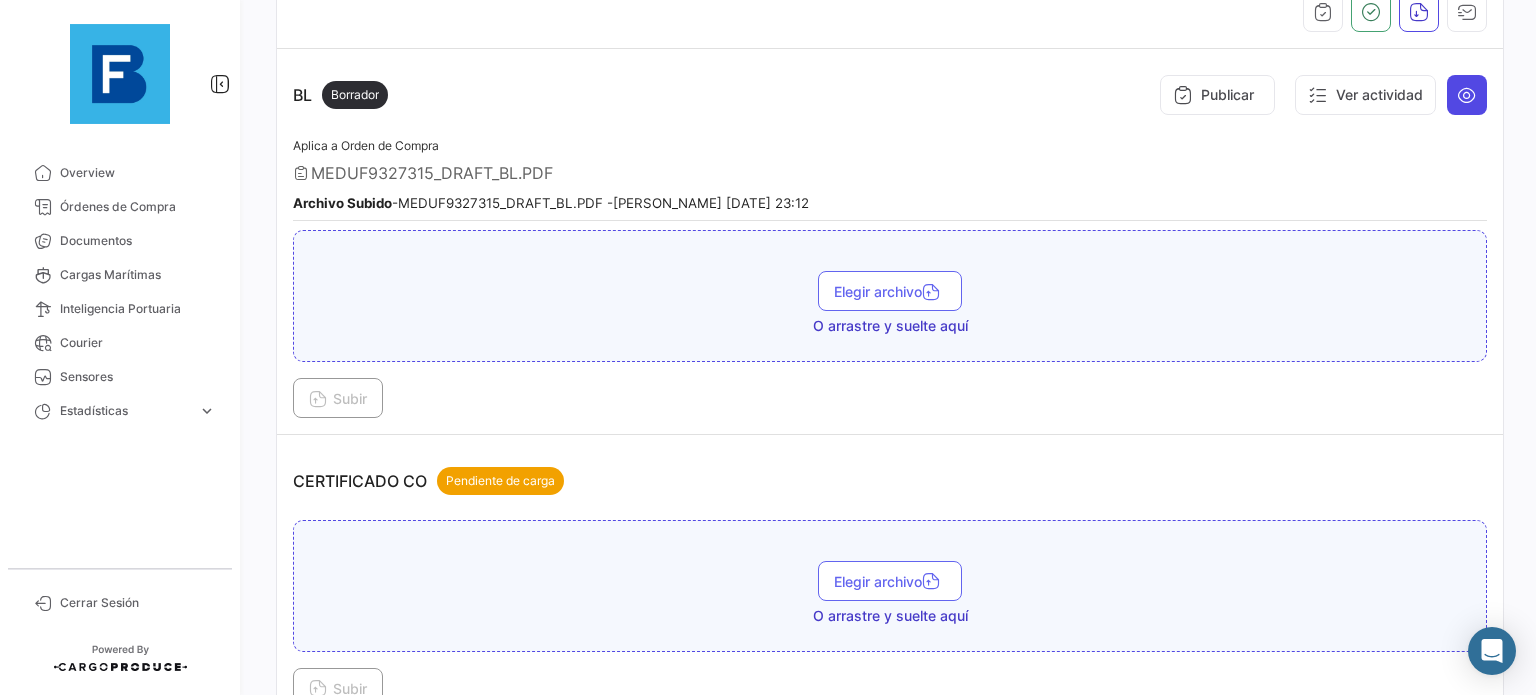 click at bounding box center (1467, 95) 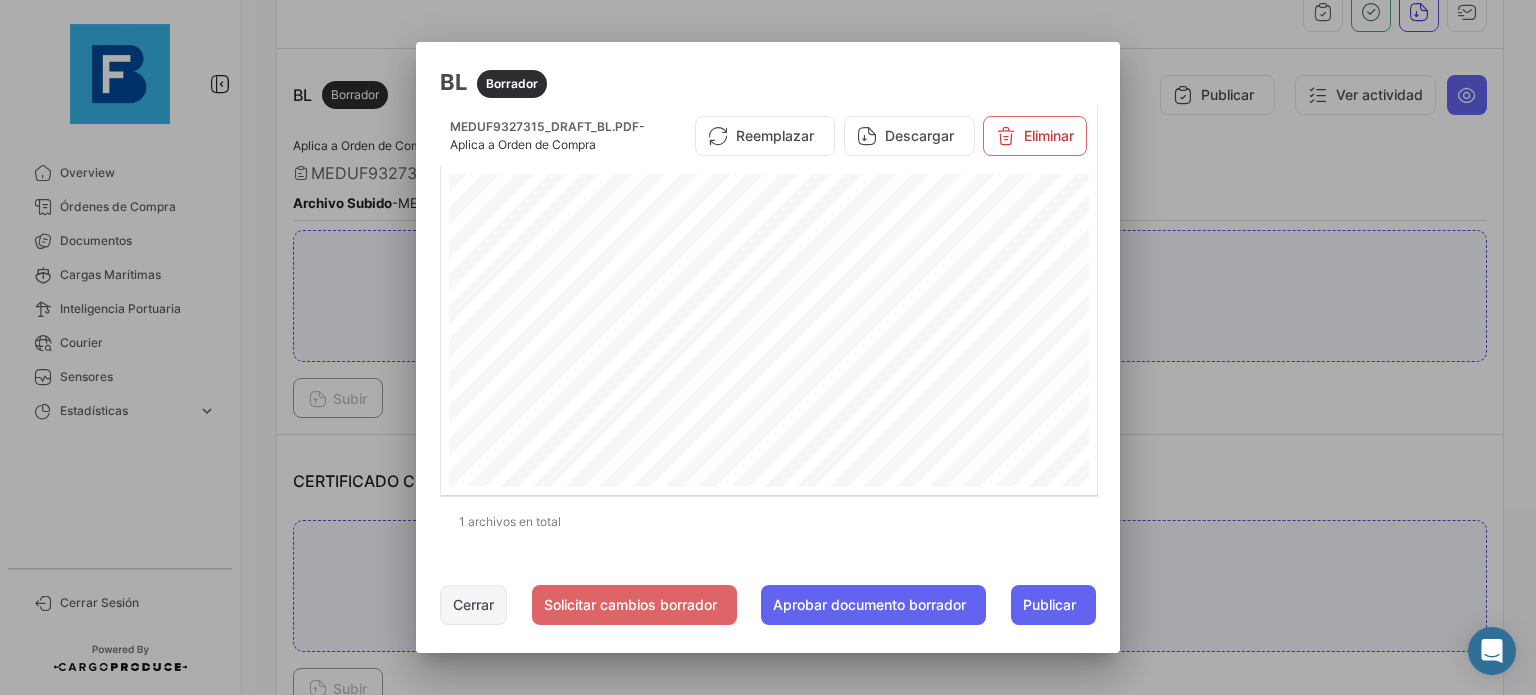 click on "Cerrar" 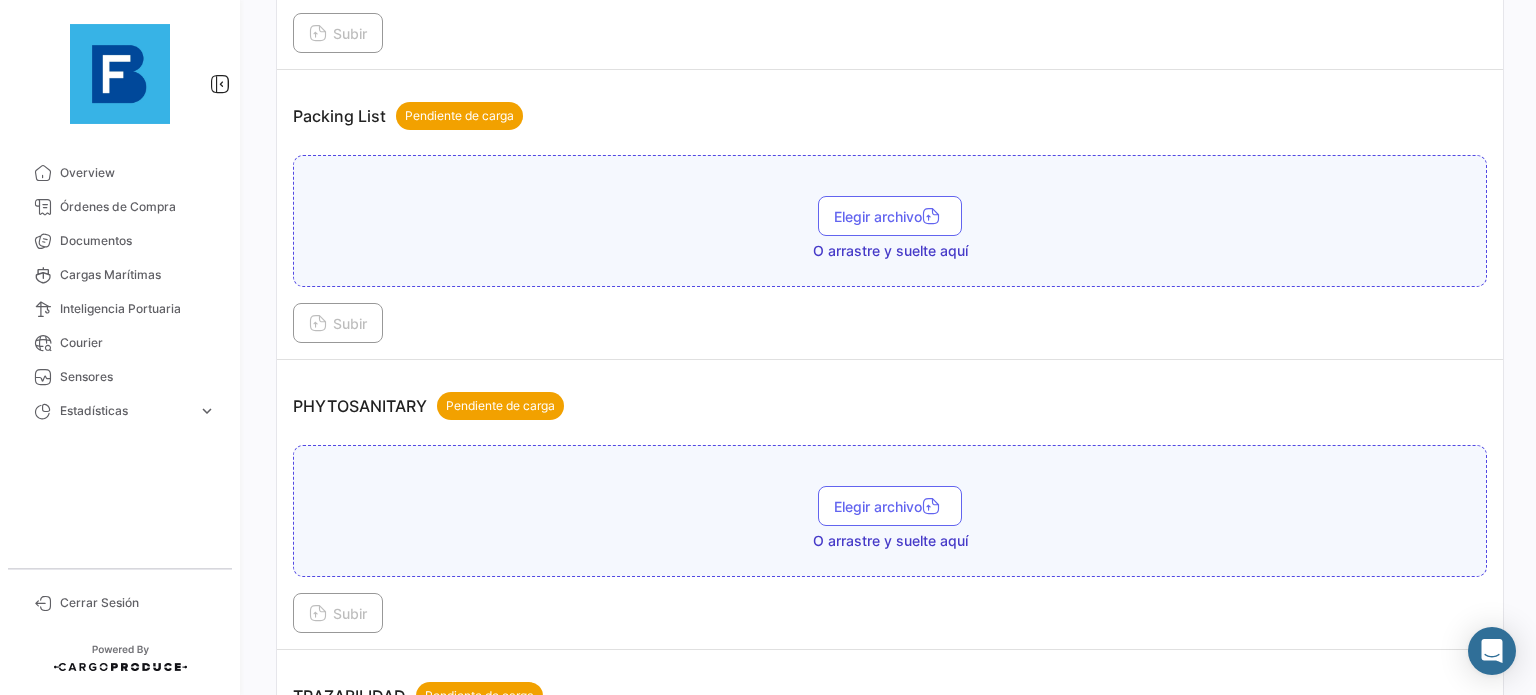 type 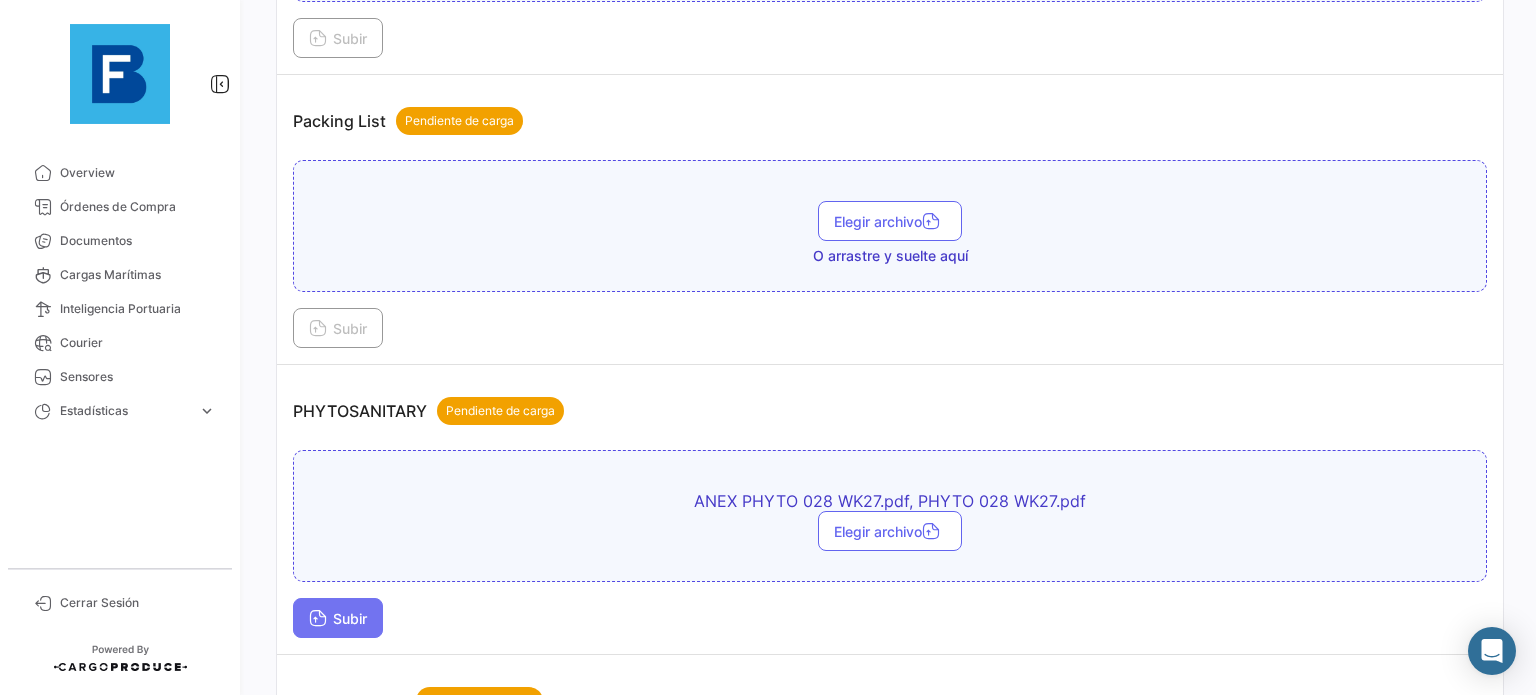 click on "Subir" at bounding box center [338, 618] 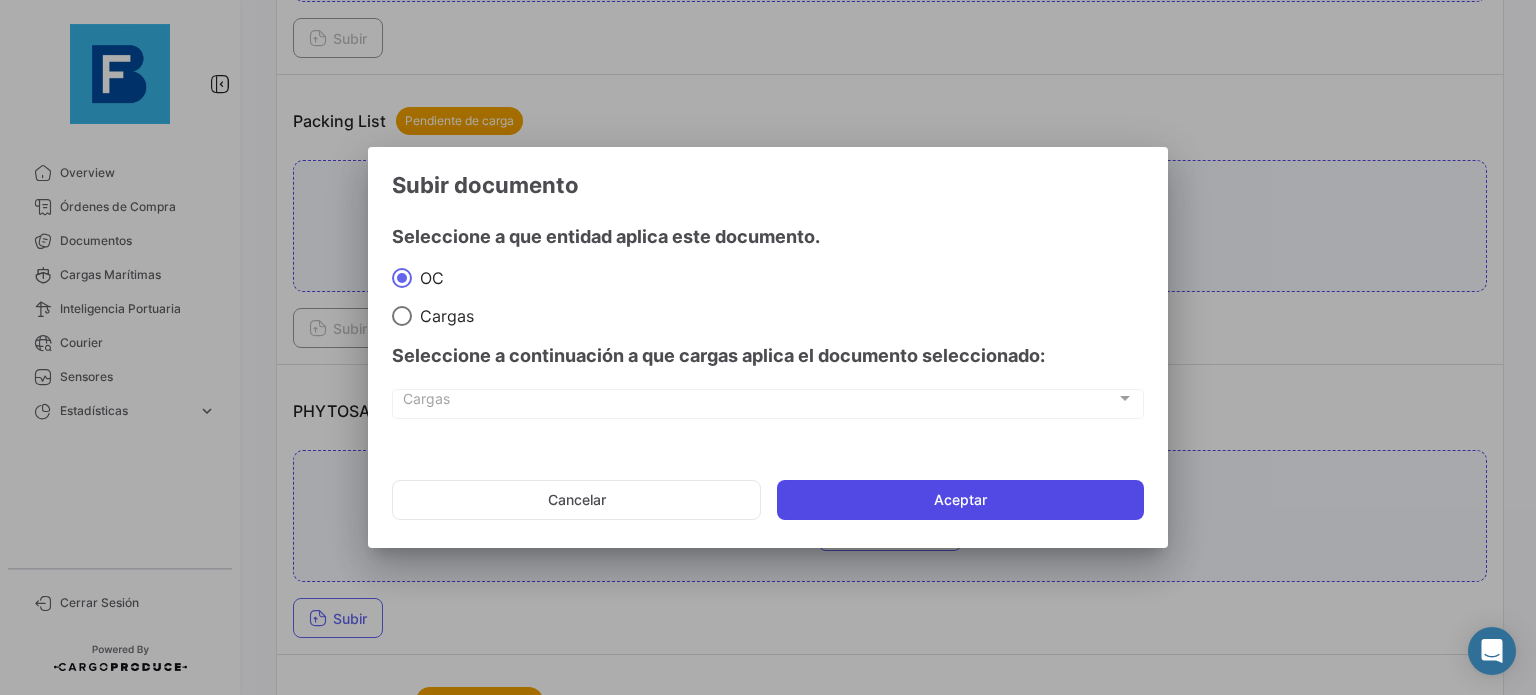 click on "Aceptar" 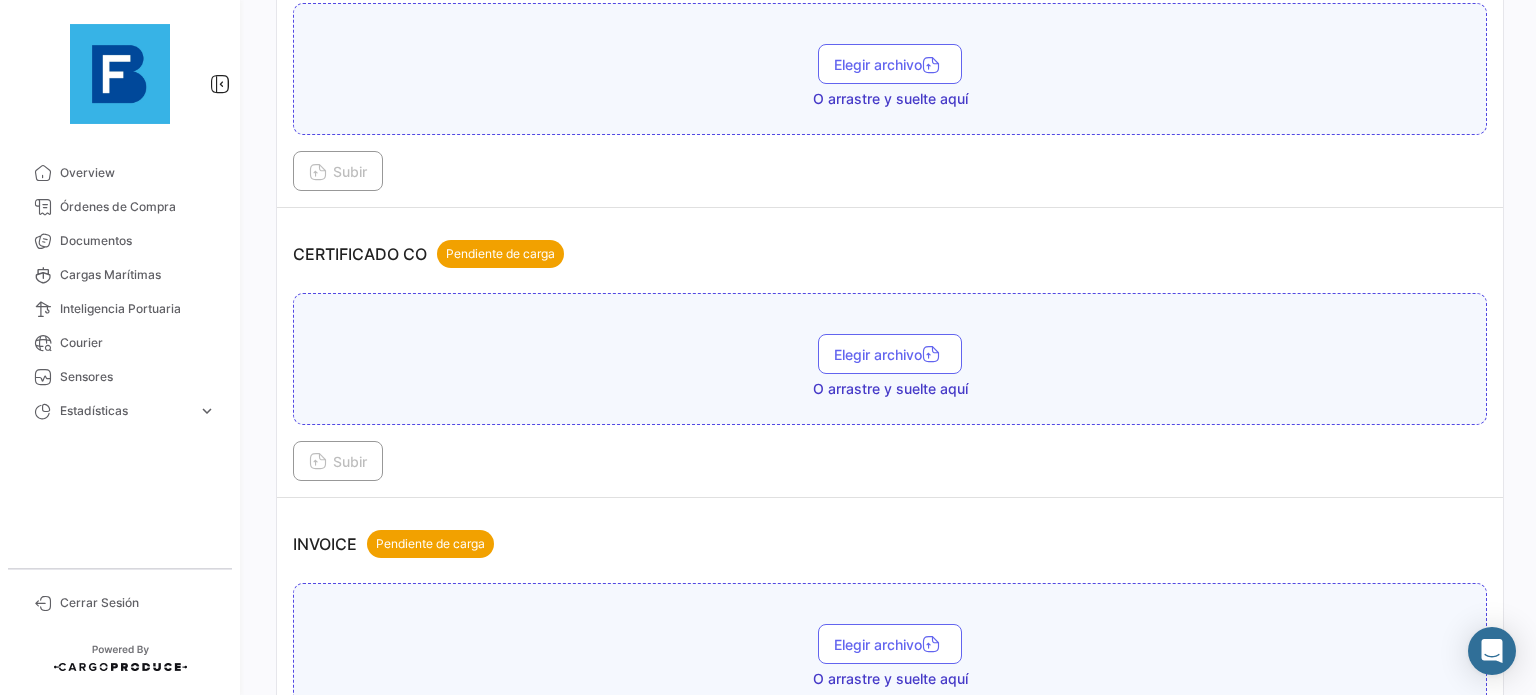 scroll, scrollTop: 660, scrollLeft: 0, axis: vertical 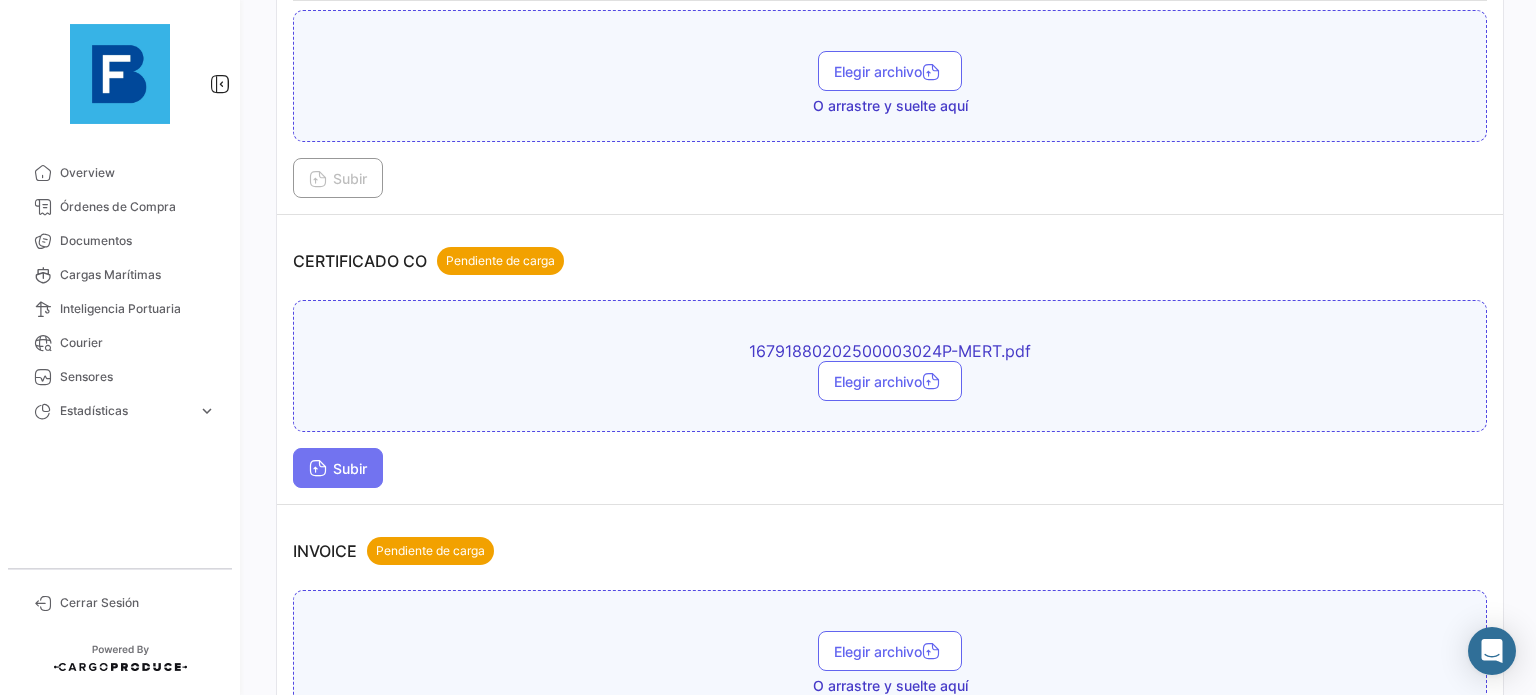 click on "Subir" at bounding box center [338, 468] 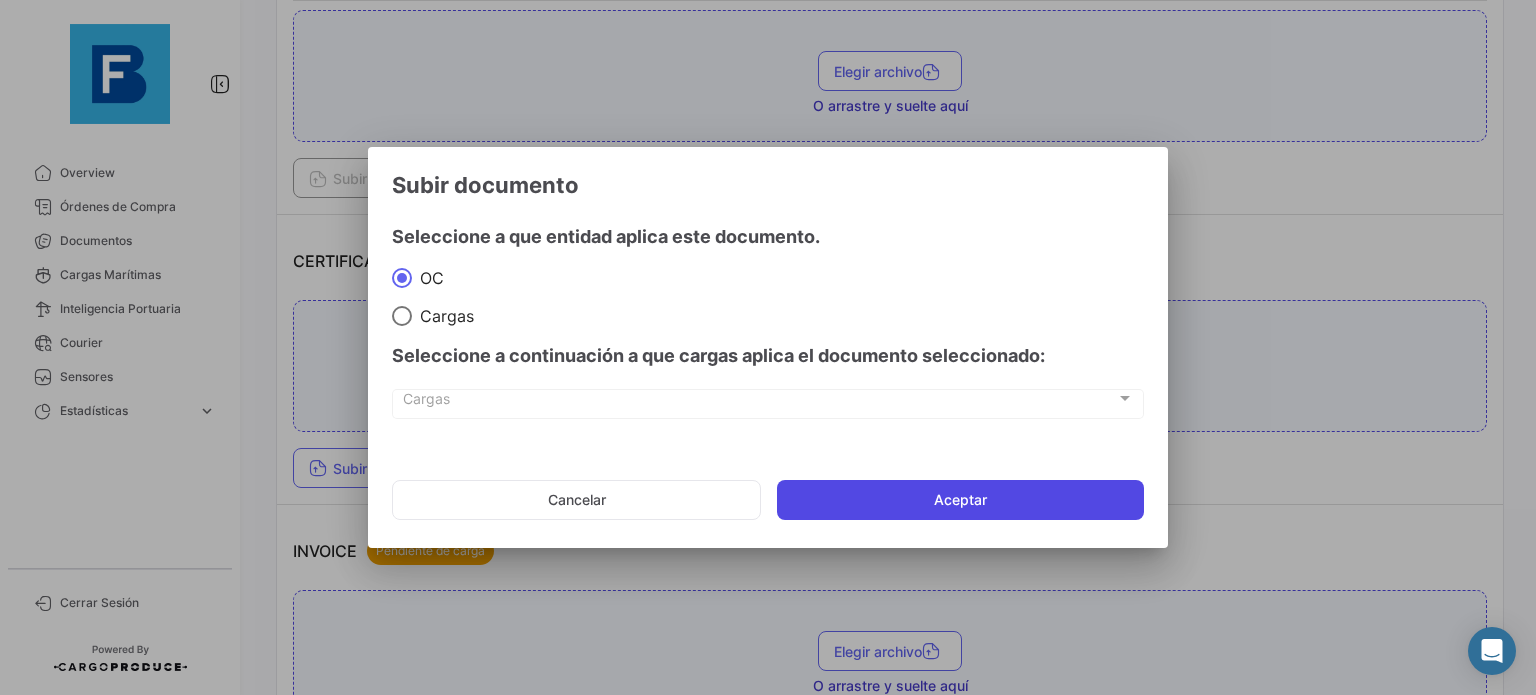 click on "Aceptar" 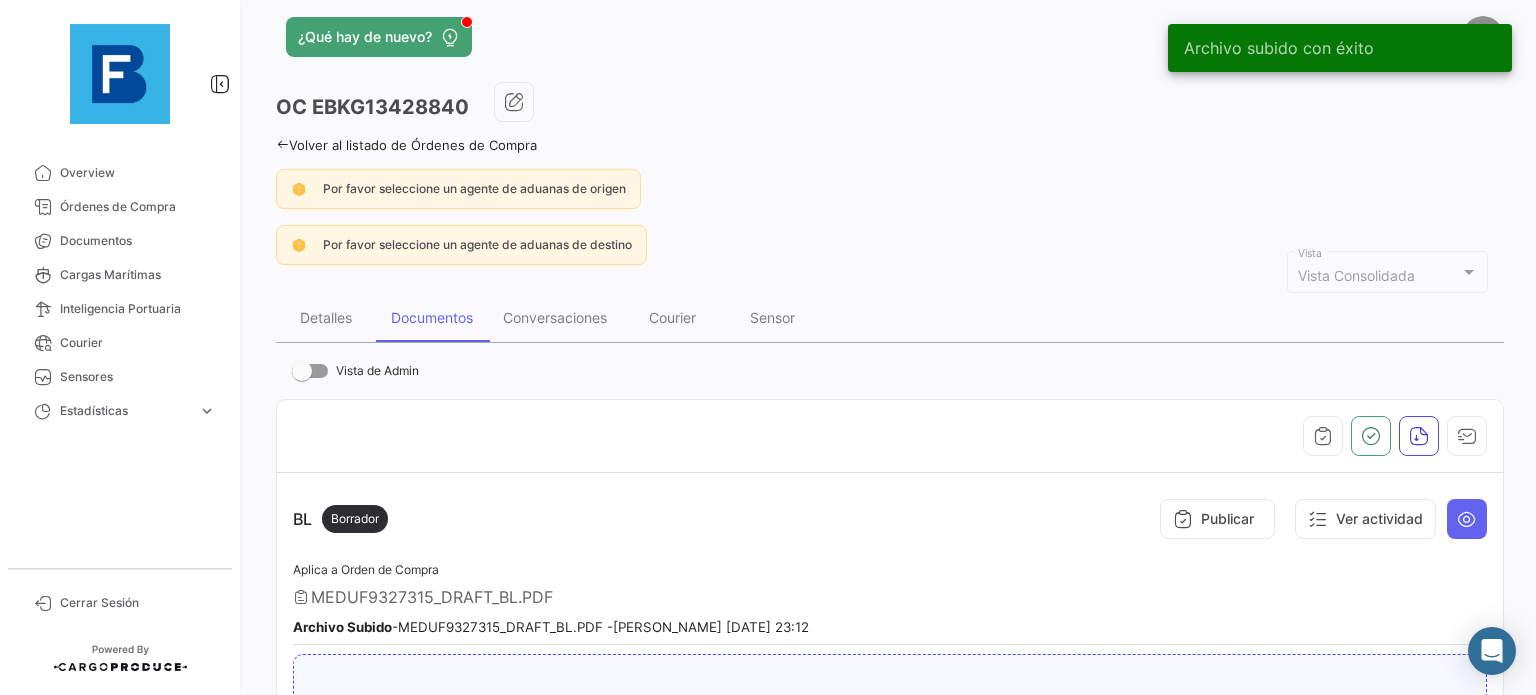scroll, scrollTop: 0, scrollLeft: 0, axis: both 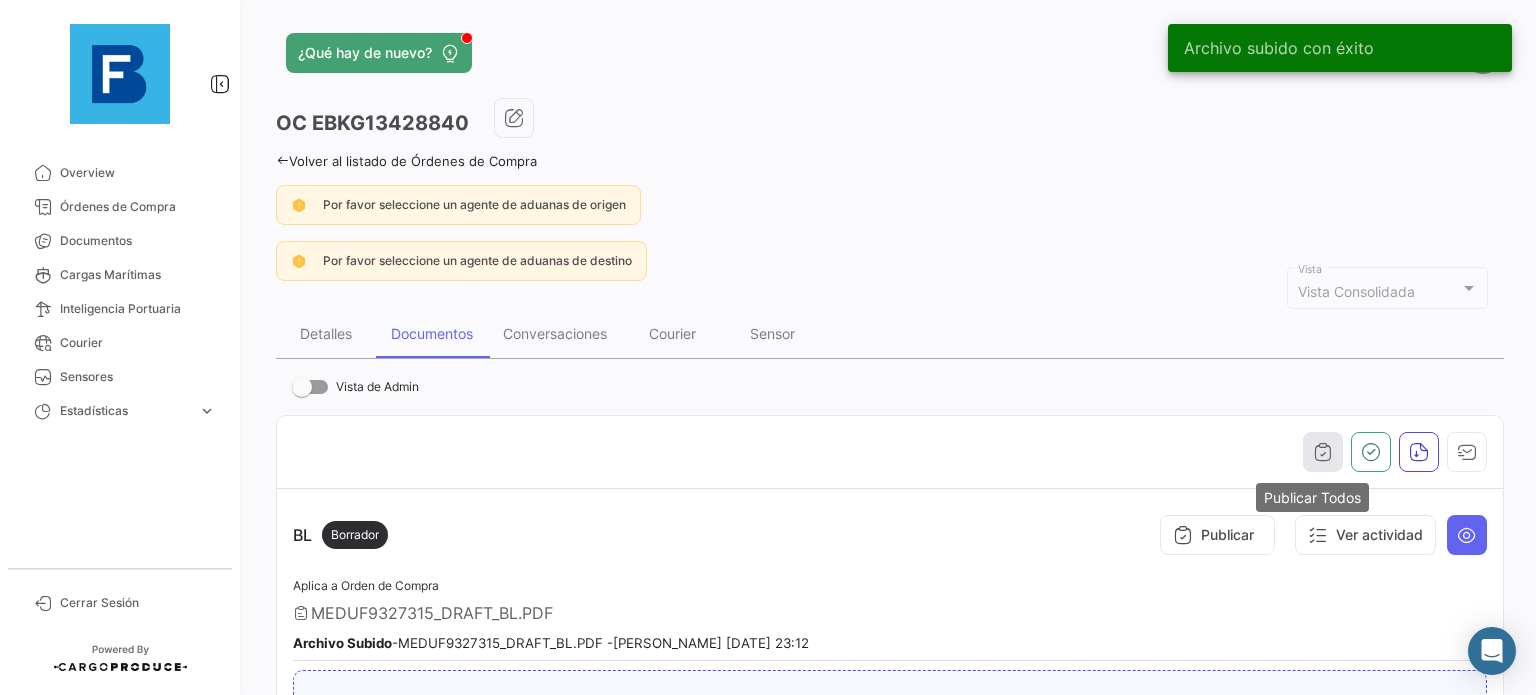 click at bounding box center [1323, 452] 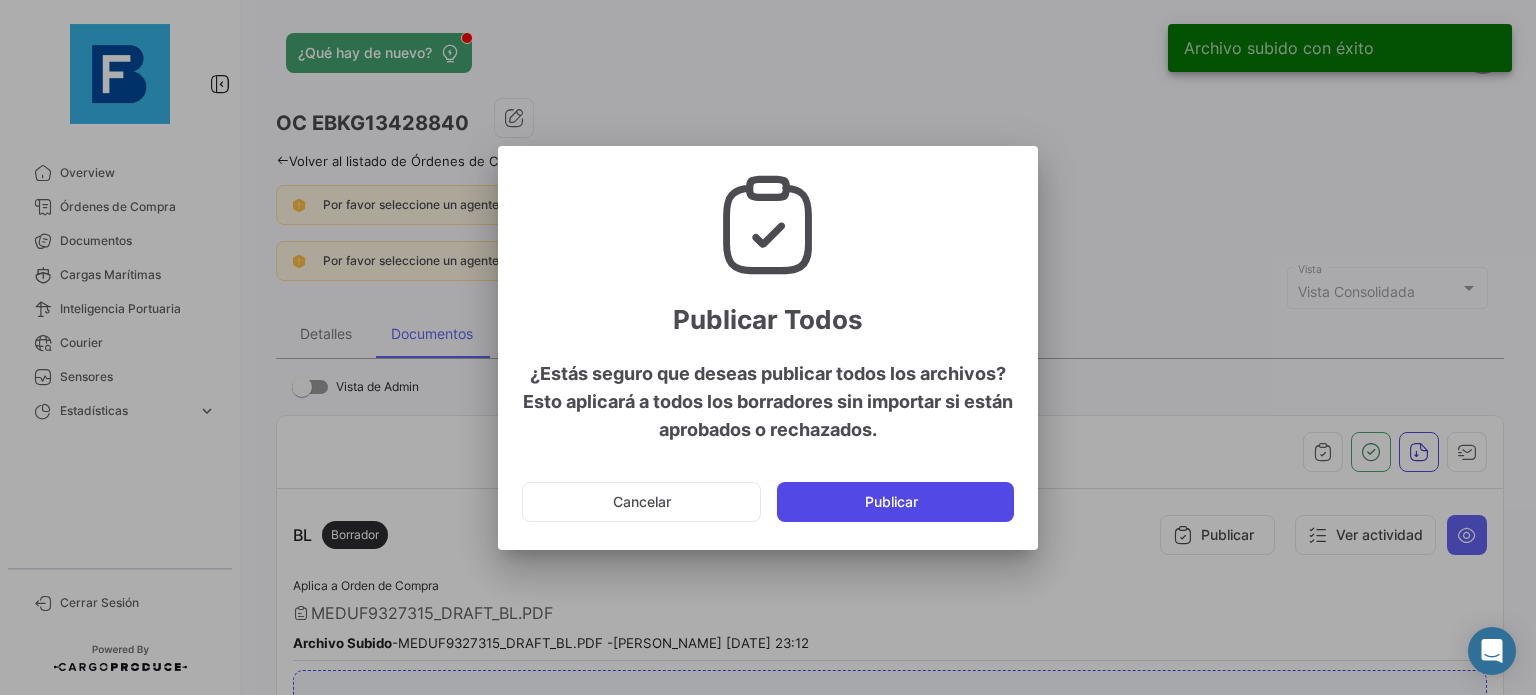 click on "Publicar" 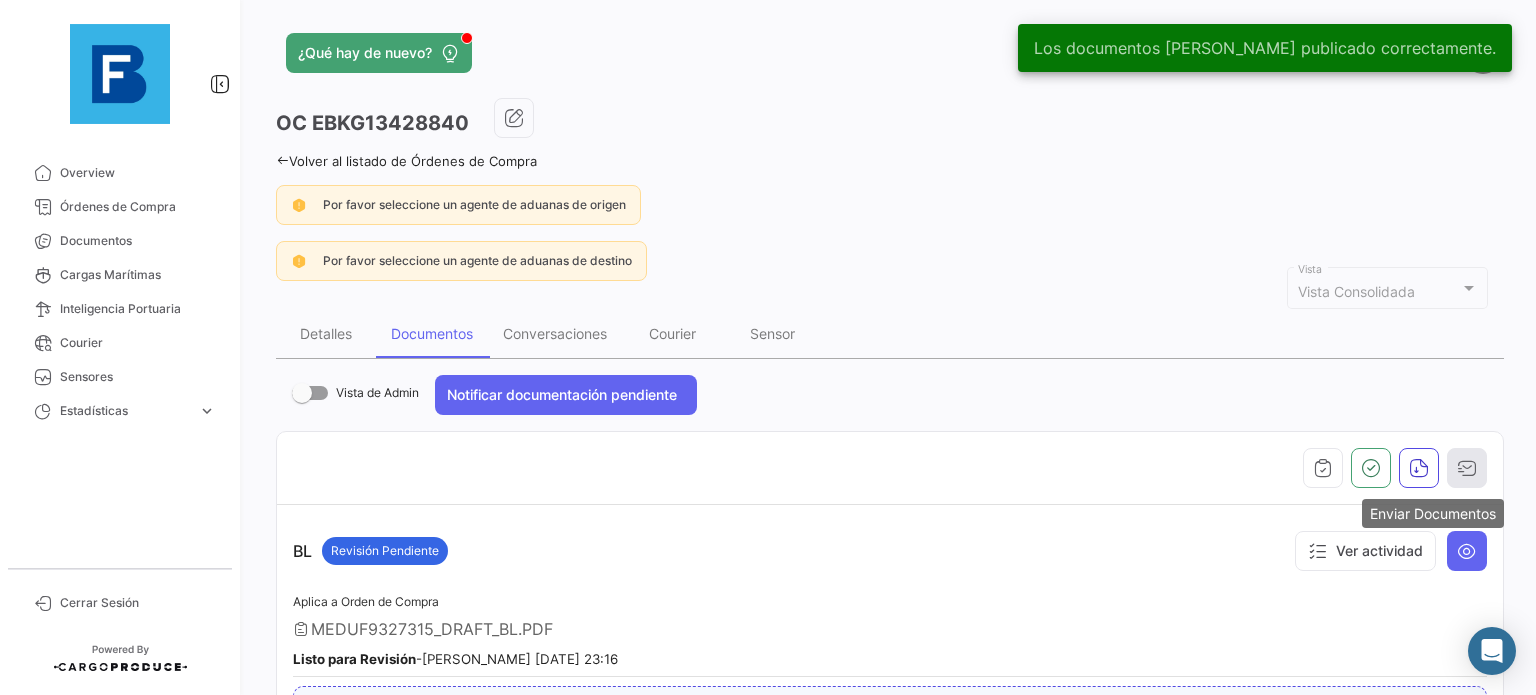 click at bounding box center [1467, 468] 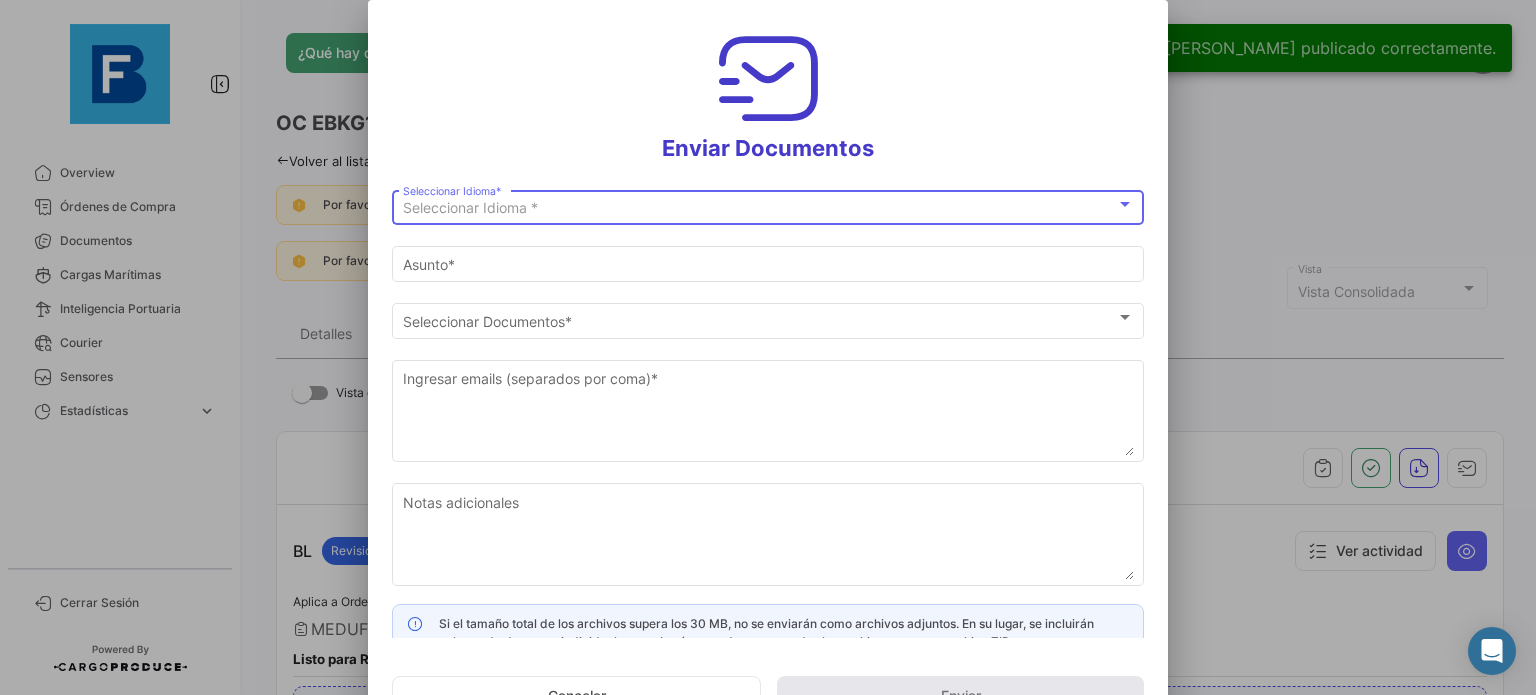 click on "Seleccionar Idioma *" at bounding box center (759, 208) 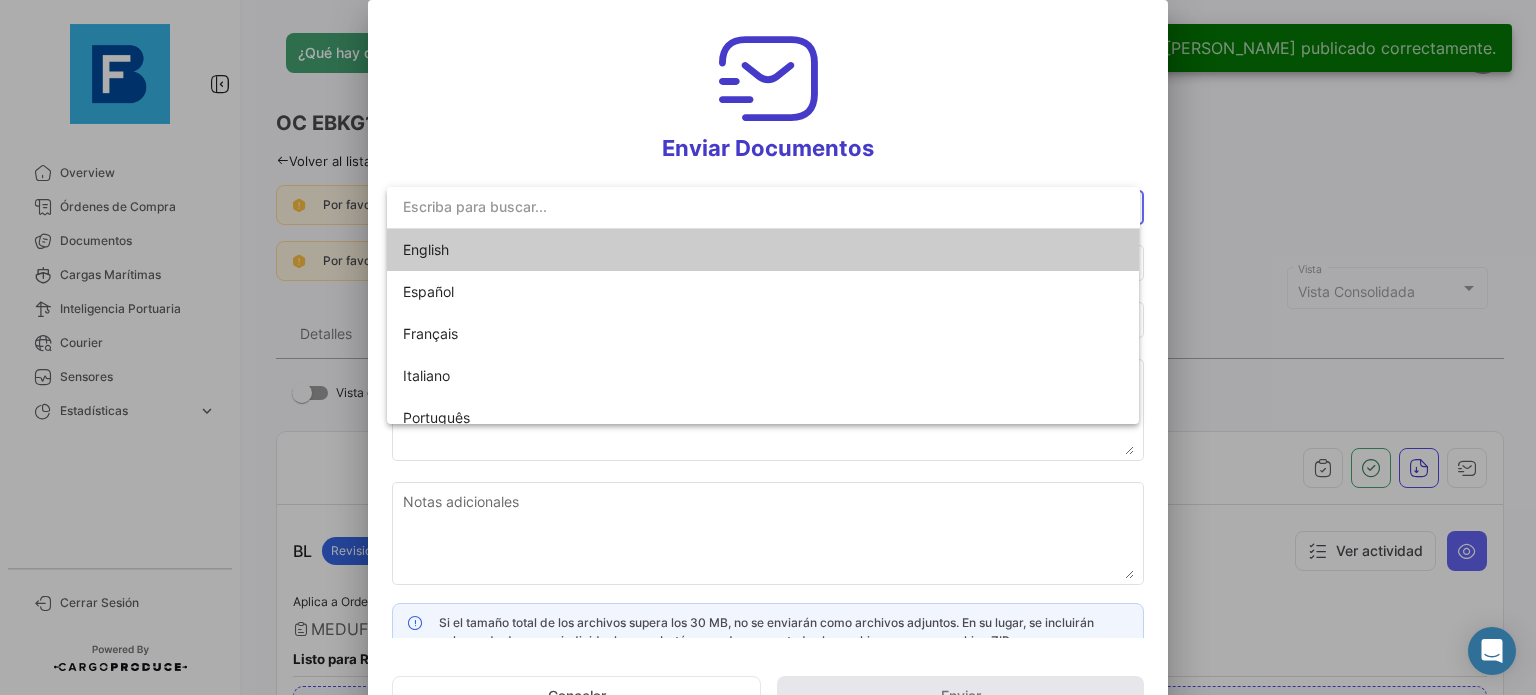 click on "English" at bounding box center (763, 250) 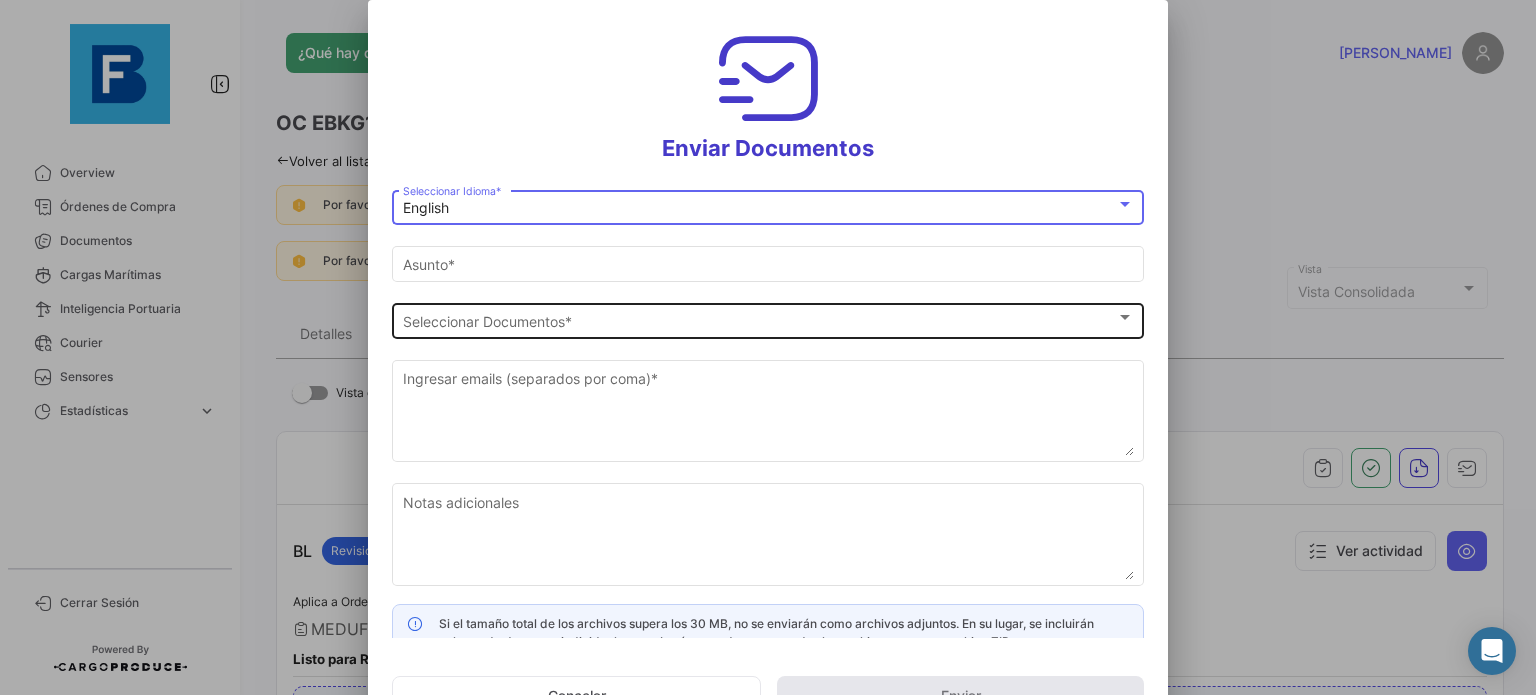 type on "[PERSON_NAME] has shared the documents of PO # EBKG13428840 with you" 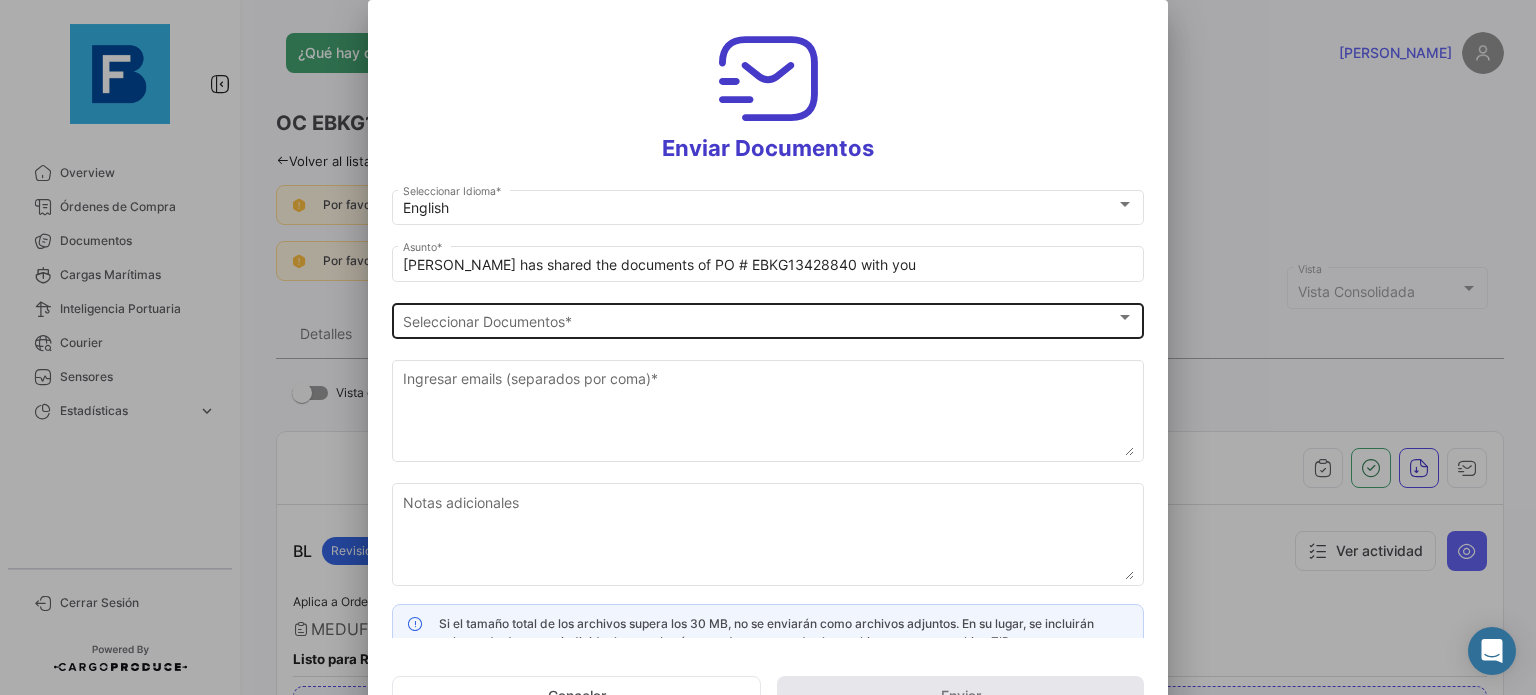 click on "Seleccionar Documentos Seleccionar Documentos  *" 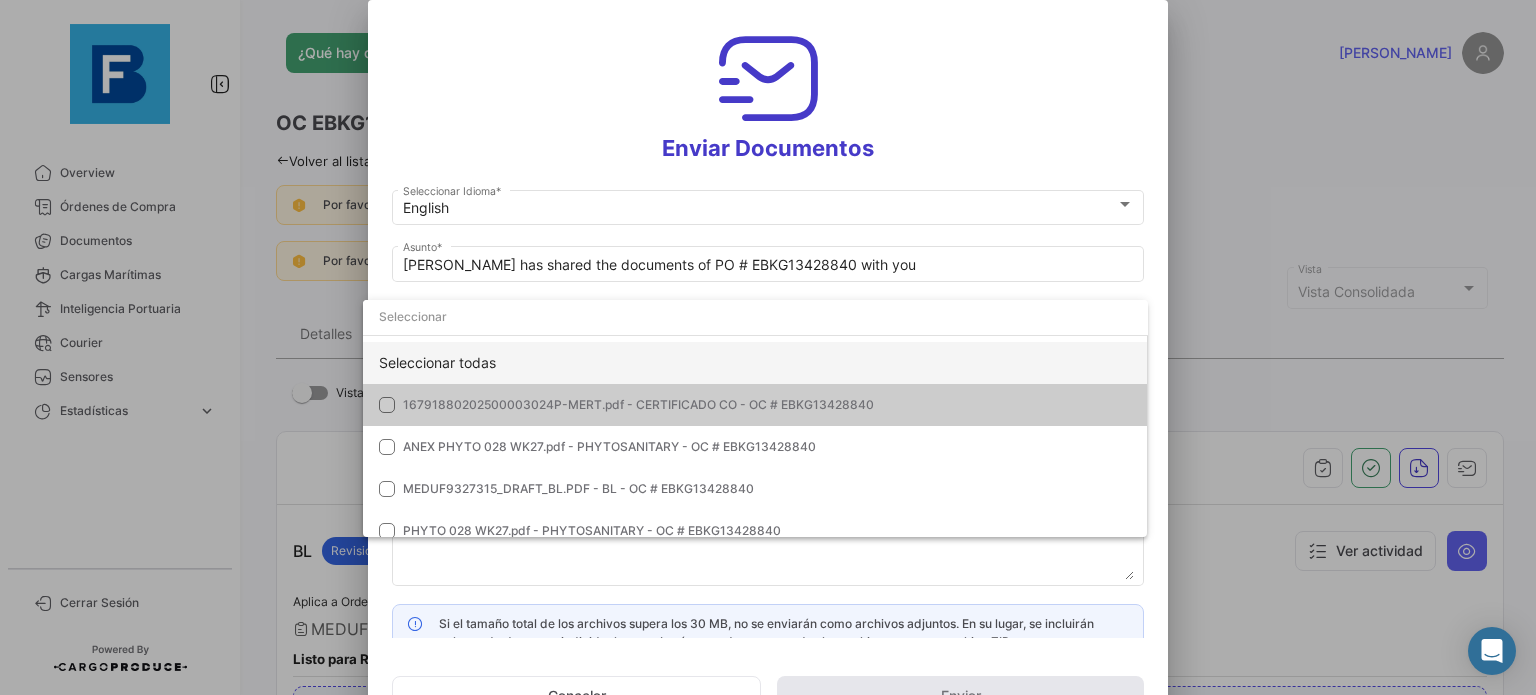 click on "Seleccionar todas" 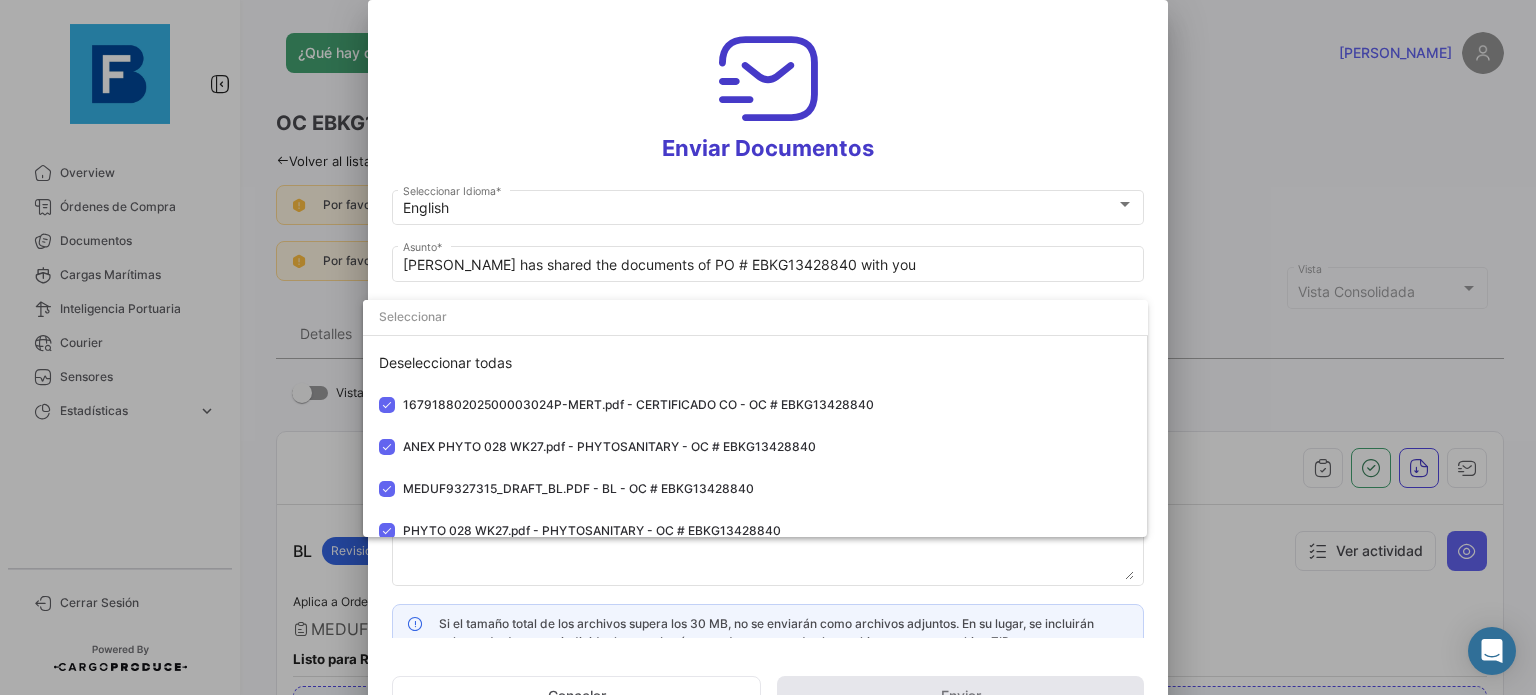click at bounding box center [768, 347] 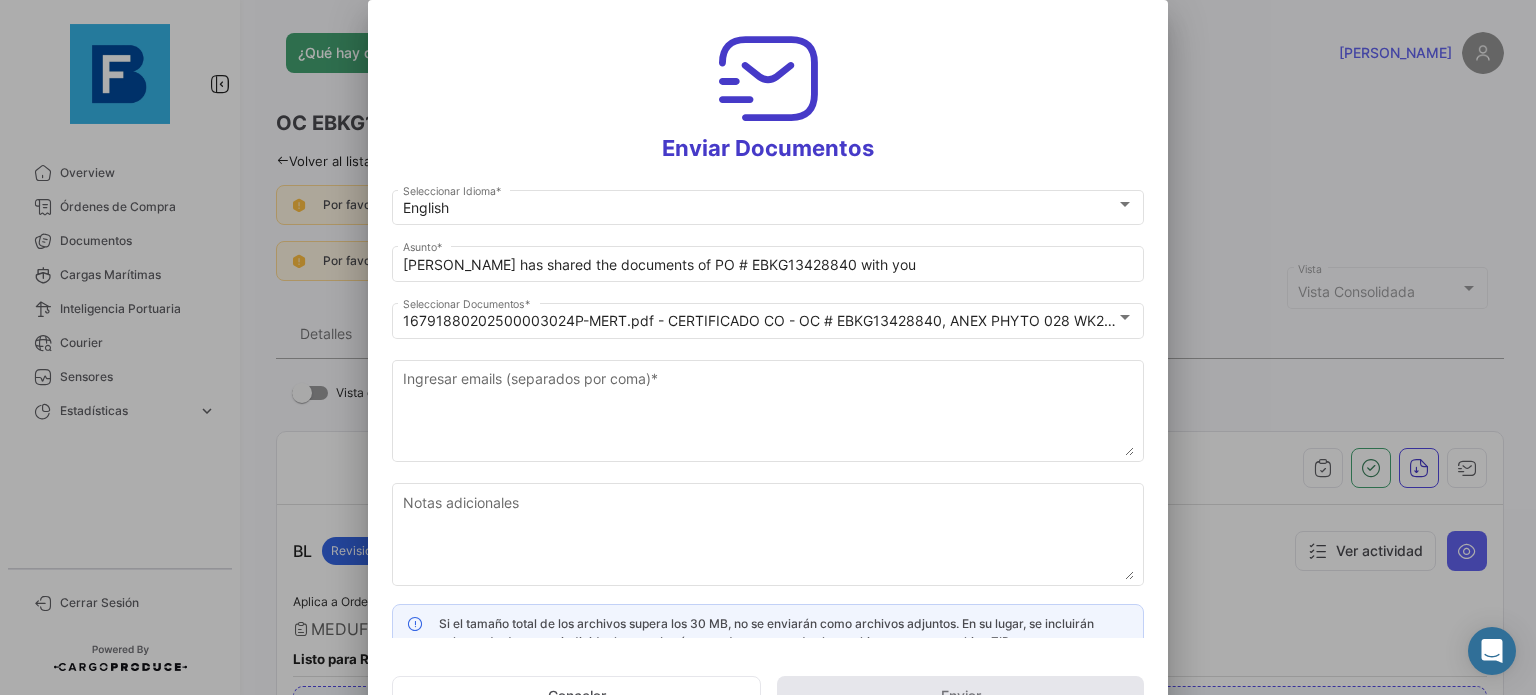 click at bounding box center (768, 347) 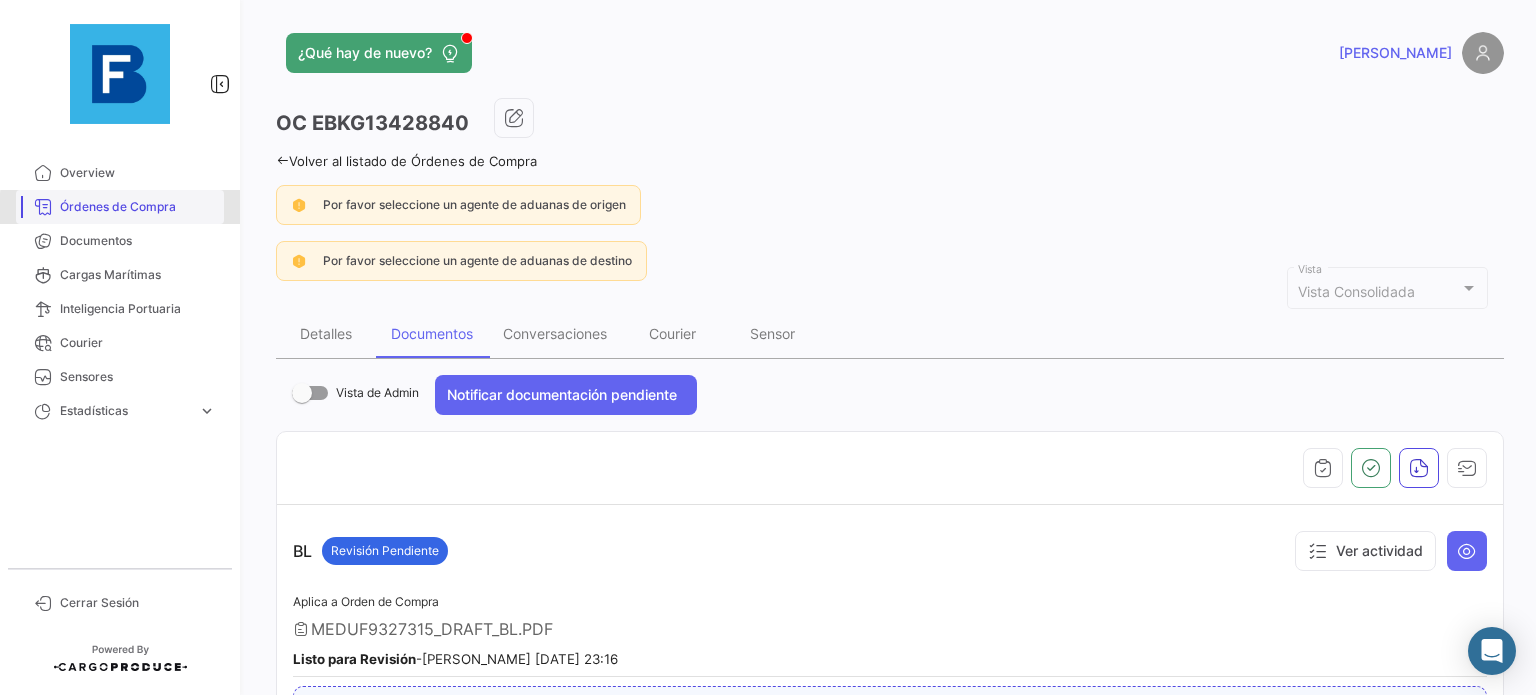 click on "Órdenes de Compra" at bounding box center [138, 207] 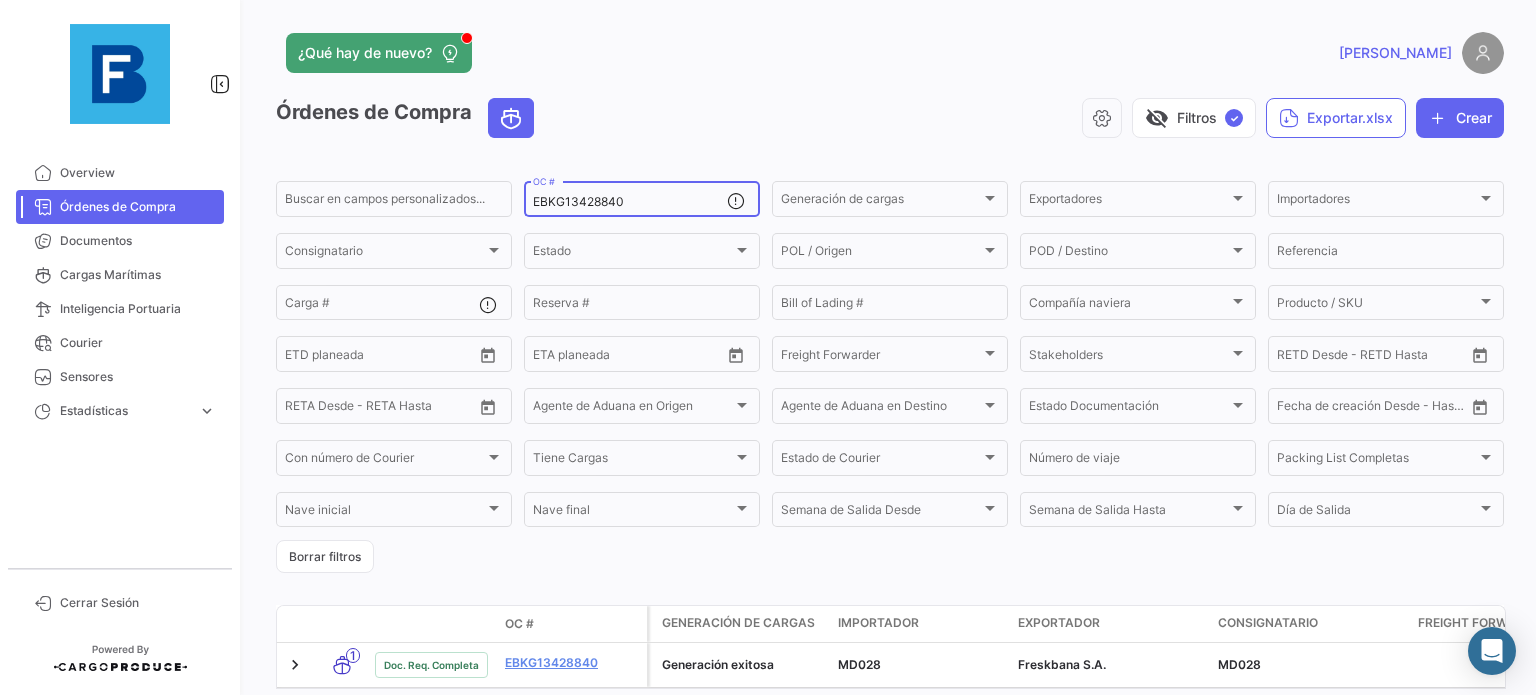 click on "EBKG13428840" at bounding box center [630, 202] 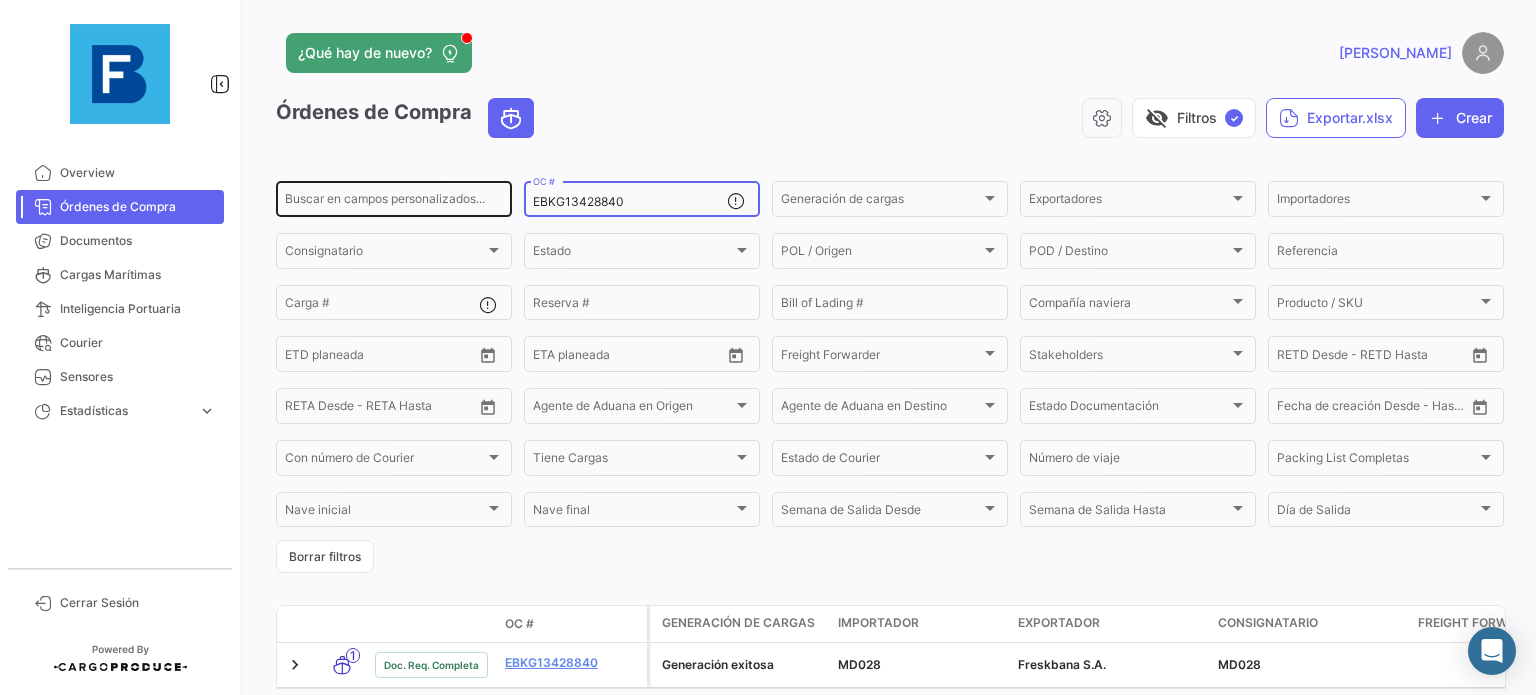 drag, startPoint x: 624, startPoint y: 195, endPoint x: 498, endPoint y: 182, distance: 126.66886 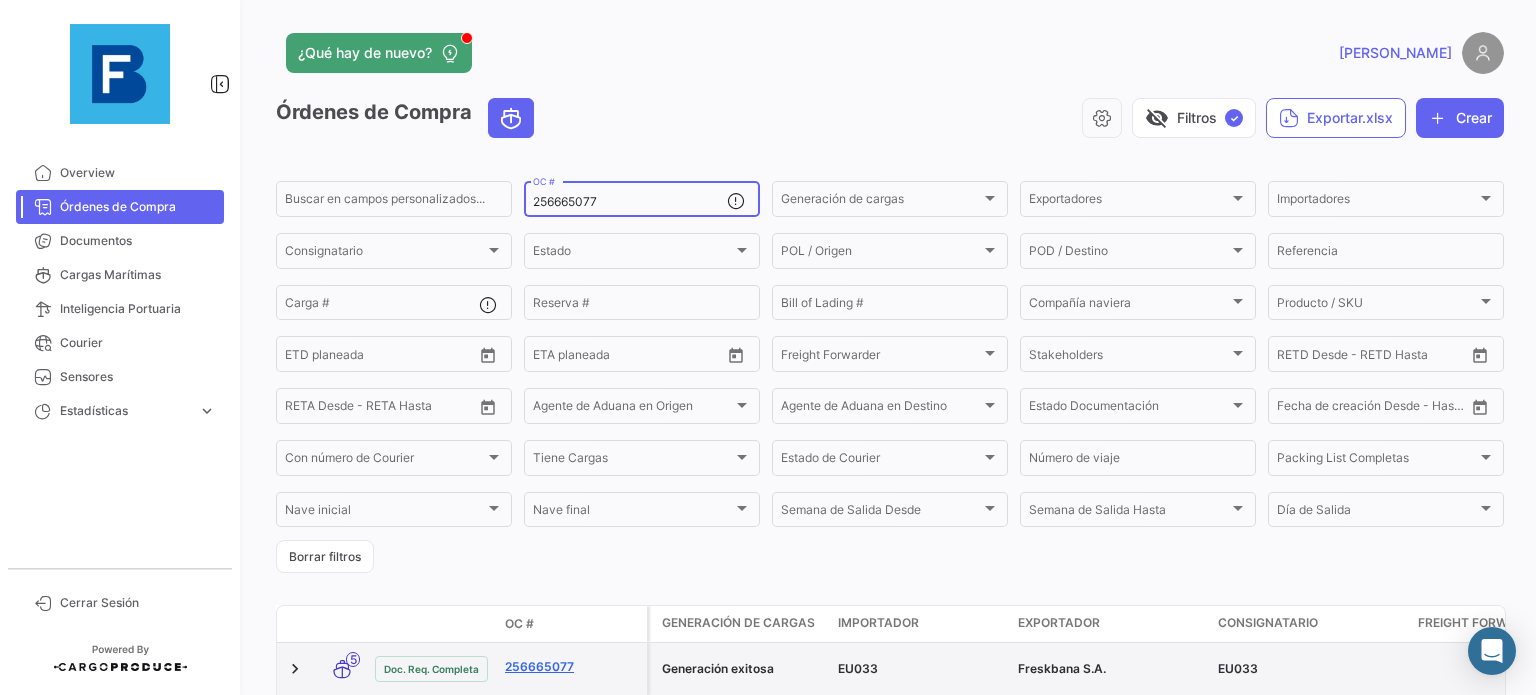 type on "256665077" 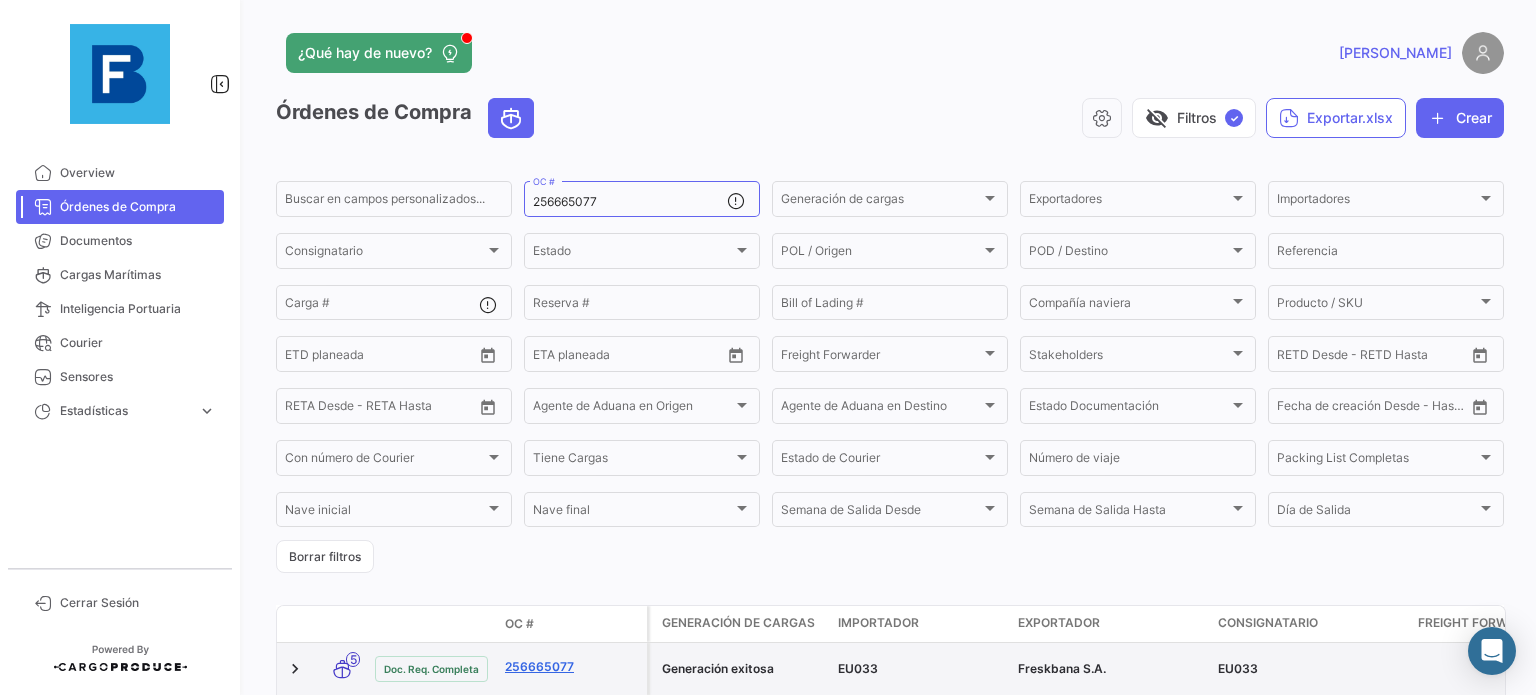 click on "256665077" 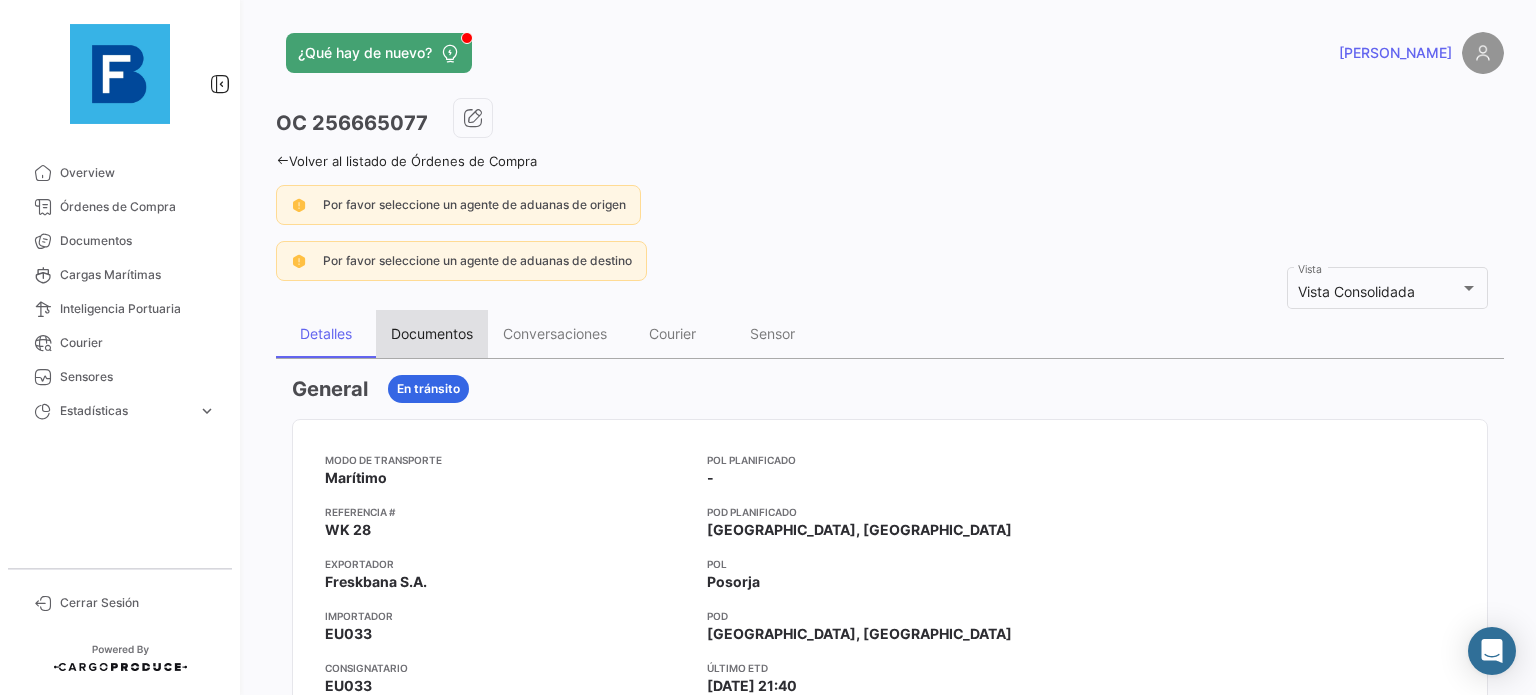 click on "Documentos" at bounding box center (432, 333) 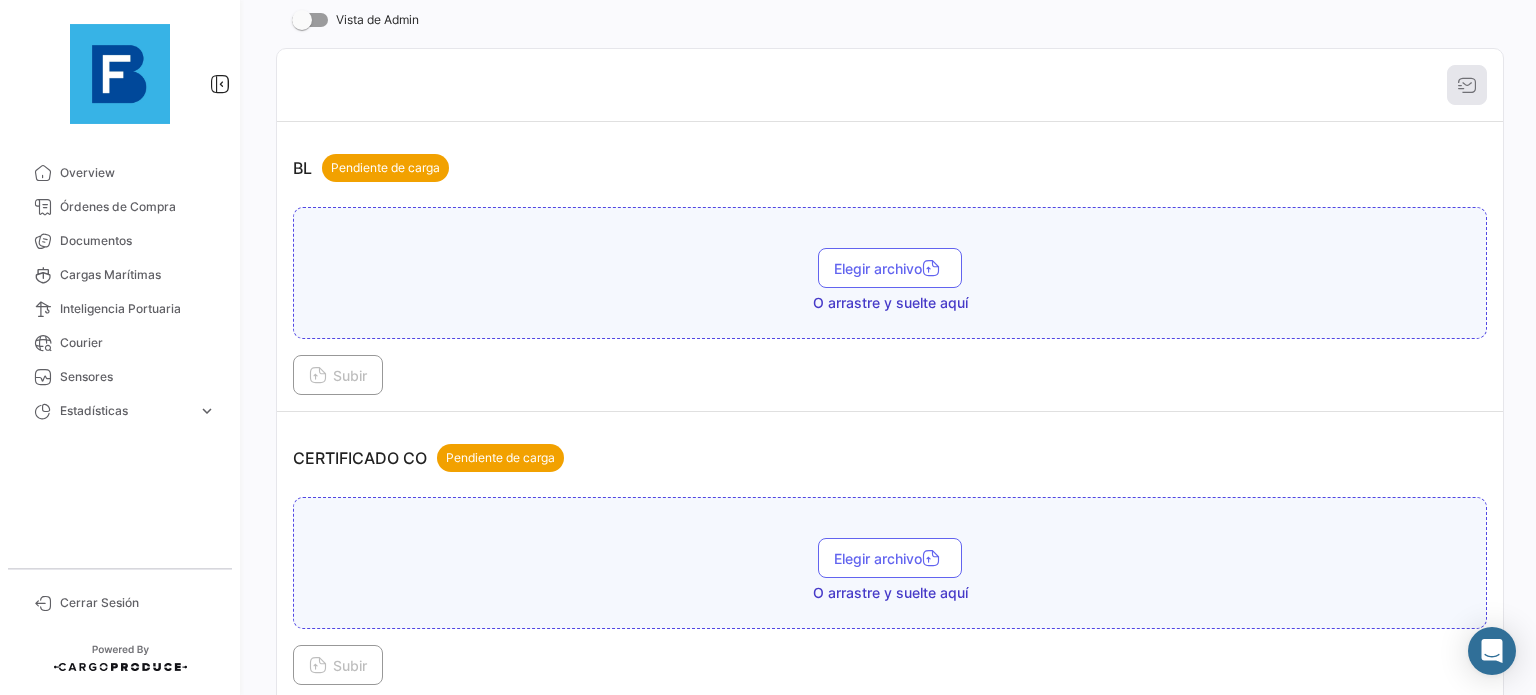scroll, scrollTop: 370, scrollLeft: 0, axis: vertical 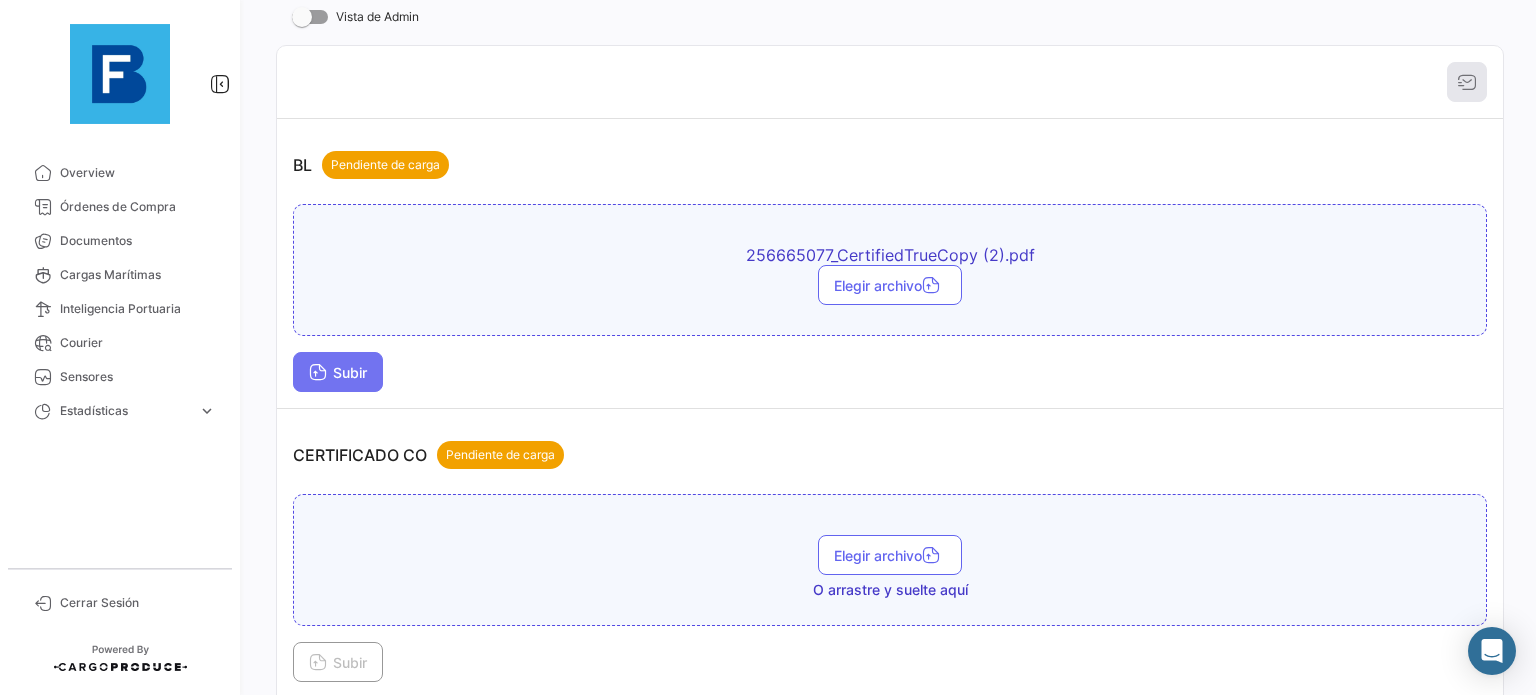 click on "Subir" at bounding box center [338, 372] 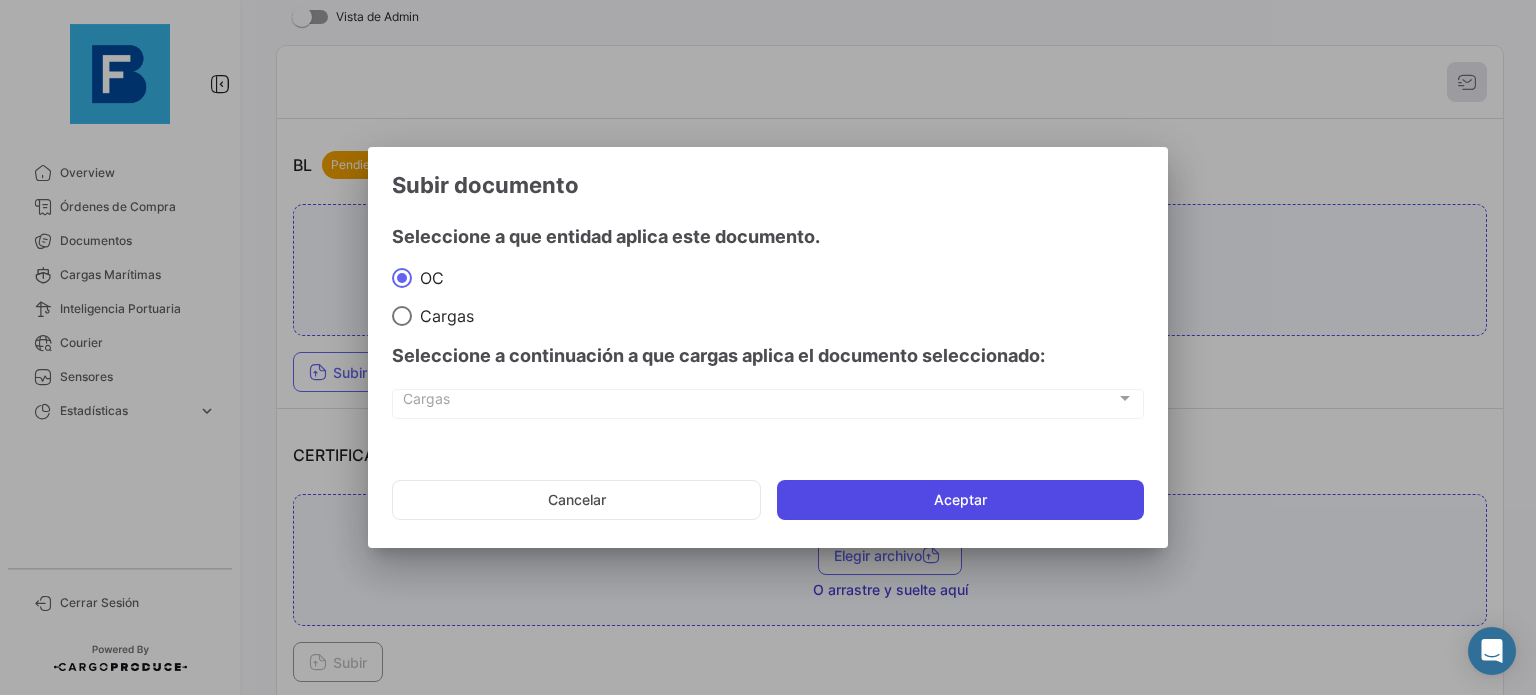 click on "Aceptar" 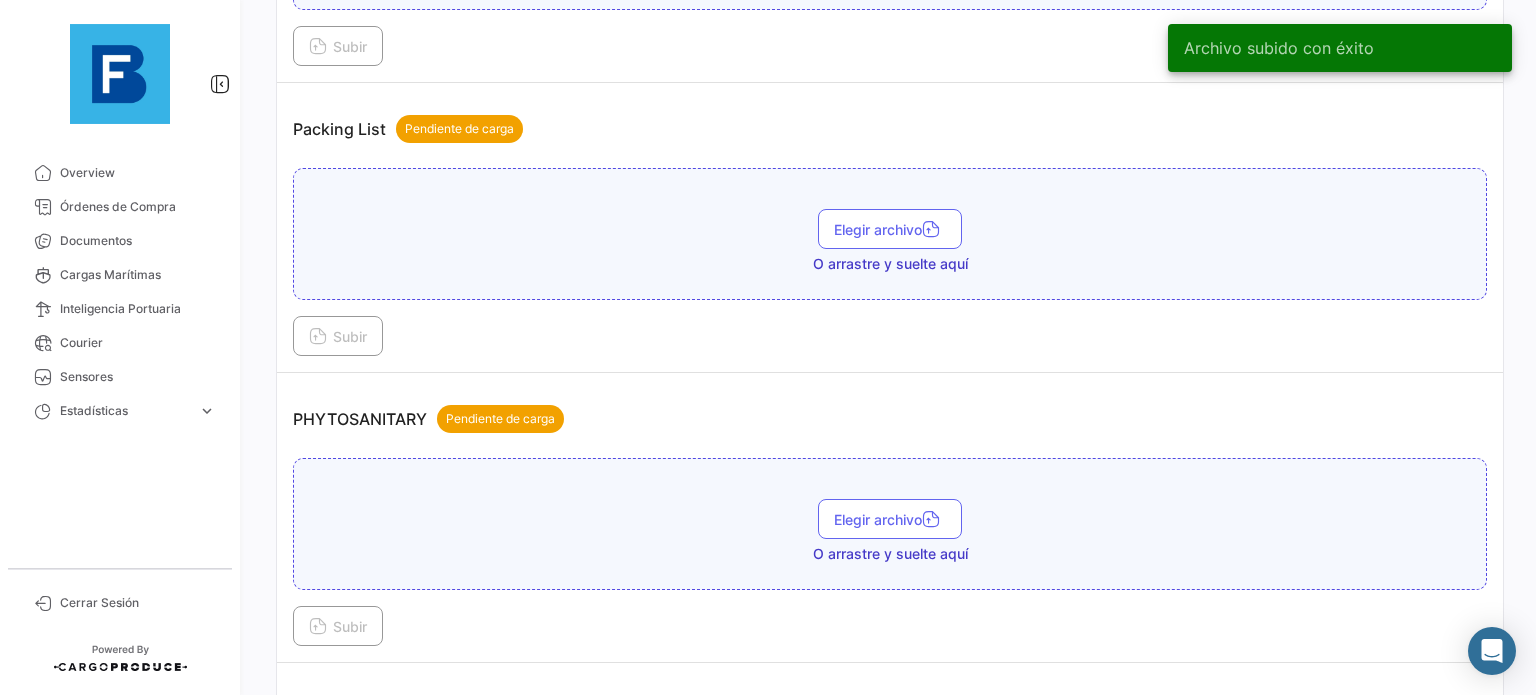scroll, scrollTop: 1451, scrollLeft: 0, axis: vertical 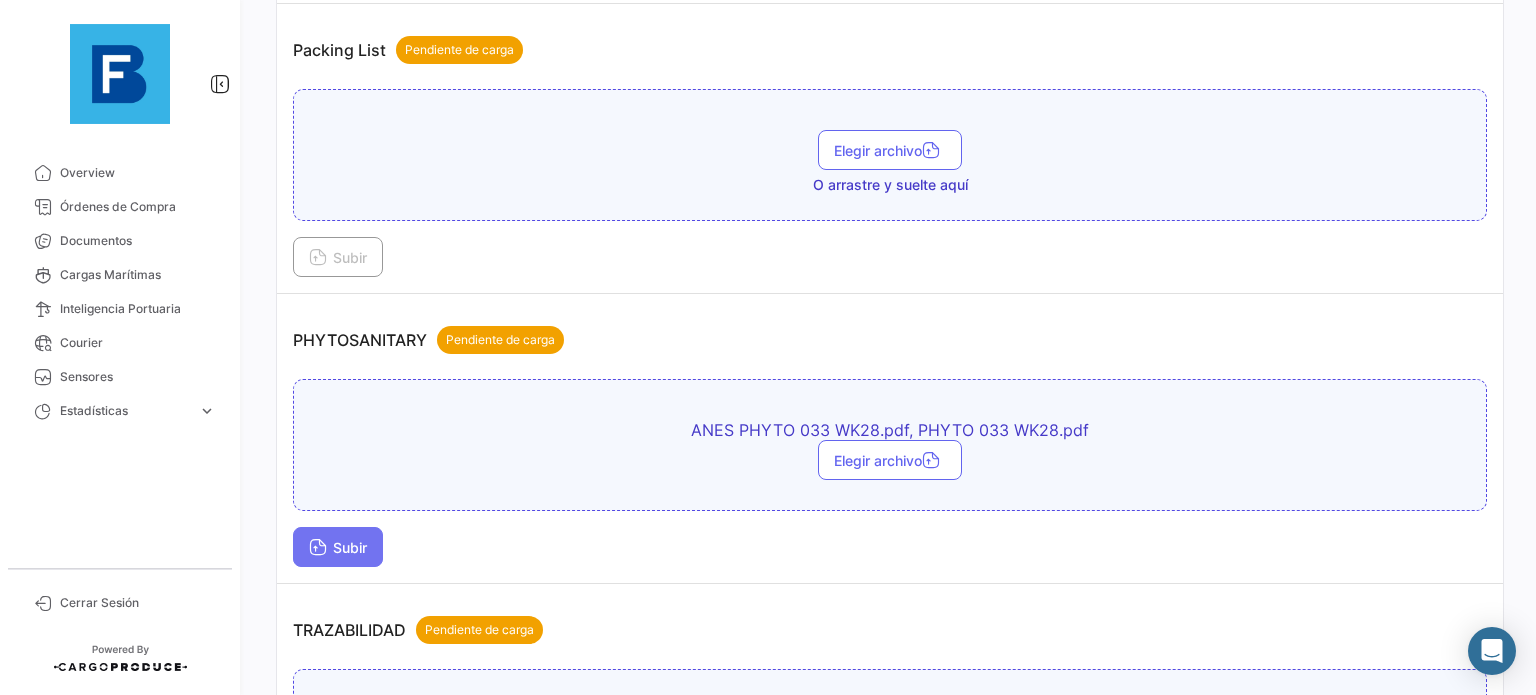 click at bounding box center [318, 549] 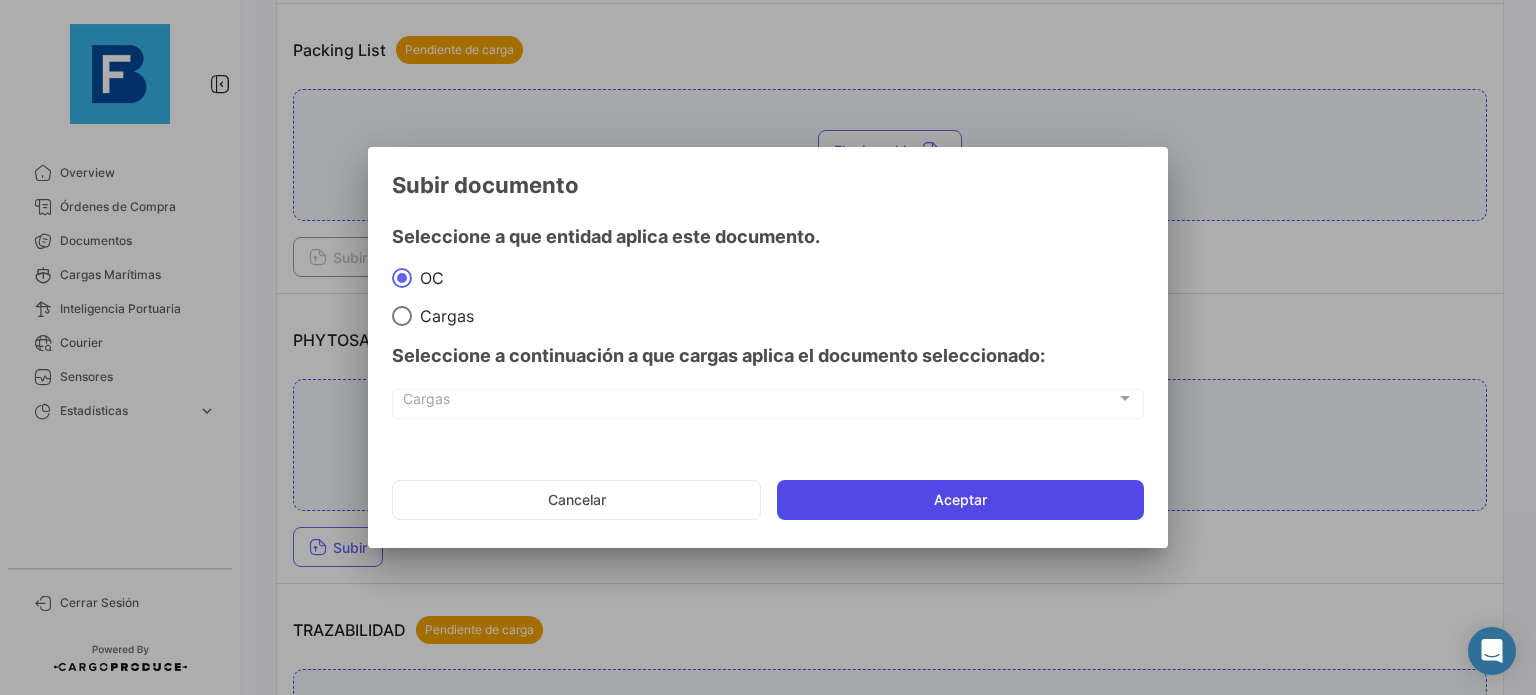 click on "Aceptar" 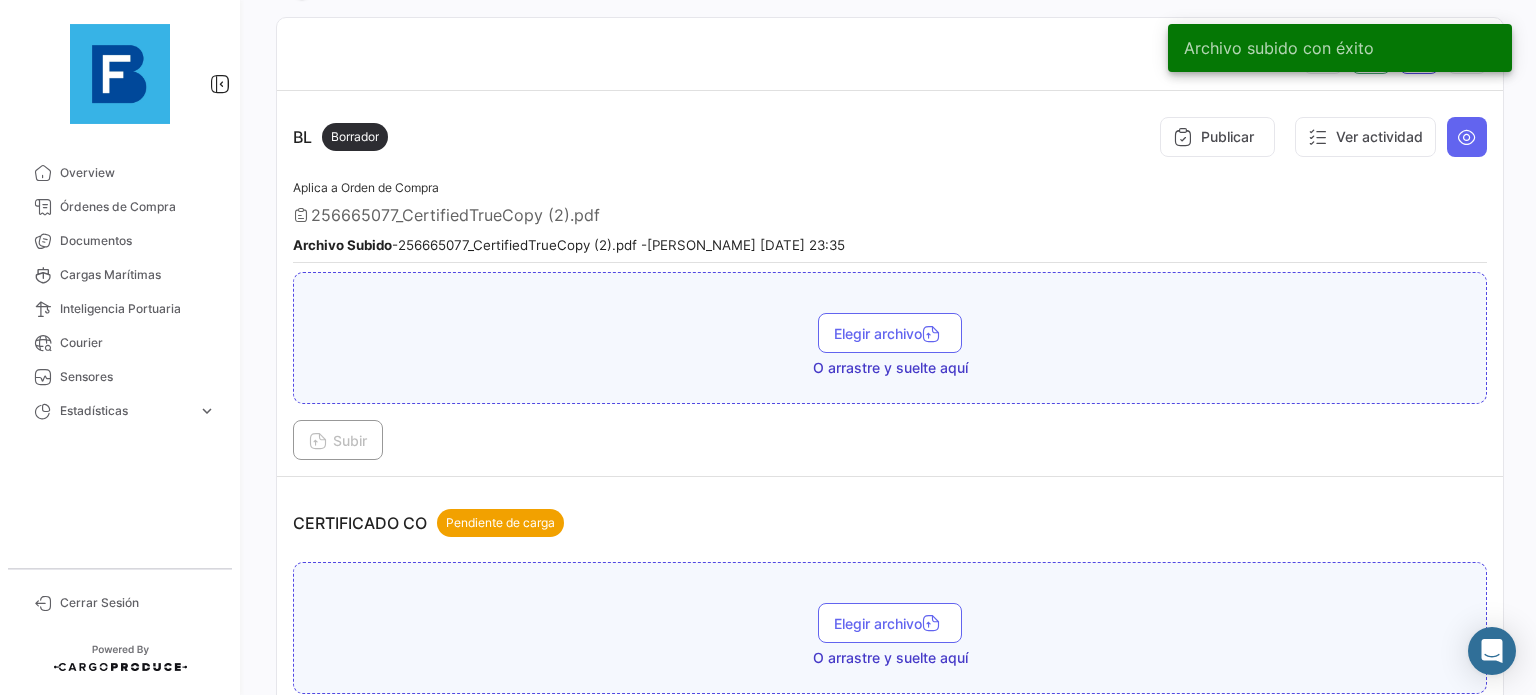 scroll, scrollTop: 33, scrollLeft: 0, axis: vertical 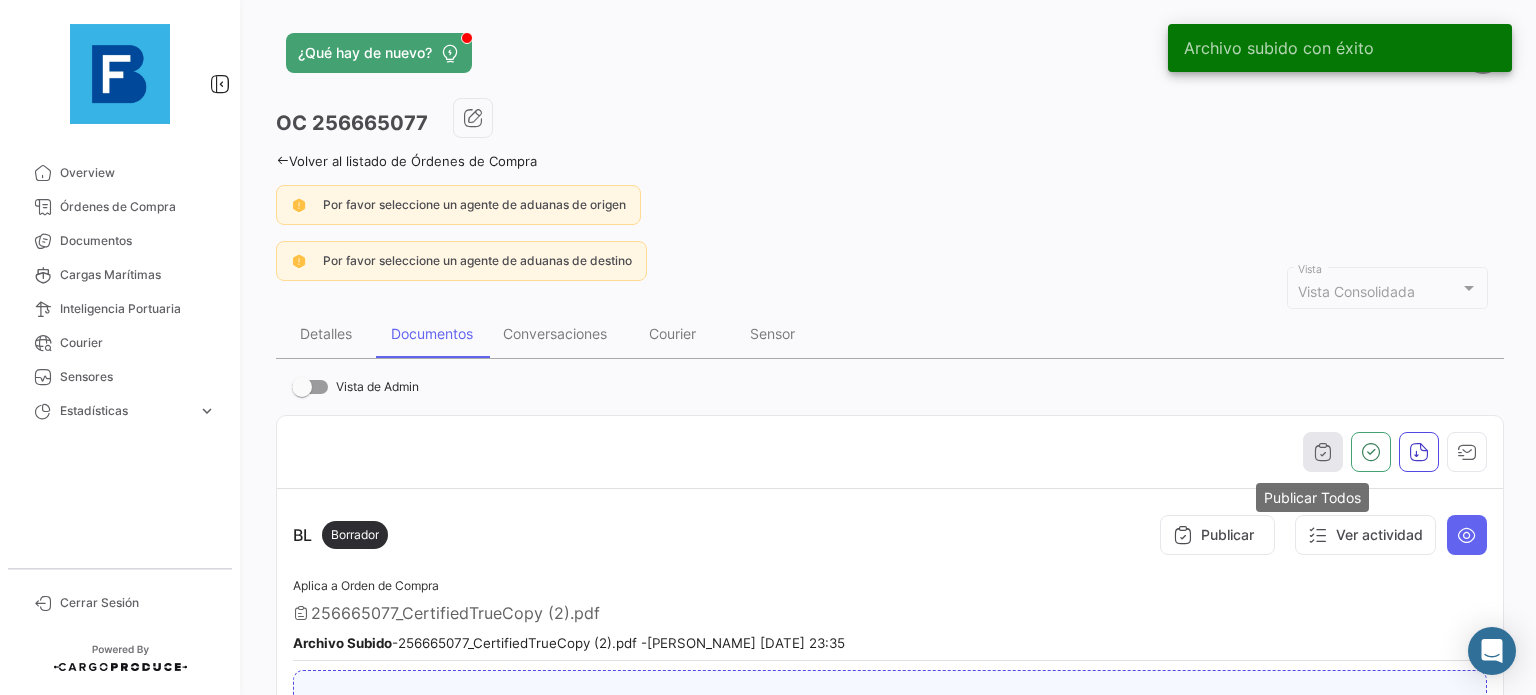 click at bounding box center [1323, 452] 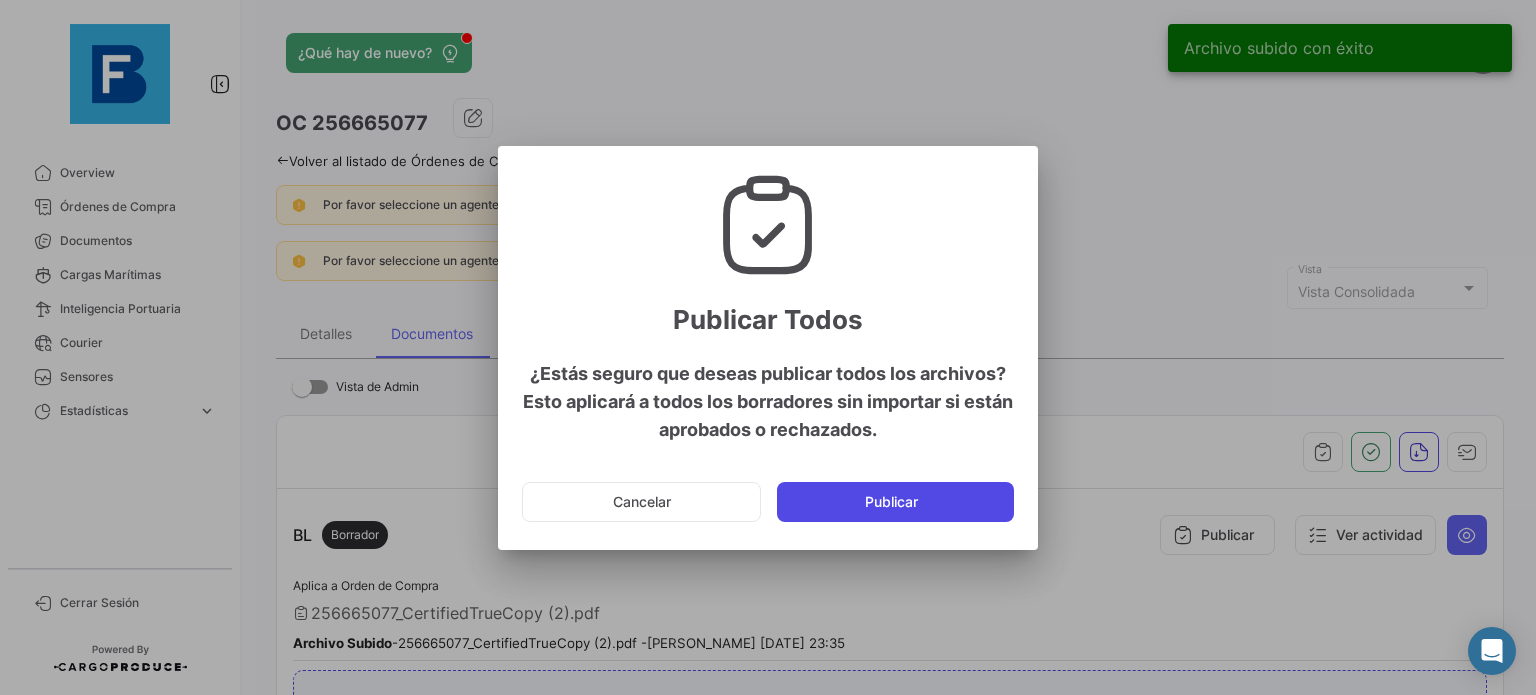 click on "Publicar" 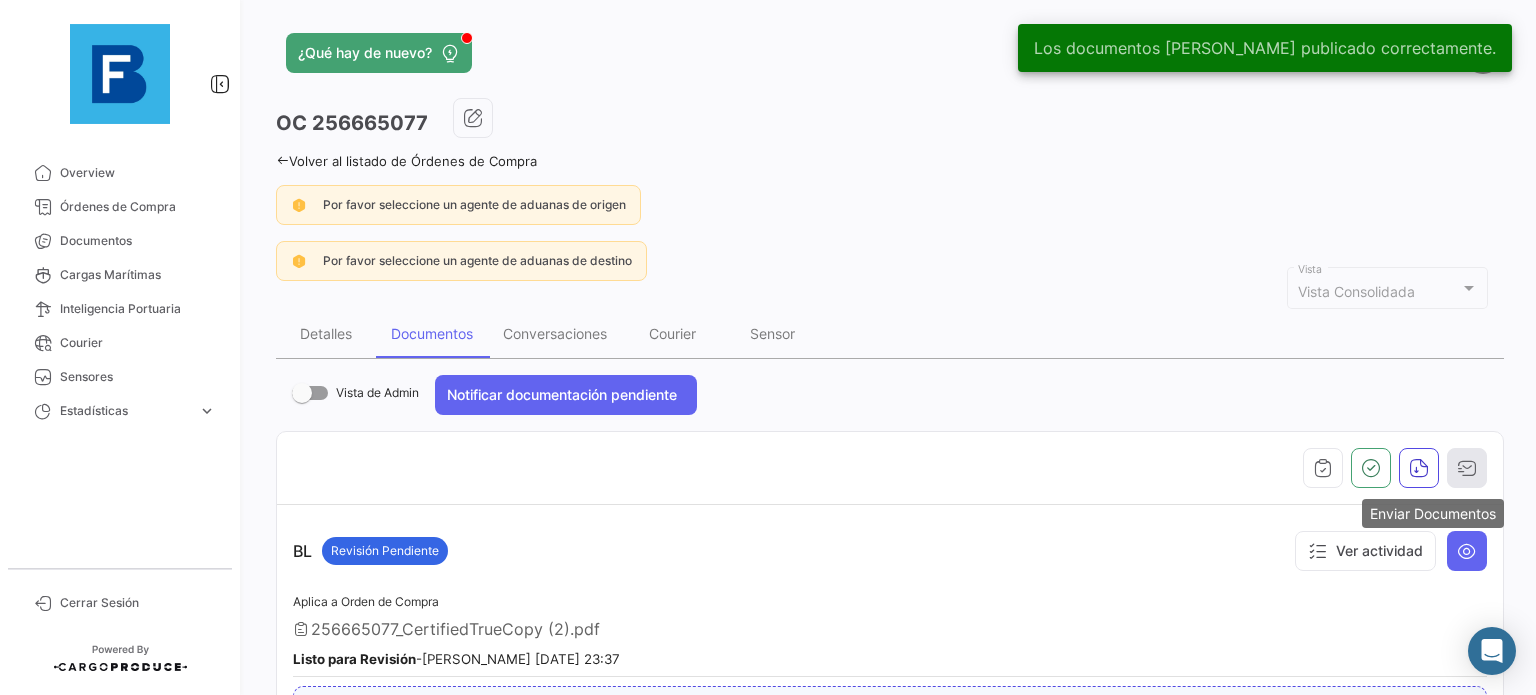 click at bounding box center (1467, 468) 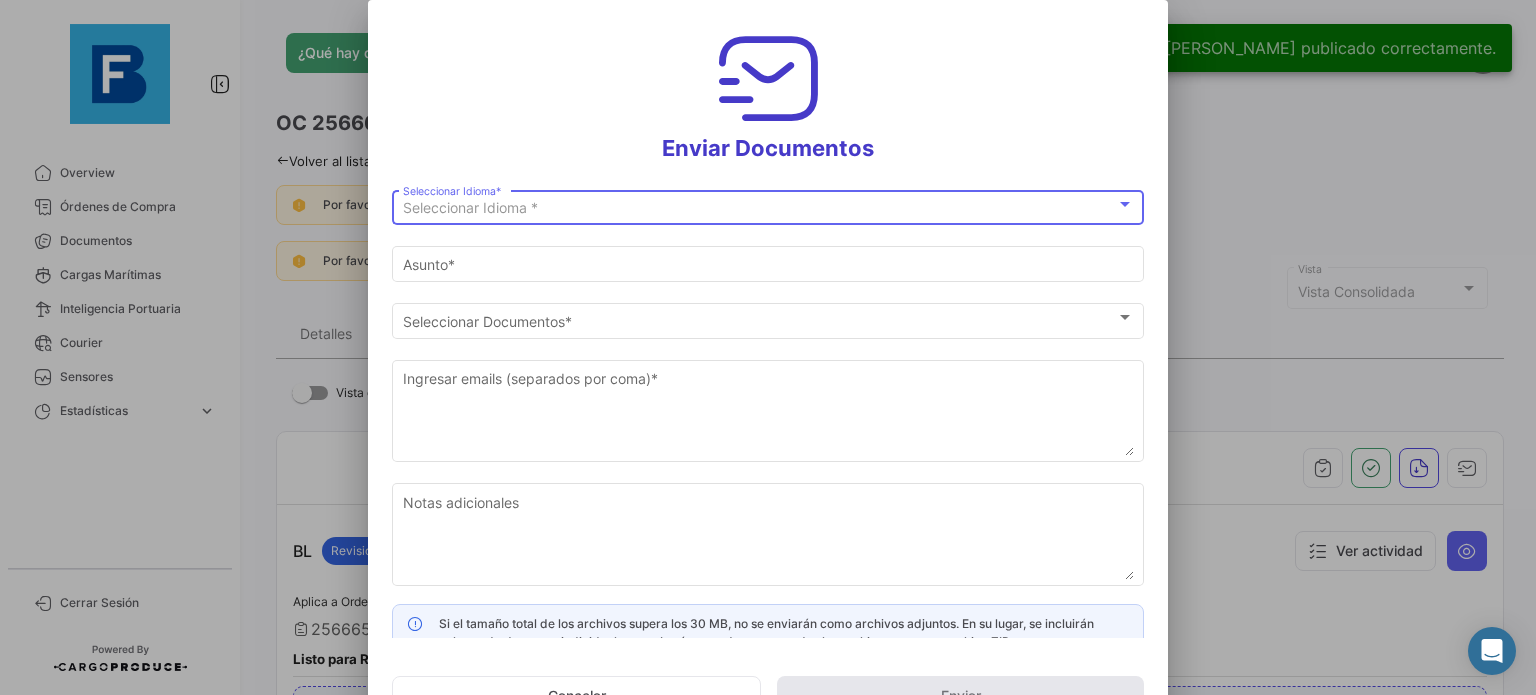 click on "Seleccionar Idioma *" at bounding box center [759, 208] 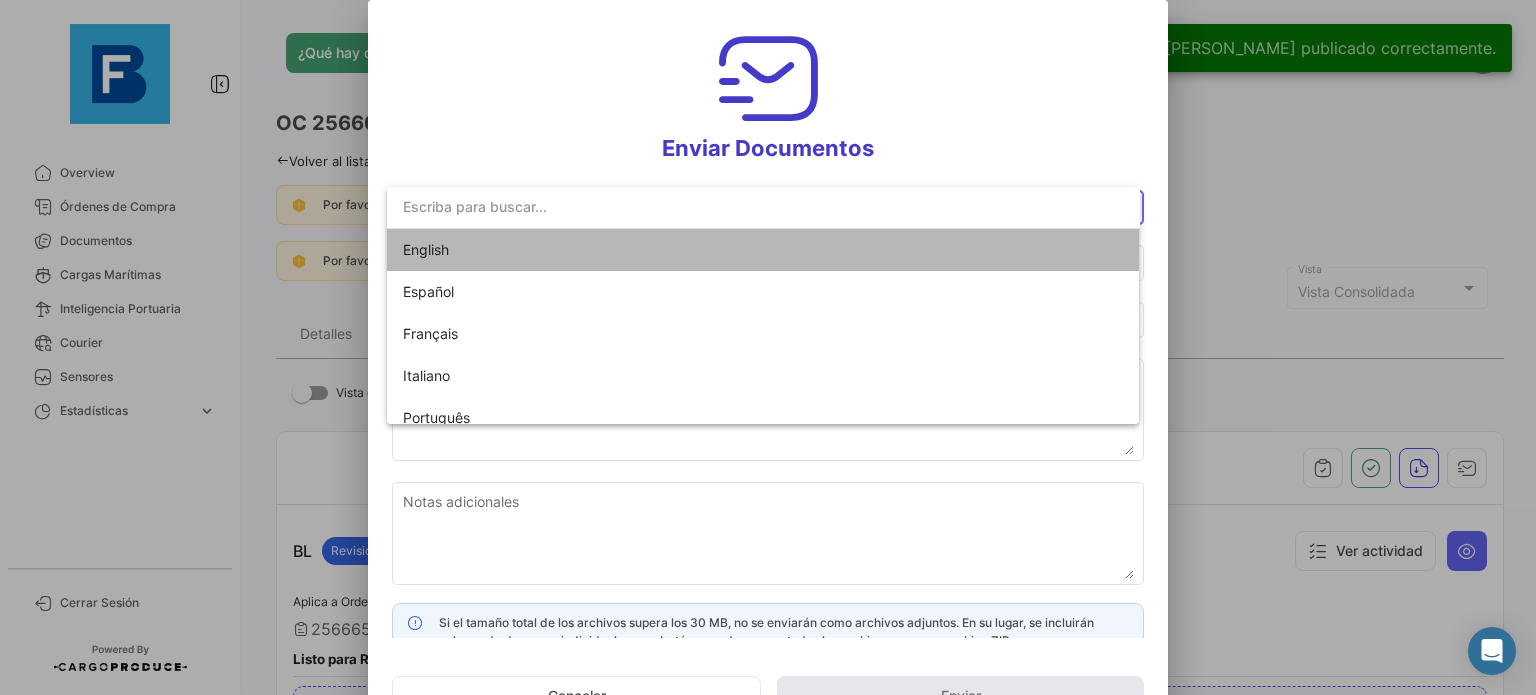 click on "English" at bounding box center [763, 250] 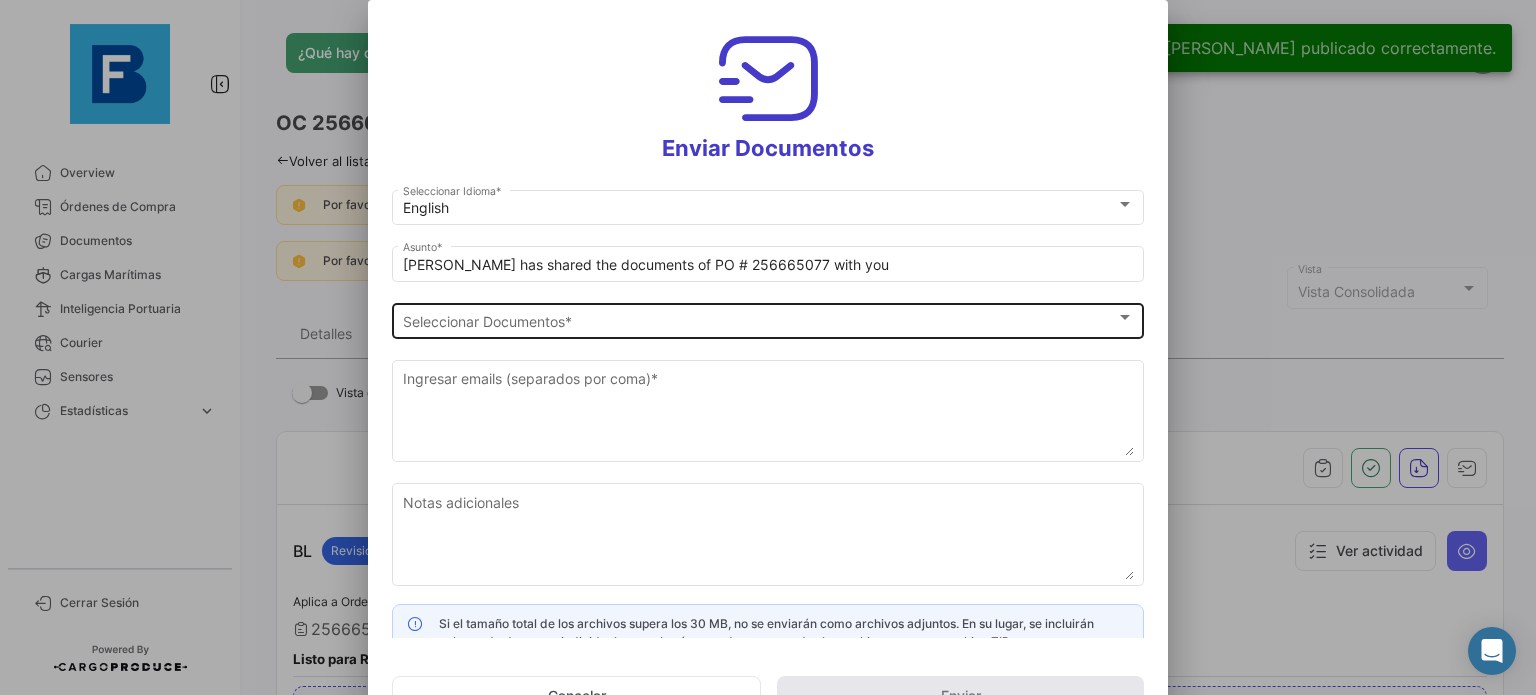 click on "Seleccionar Documentos Seleccionar Documentos  *" 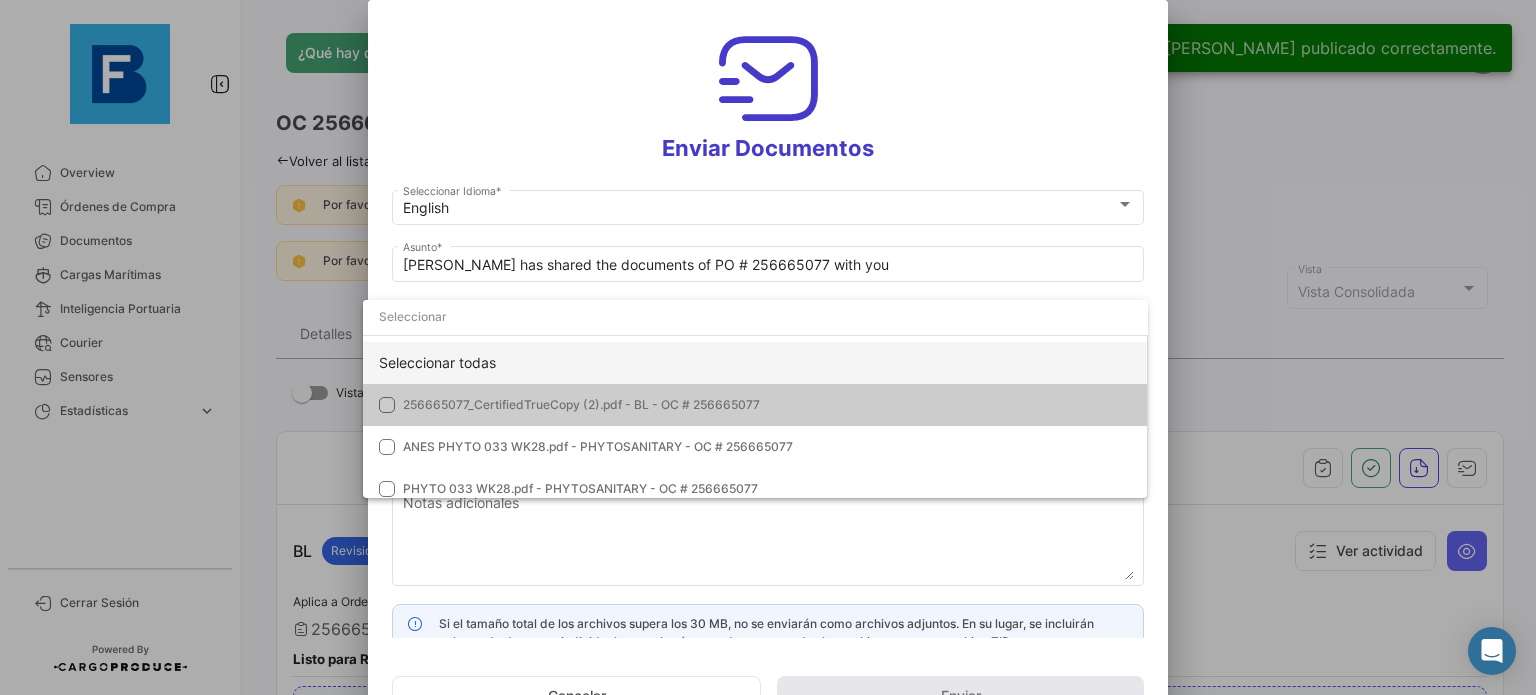 click on "Seleccionar todas" 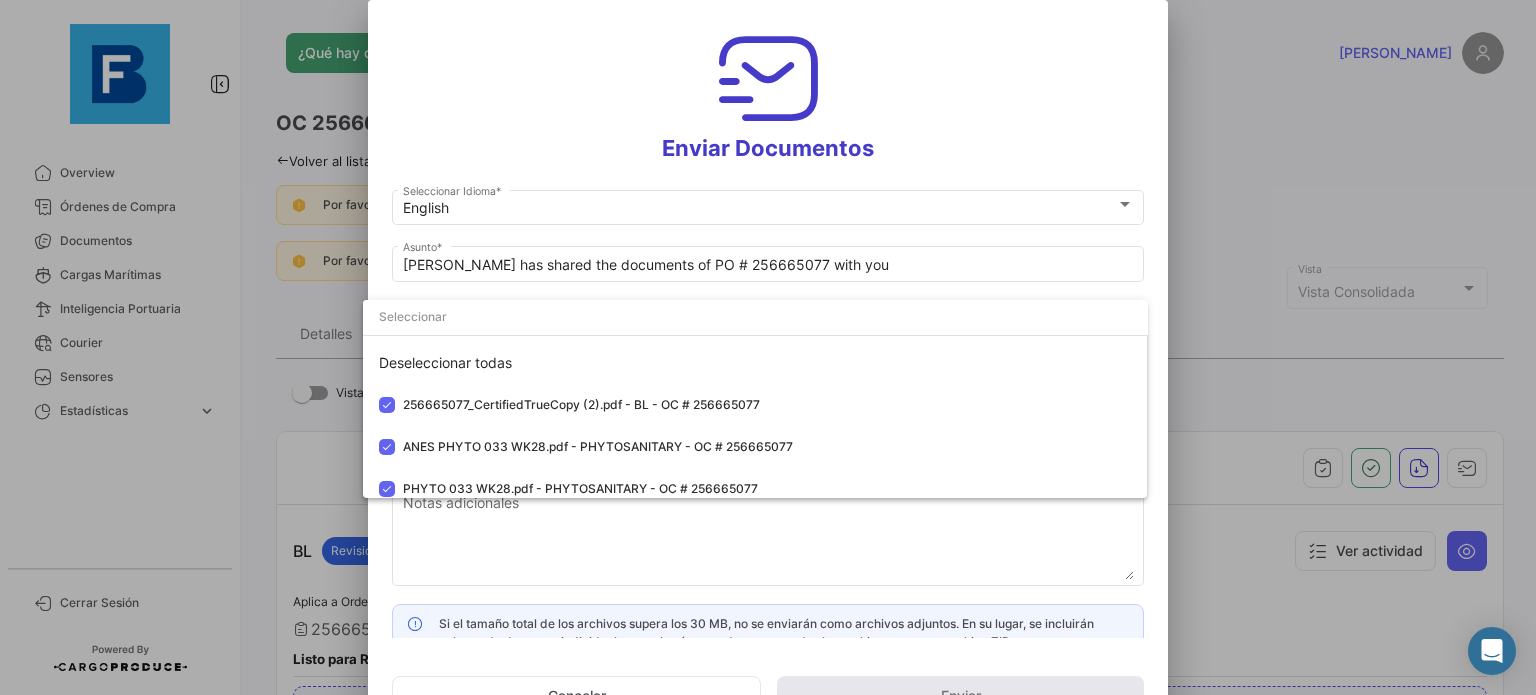 click at bounding box center (768, 347) 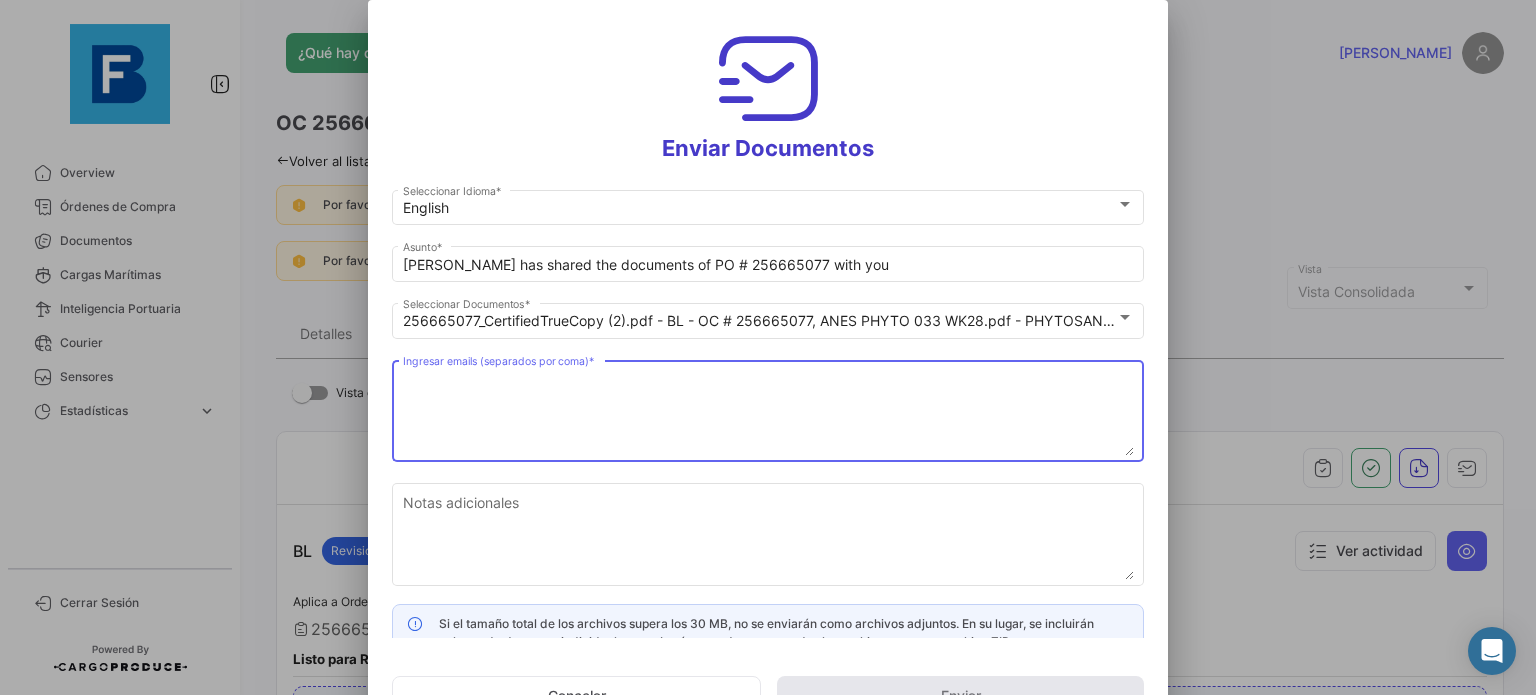 click on "Ingresar emails (separados por coma)  *" at bounding box center [768, 412] 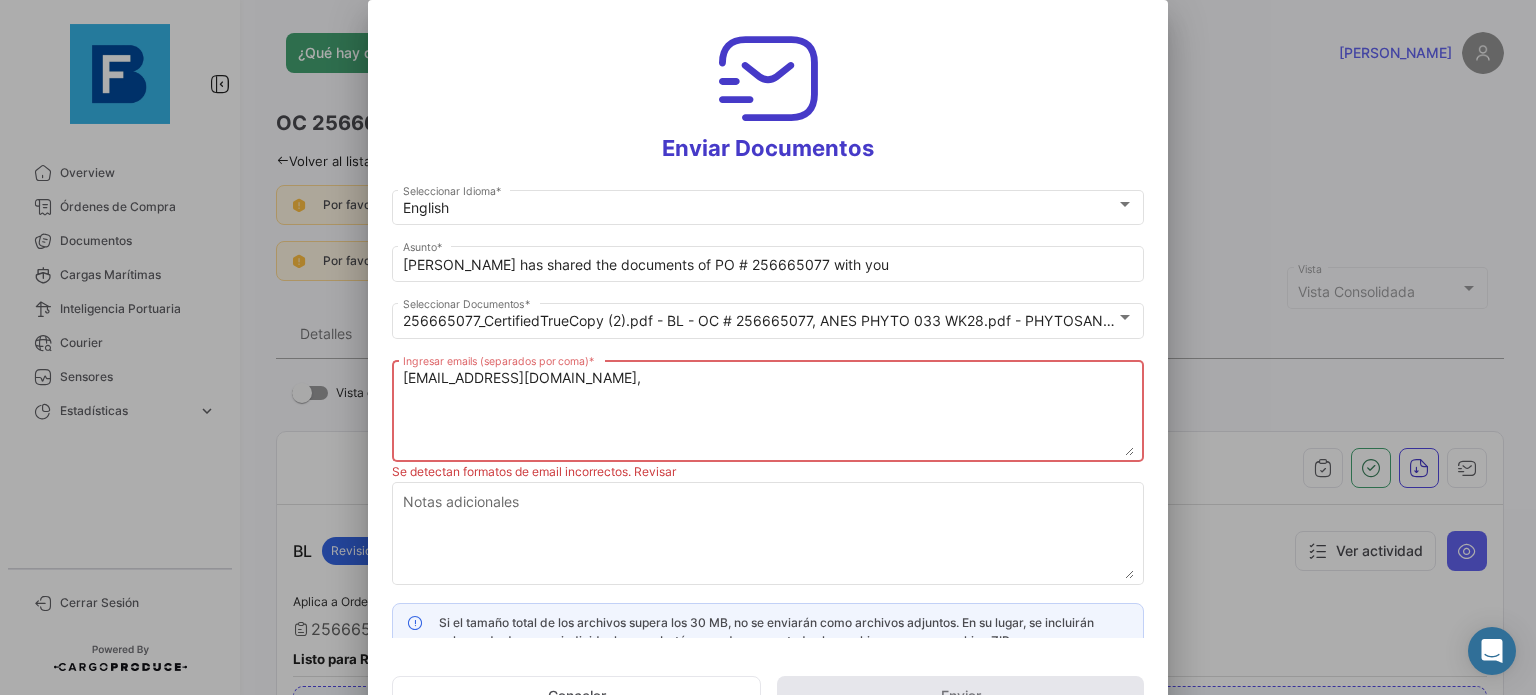 paste on "[EMAIL_ADDRESS][DOMAIN_NAME]" 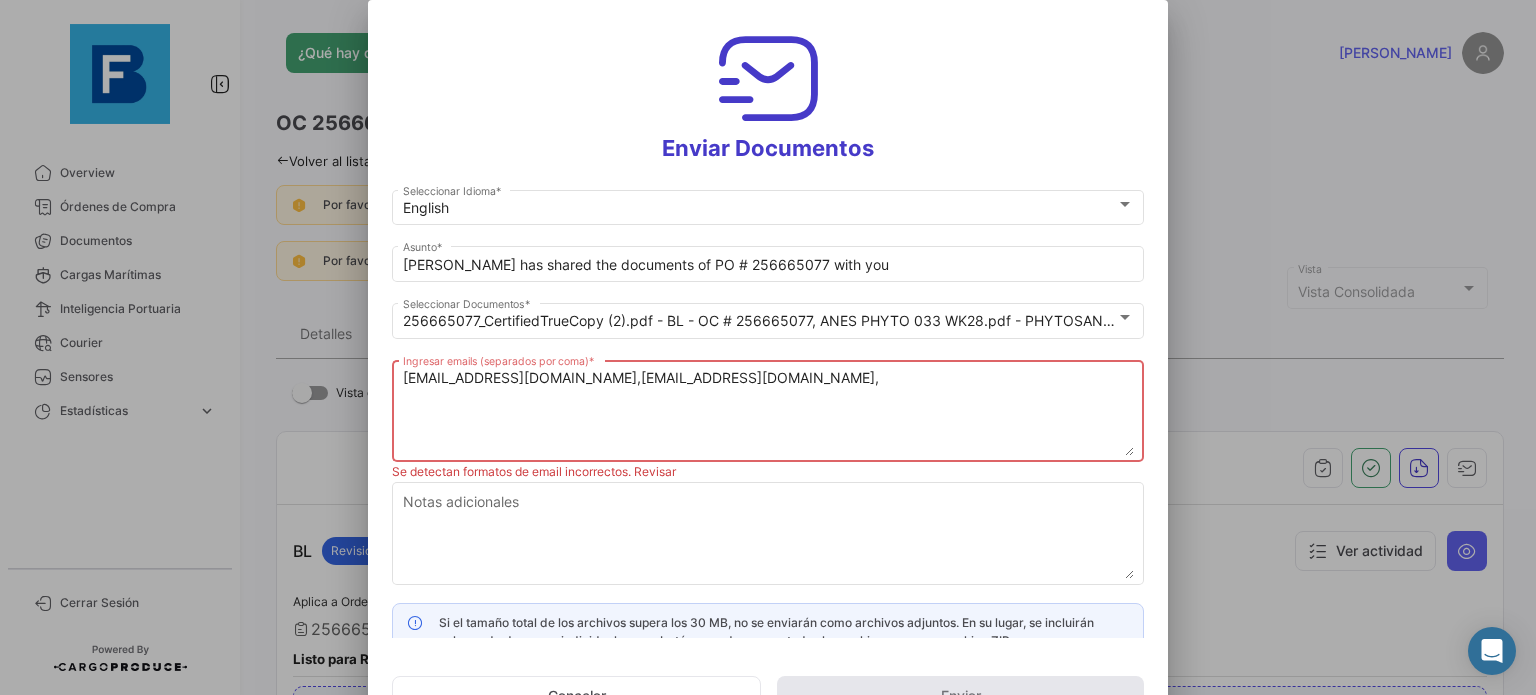 paste on "[EMAIL_ADDRESS][DOMAIN_NAME]" 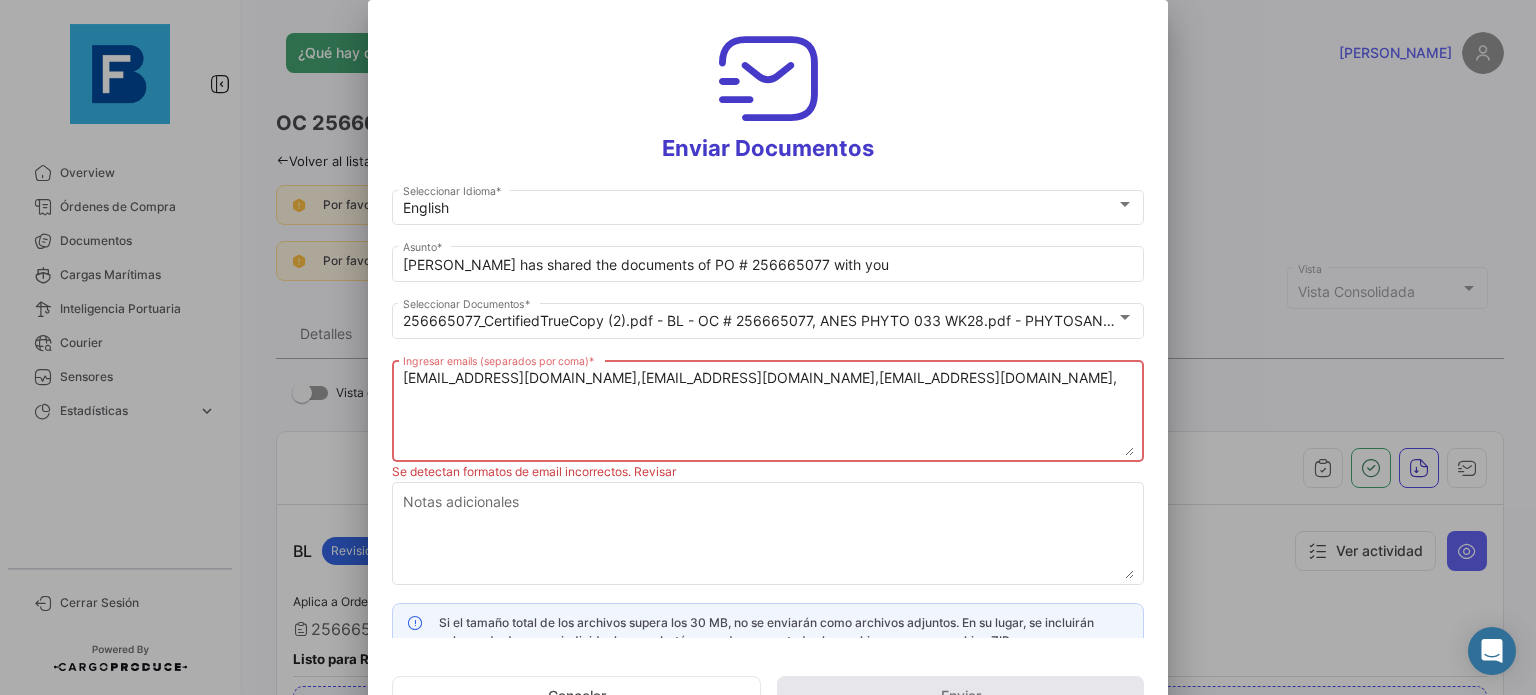 paste on "[PERSON_NAME][EMAIL_ADDRESS][DOMAIN_NAME]" 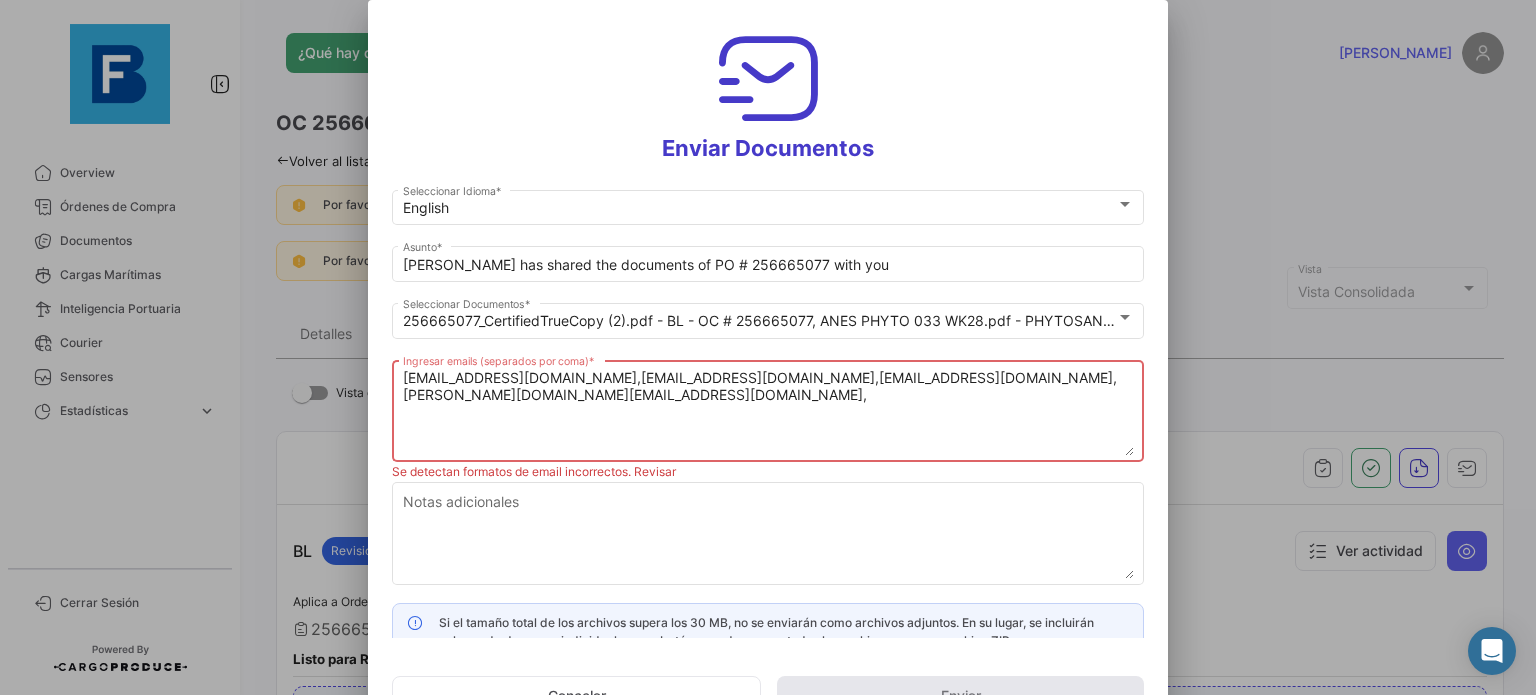 paste on "[PERSON_NAME][EMAIL_ADDRESS][DOMAIN_NAME],
[DOMAIN_NAME][EMAIL_ADDRESS][DOMAIN_NAME],
[DOMAIN_NAME][EMAIL_ADDRESS][DOMAIN_NAME],
[DOMAIN_NAME][EMAIL_ADDRESS][DOMAIN_NAME],
[DOMAIN_NAME][EMAIL_ADDRESS][DOMAIN_NAME]" 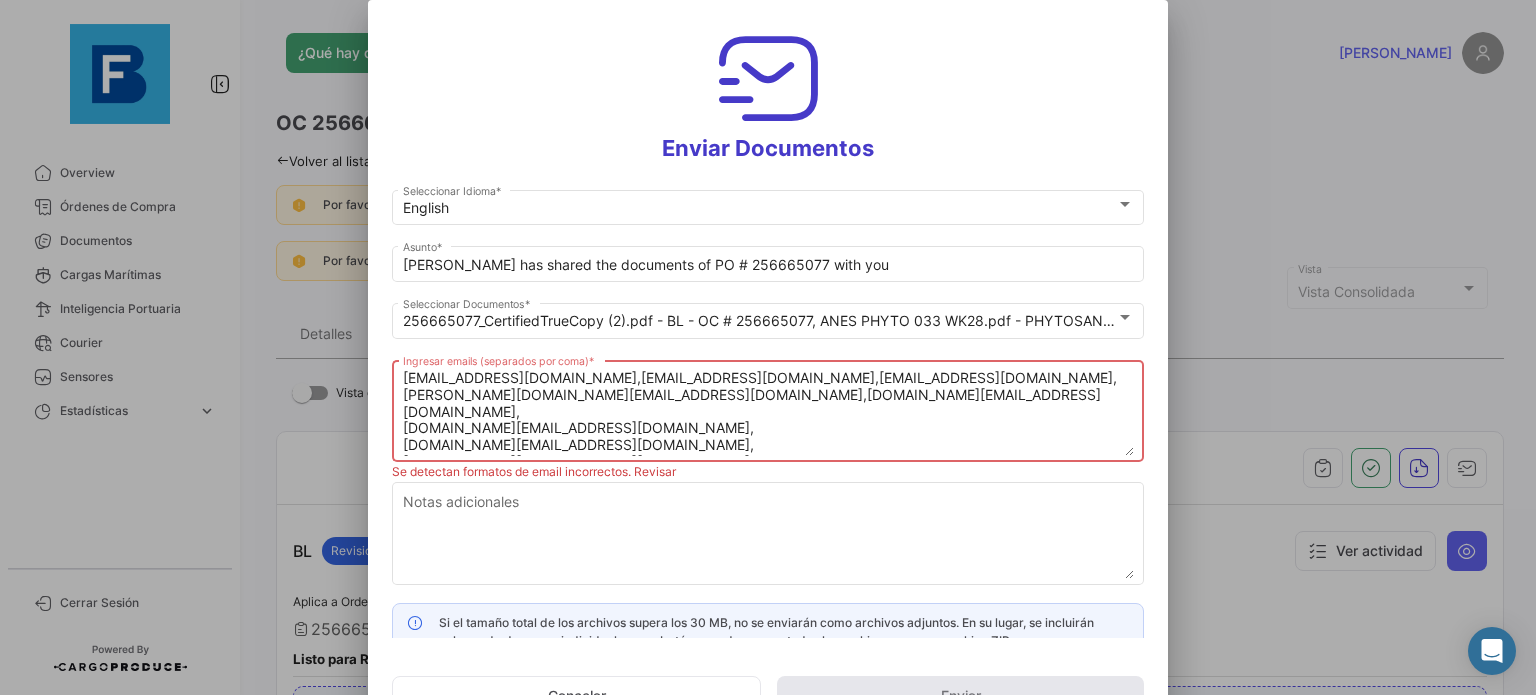 scroll, scrollTop: 32, scrollLeft: 0, axis: vertical 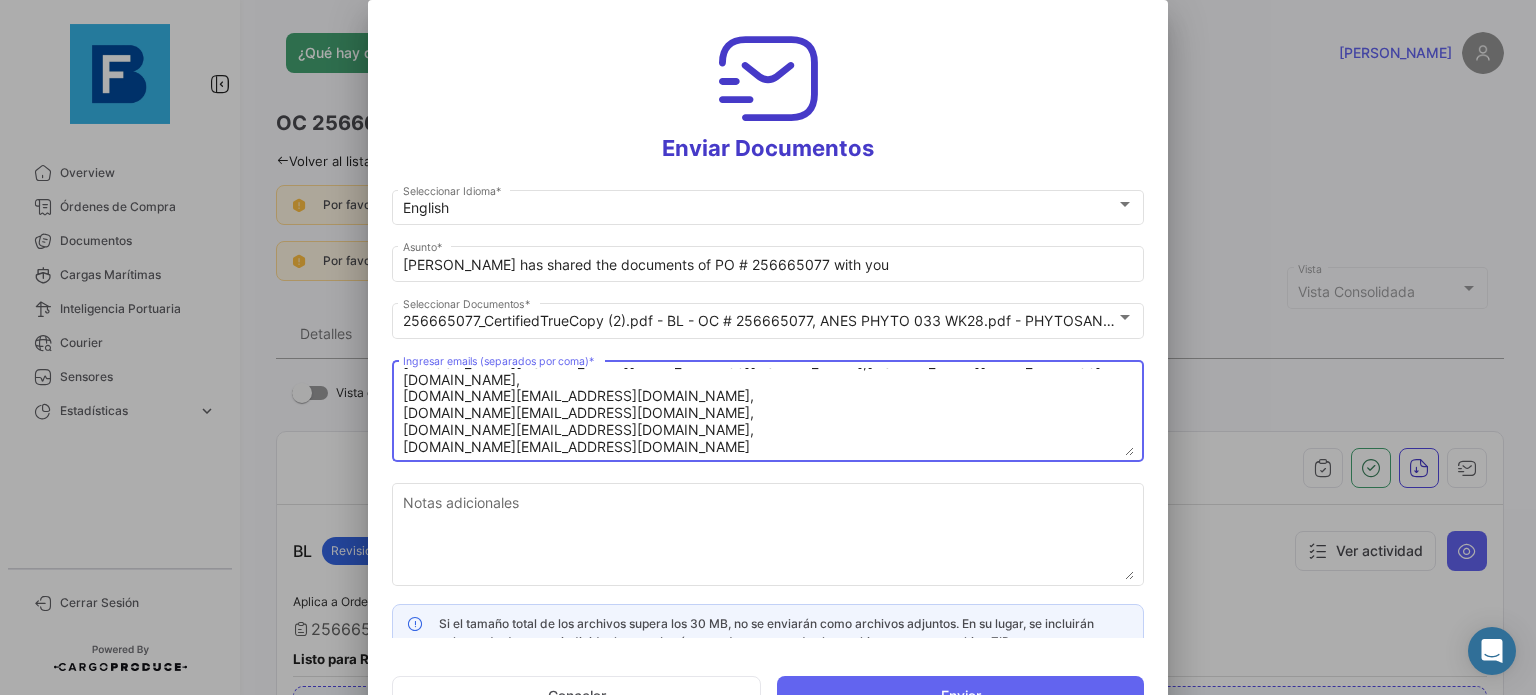 type on "[EMAIL_ADDRESS][DOMAIN_NAME],[EMAIL_ADDRESS][DOMAIN_NAME],[EMAIL_ADDRESS][DOMAIN_NAME],[PERSON_NAME][DOMAIN_NAME][EMAIL_ADDRESS][DOMAIN_NAME],[DOMAIN_NAME][EMAIL_ADDRESS][DOMAIN_NAME],
[DOMAIN_NAME][EMAIL_ADDRESS][DOMAIN_NAME],
[DOMAIN_NAME][EMAIL_ADDRESS][DOMAIN_NAME],
[DOMAIN_NAME][EMAIL_ADDRESS][DOMAIN_NAME],
[DOMAIN_NAME][EMAIL_ADDRESS][DOMAIN_NAME]" 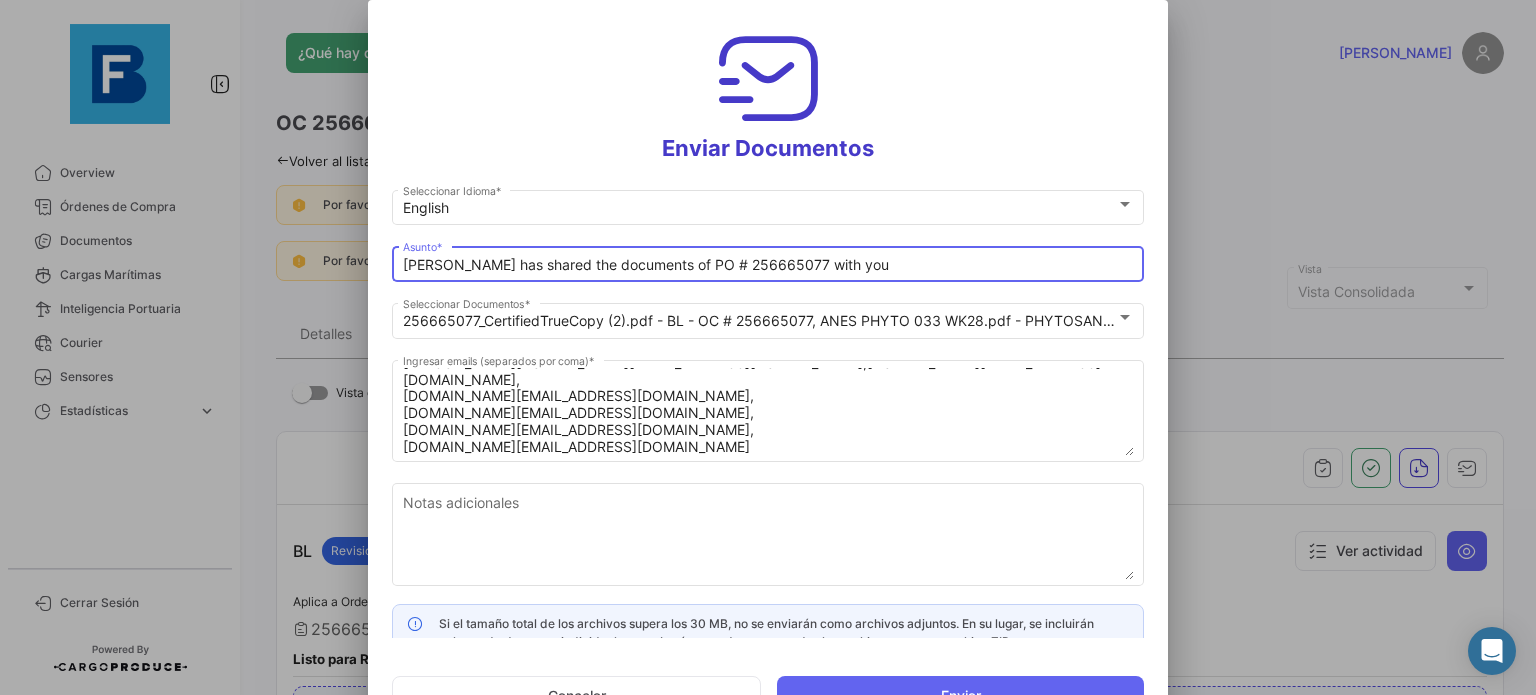 drag, startPoint x: 839, startPoint y: 258, endPoint x: 173, endPoint y: 263, distance: 666.0188 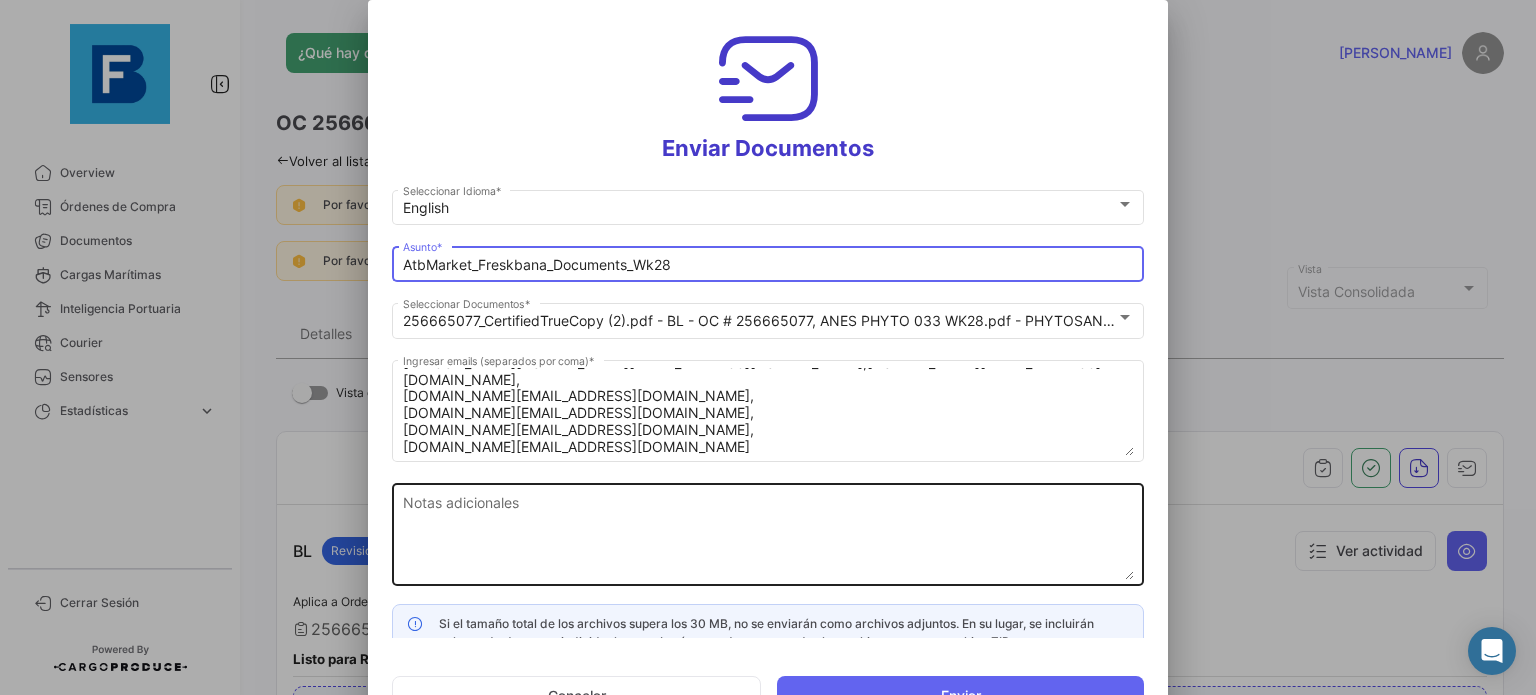 type on "AtbMarket_Freskbana_Documents_Wk28" 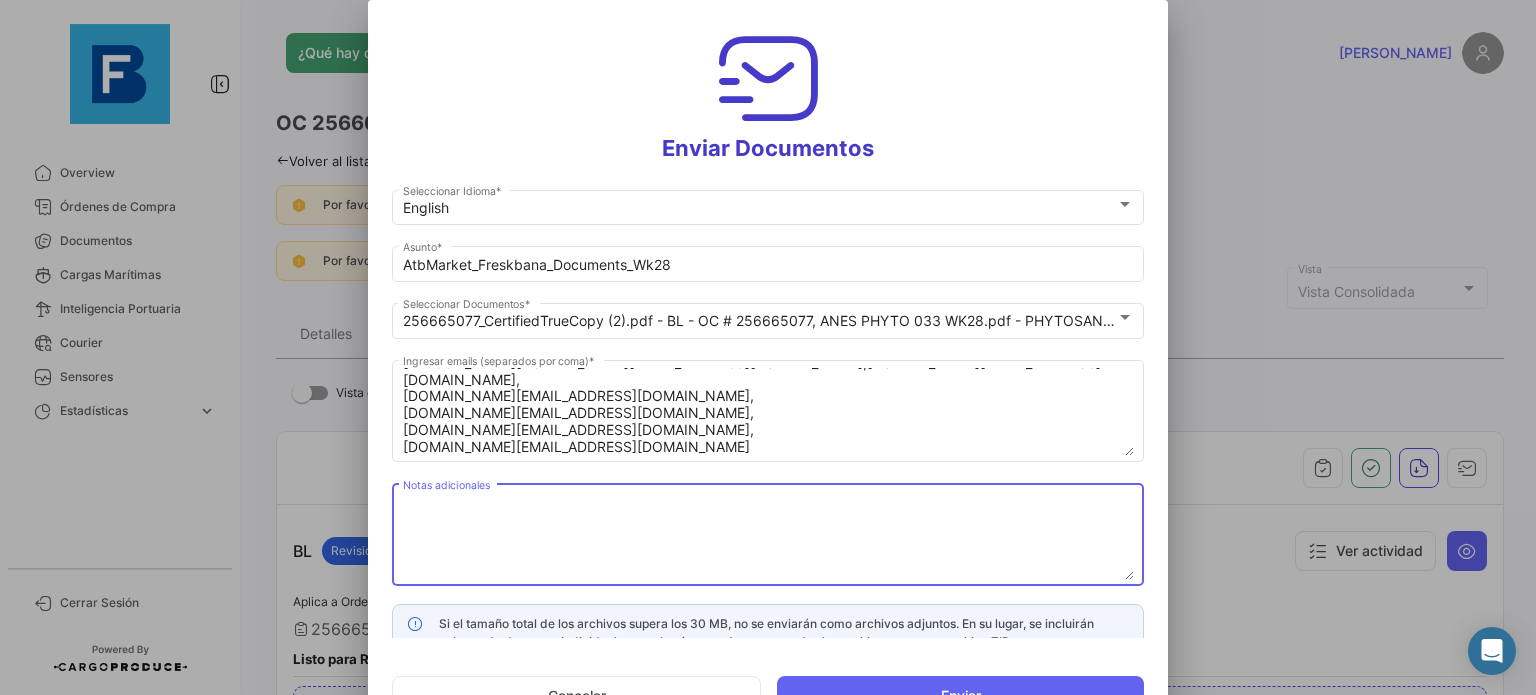click on "Notas adicionales" at bounding box center [768, 536] 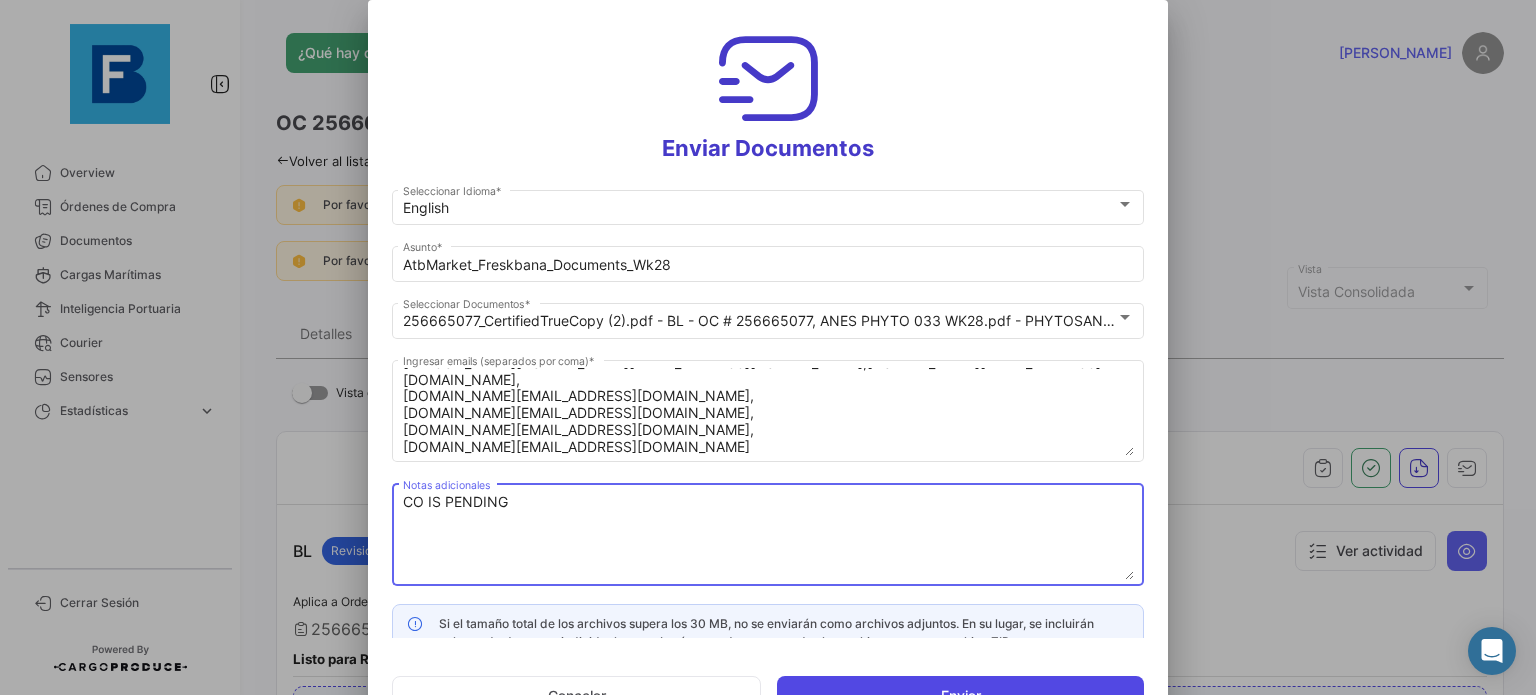 type on "CO IS PENDING" 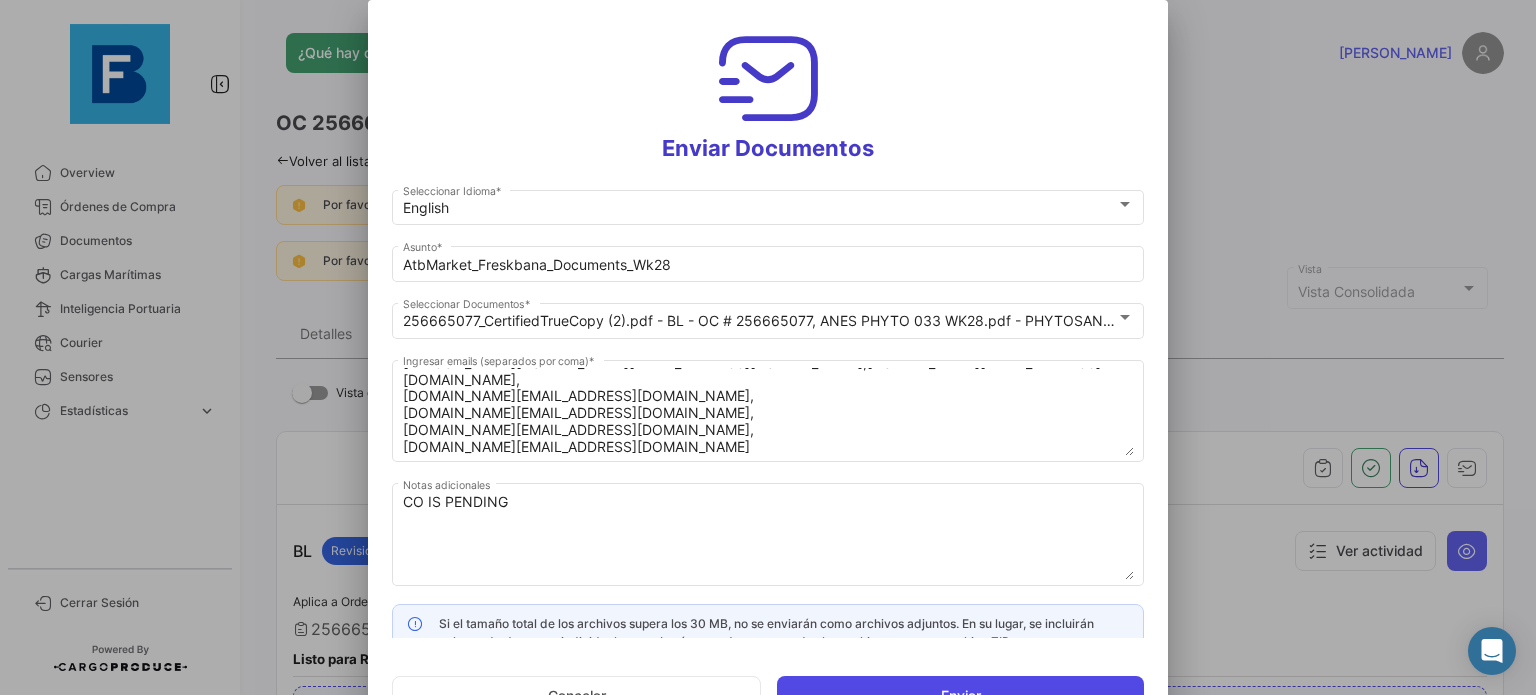click on "Enviar" 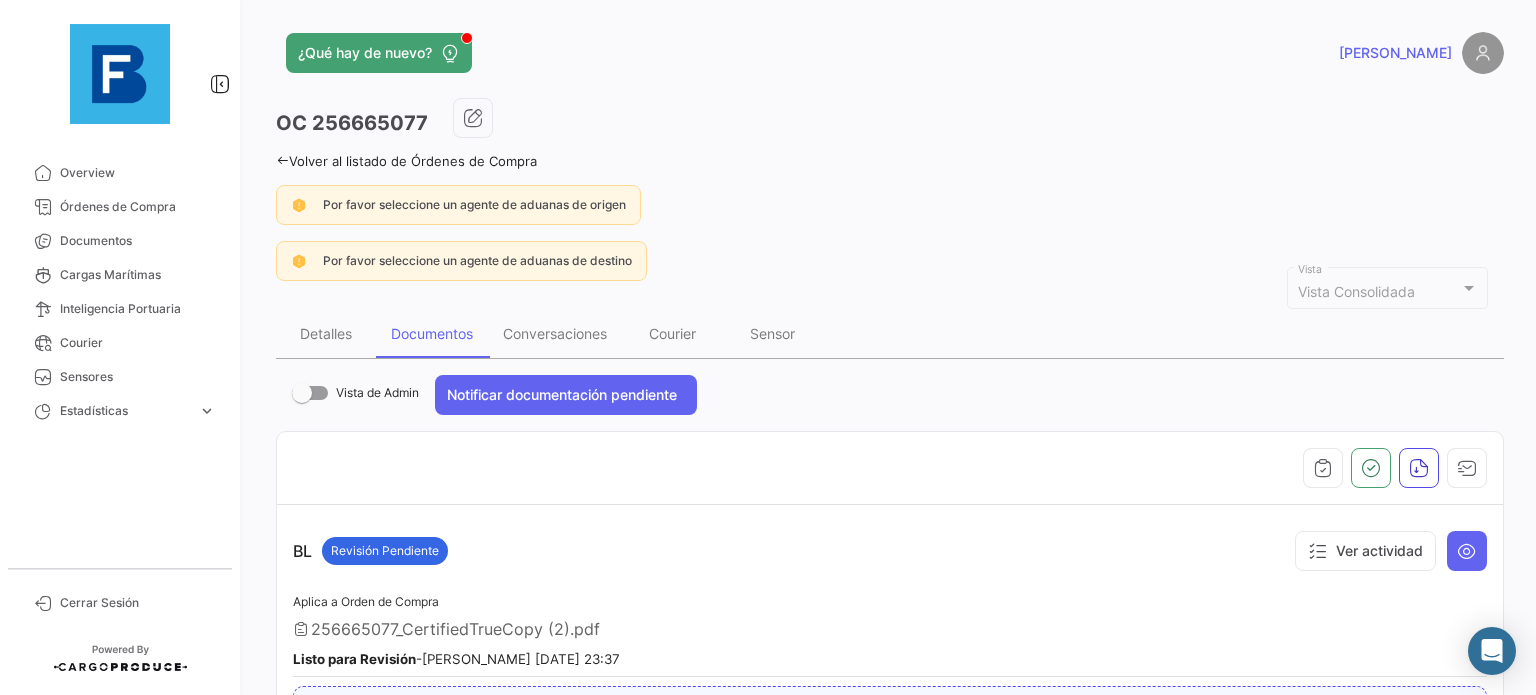 type 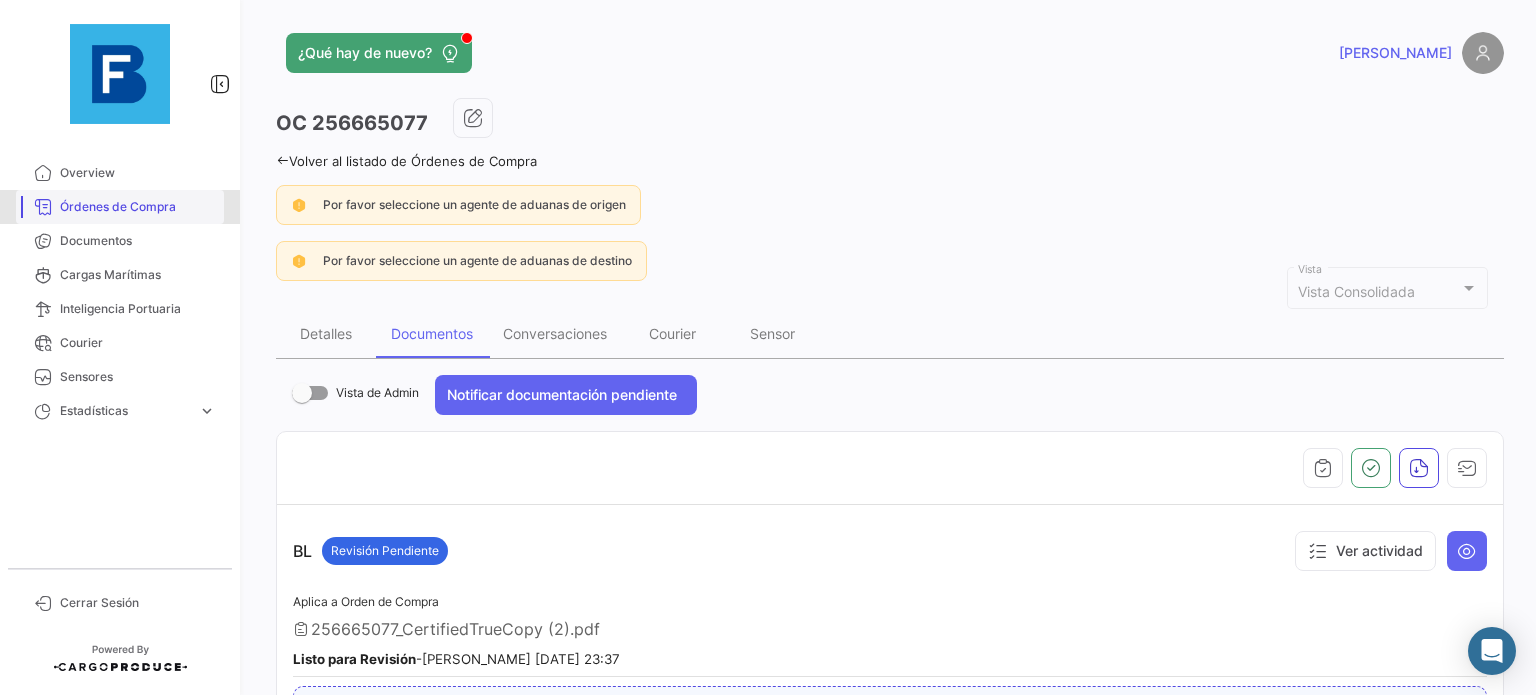 click on "Órdenes de Compra" at bounding box center [138, 207] 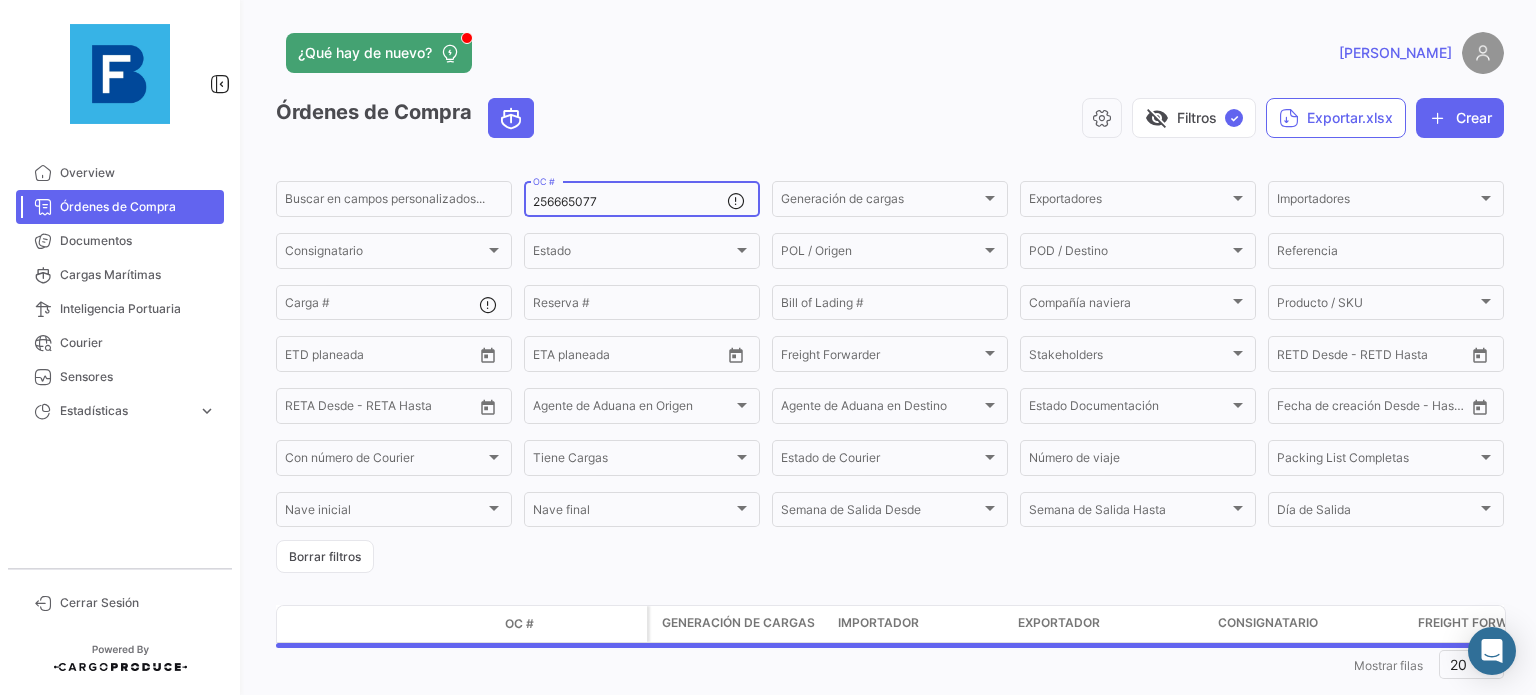 drag, startPoint x: 616, startPoint y: 191, endPoint x: 604, endPoint y: 190, distance: 12.0415945 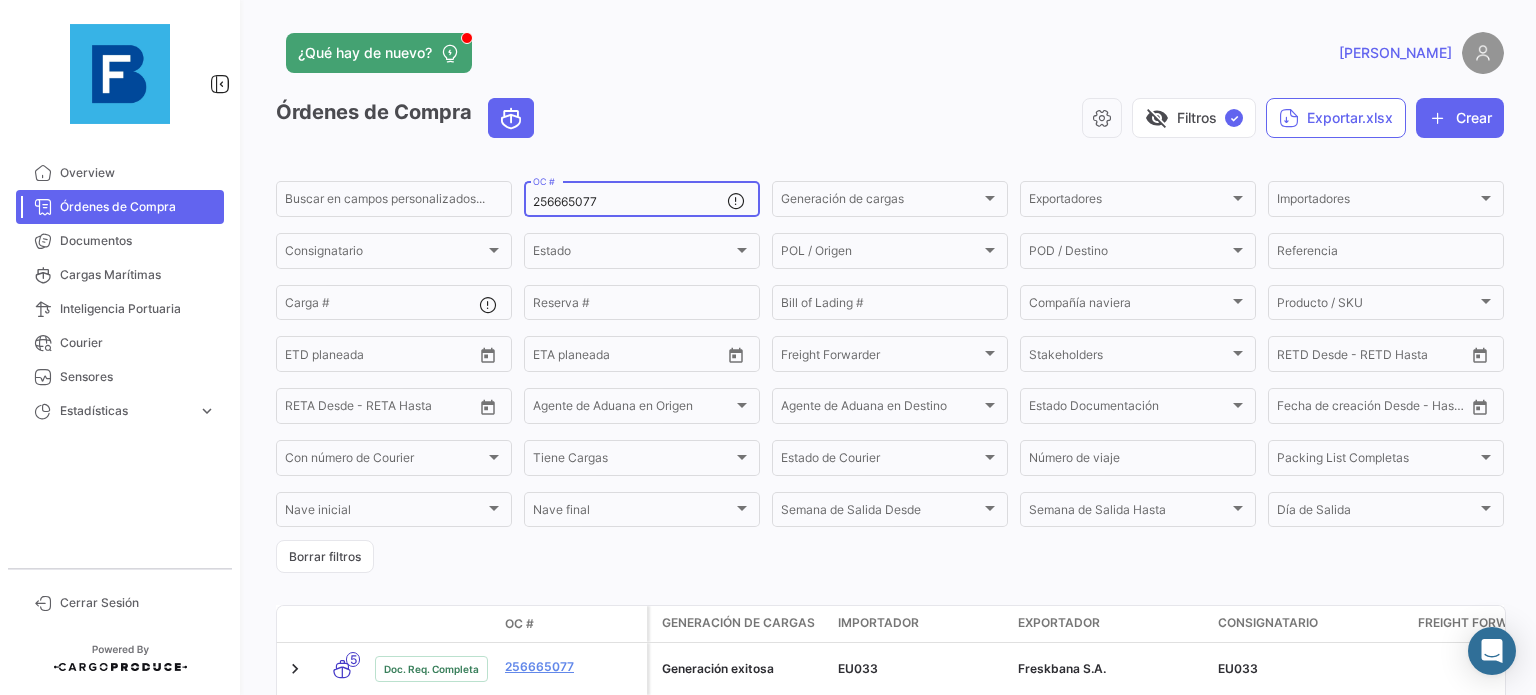 drag, startPoint x: 566, startPoint y: 187, endPoint x: 573, endPoint y: 200, distance: 14.764823 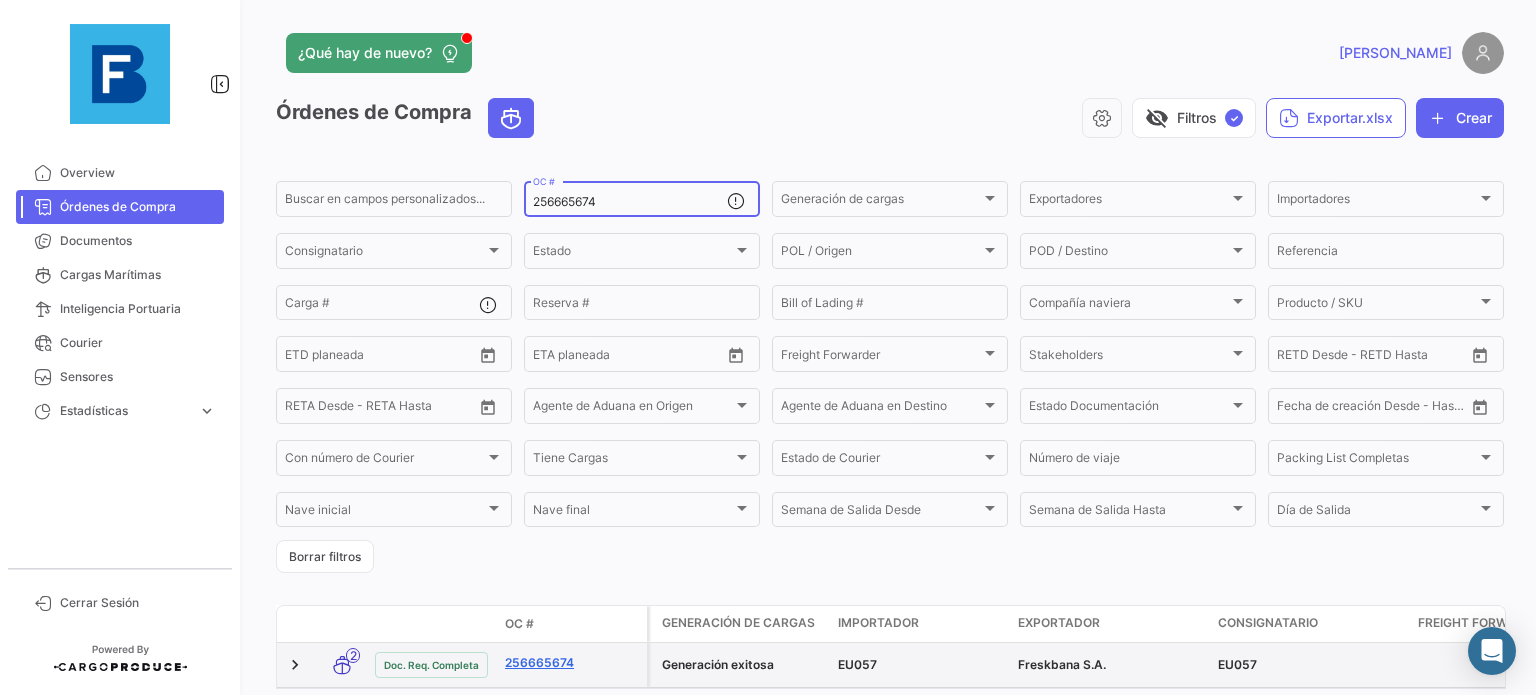 type on "256665674" 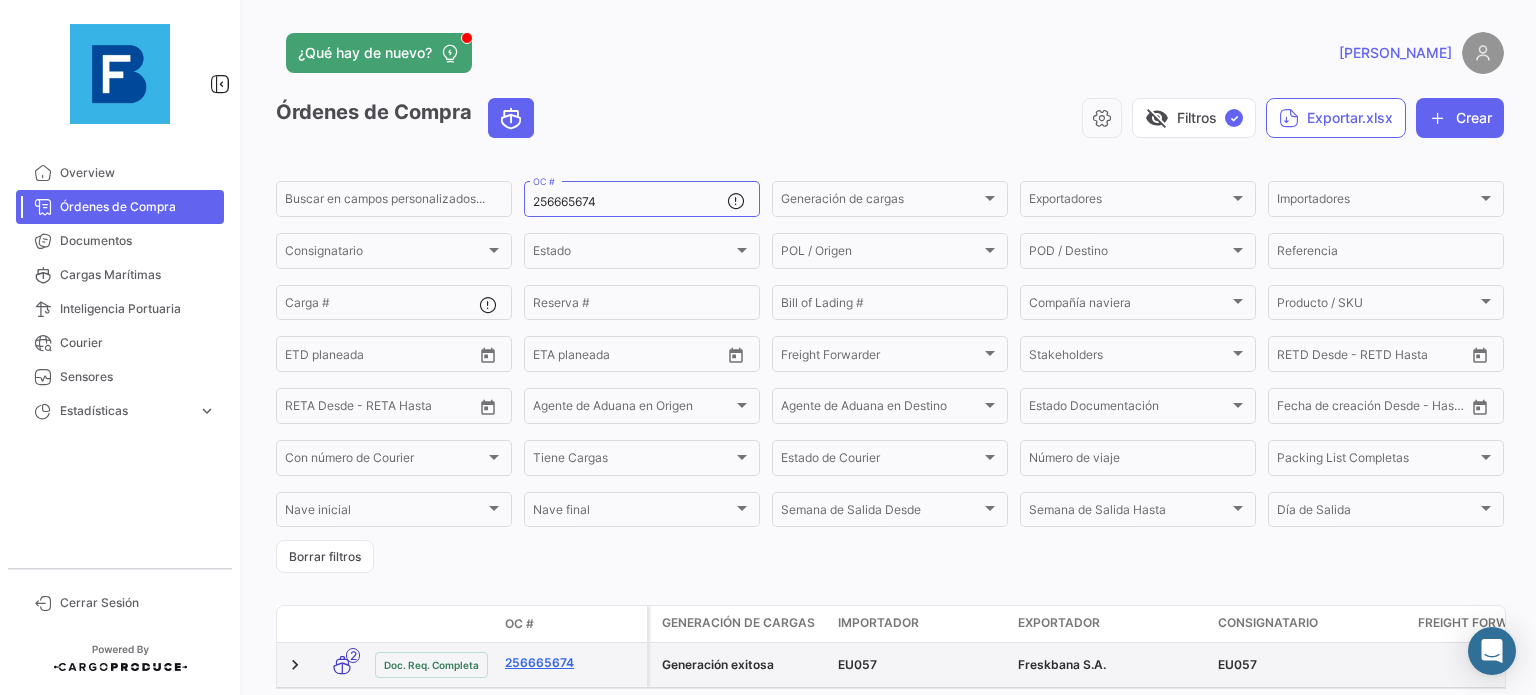click on "256665674" 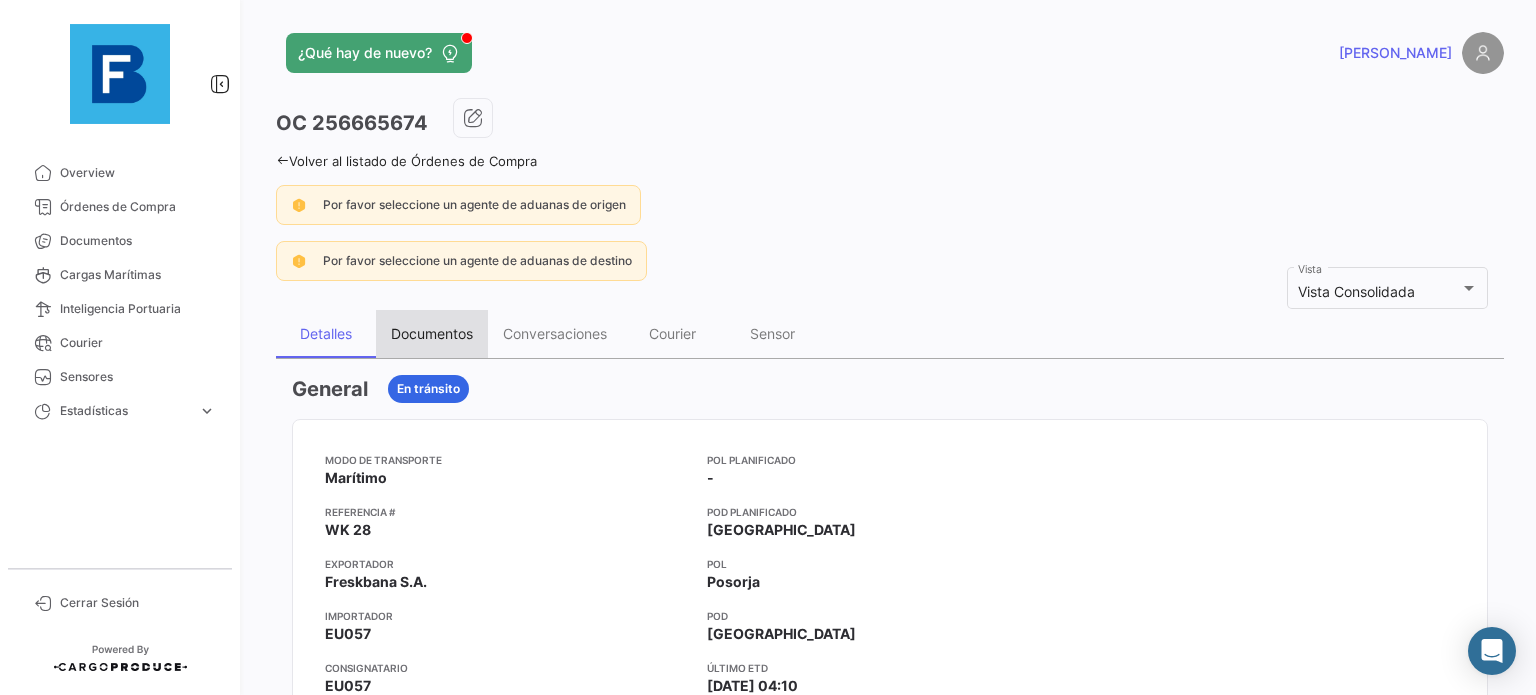 click on "Documentos" at bounding box center [432, 333] 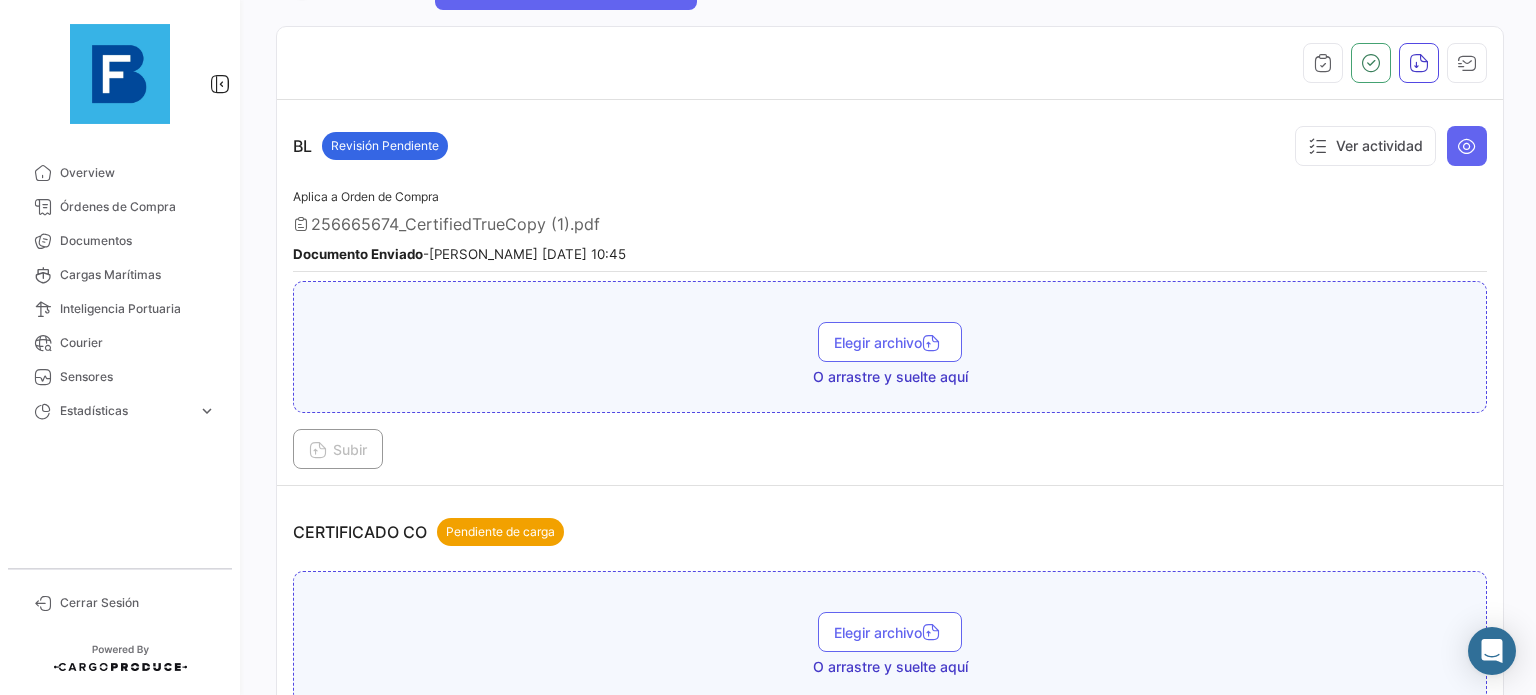 scroll, scrollTop: 376, scrollLeft: 0, axis: vertical 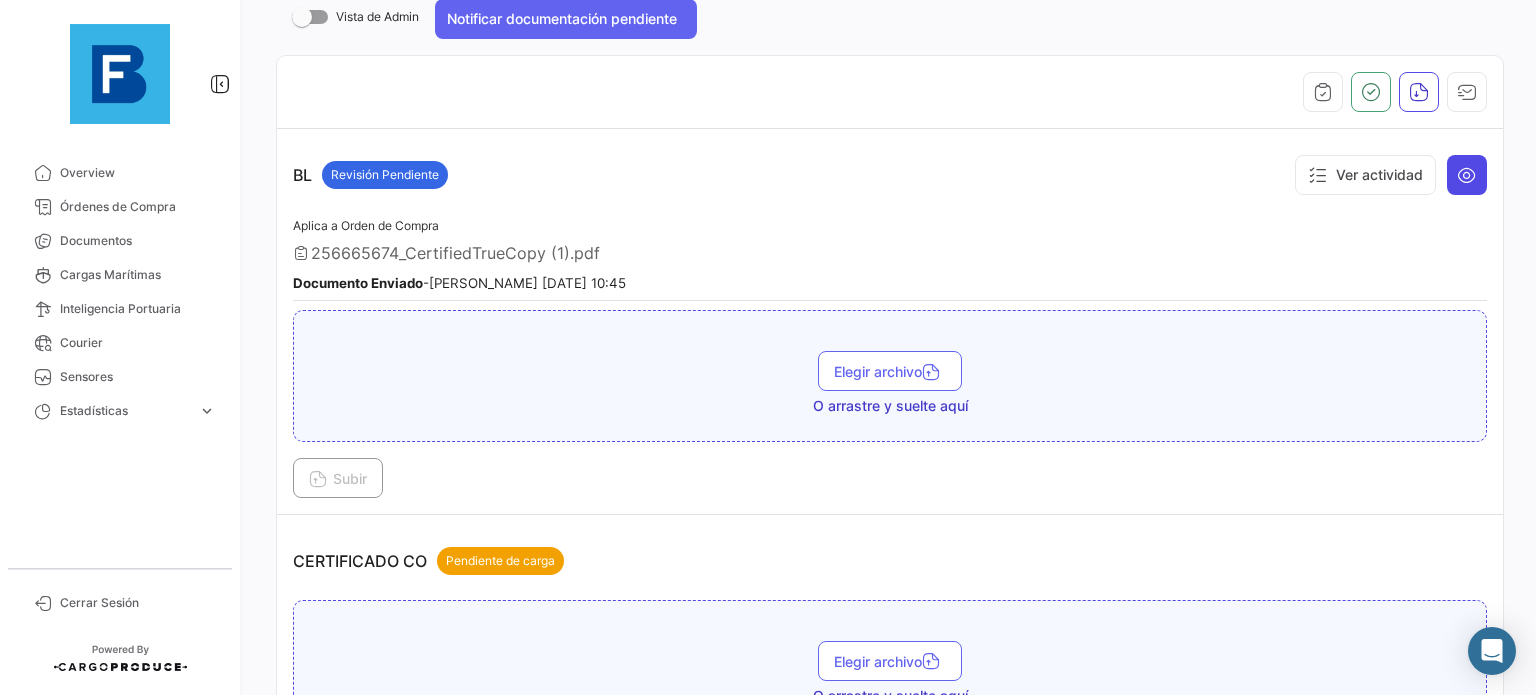 click at bounding box center (1467, 175) 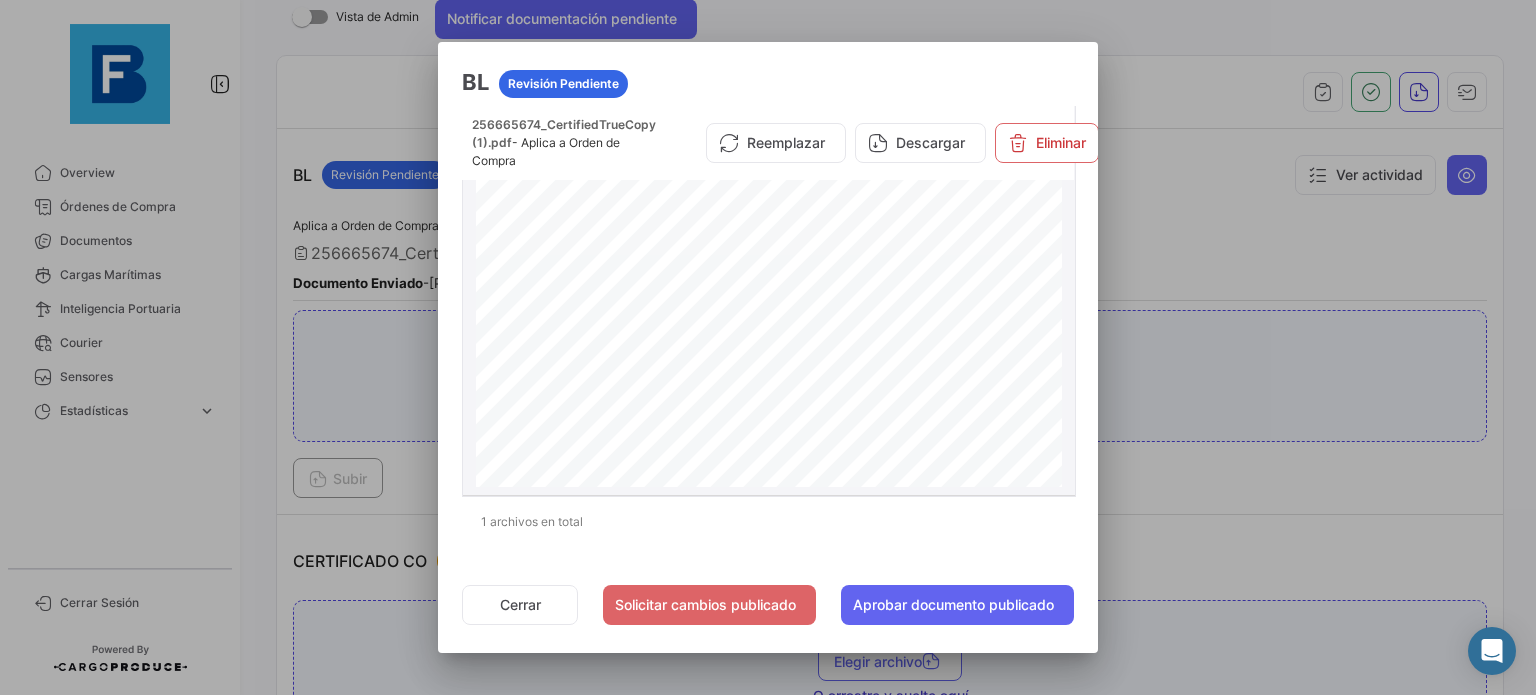 scroll, scrollTop: 80, scrollLeft: 0, axis: vertical 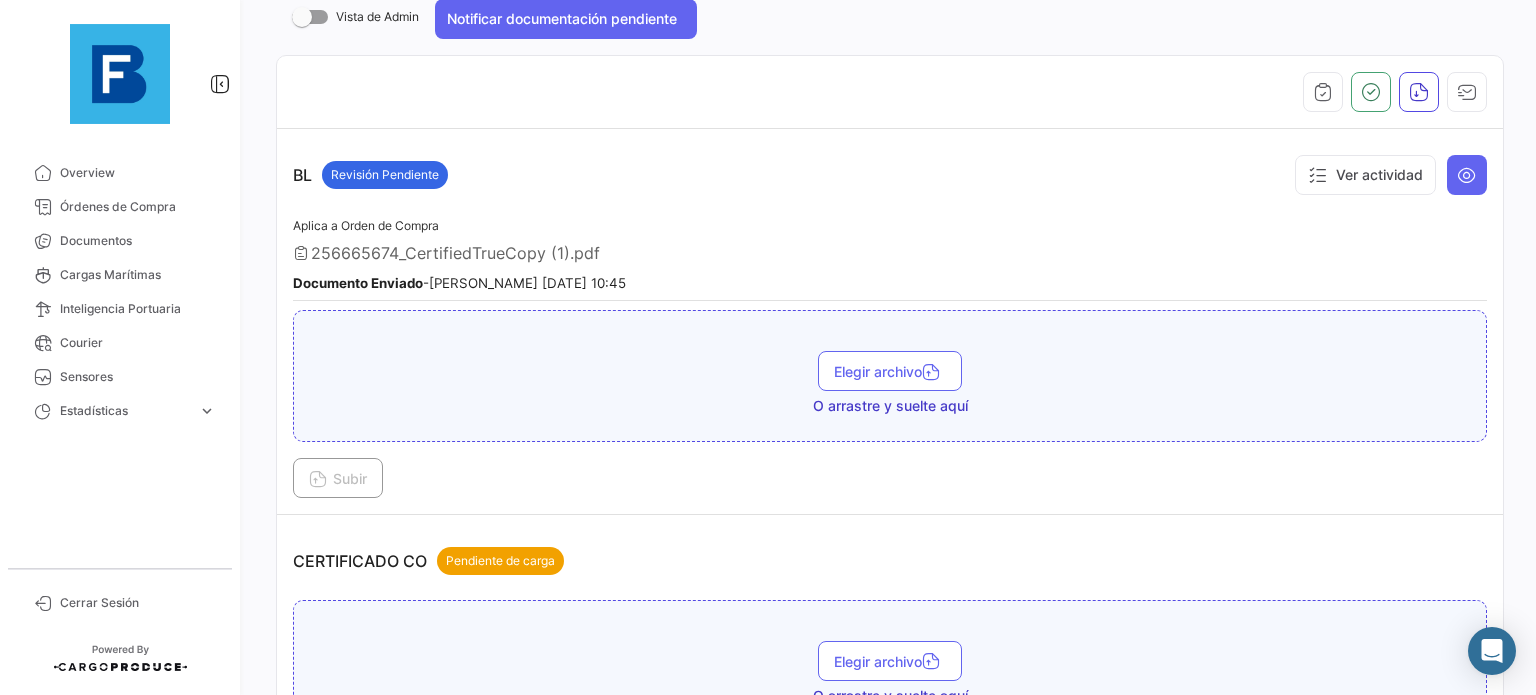 type 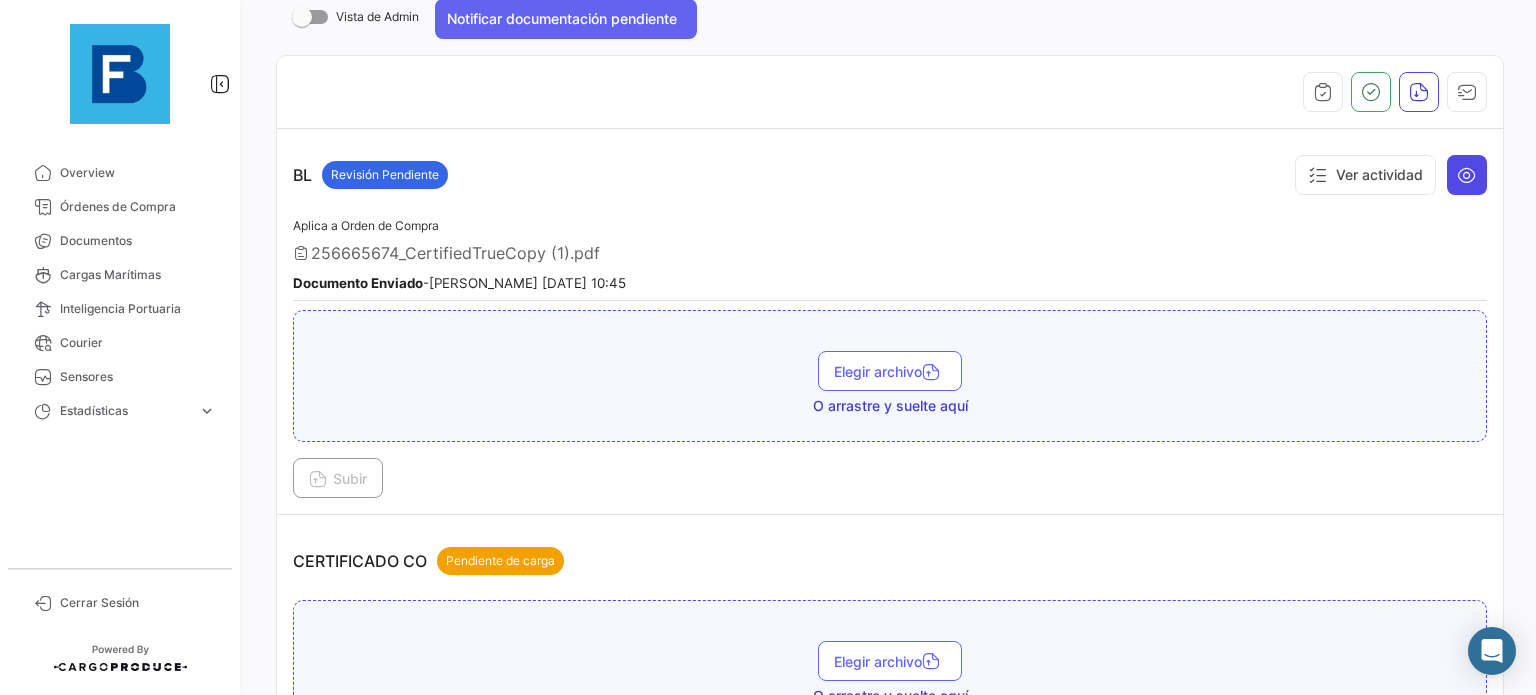 click at bounding box center [1467, 175] 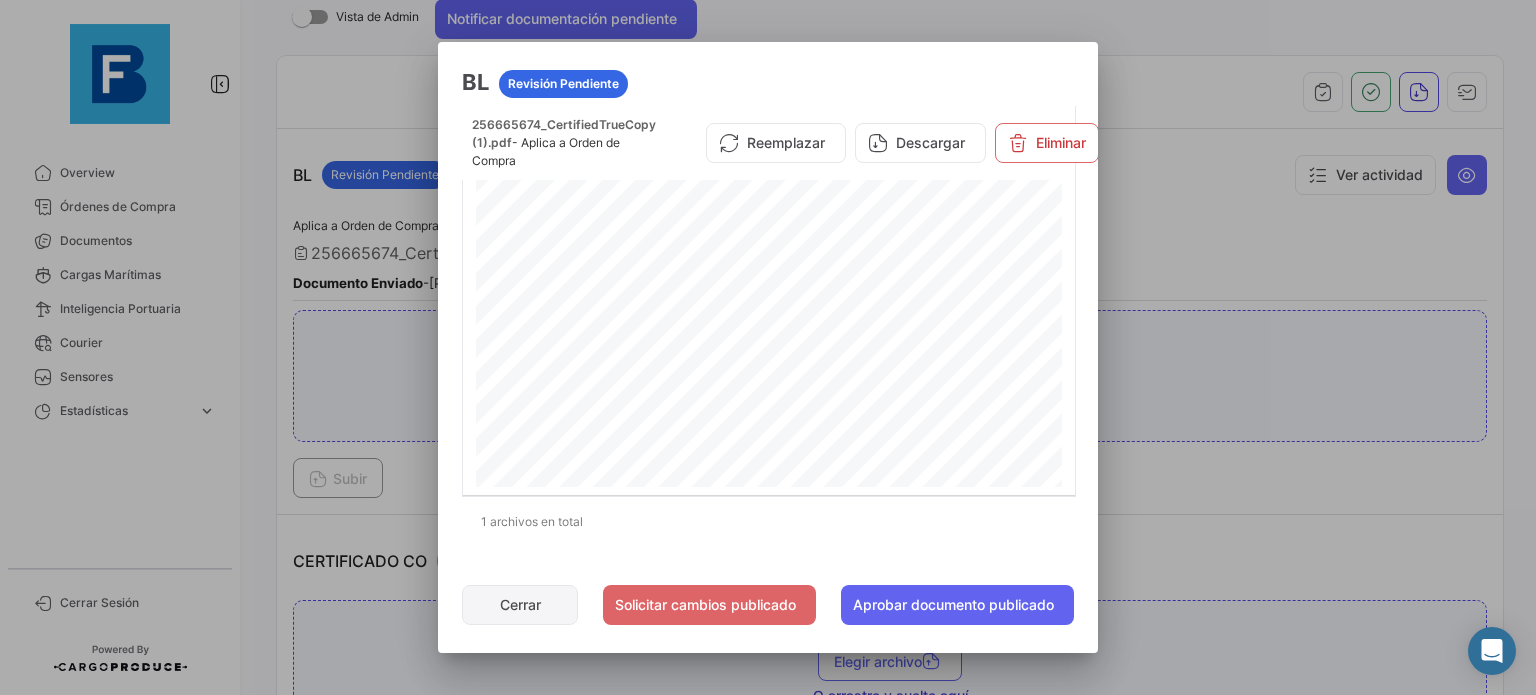 click on "Cerrar" 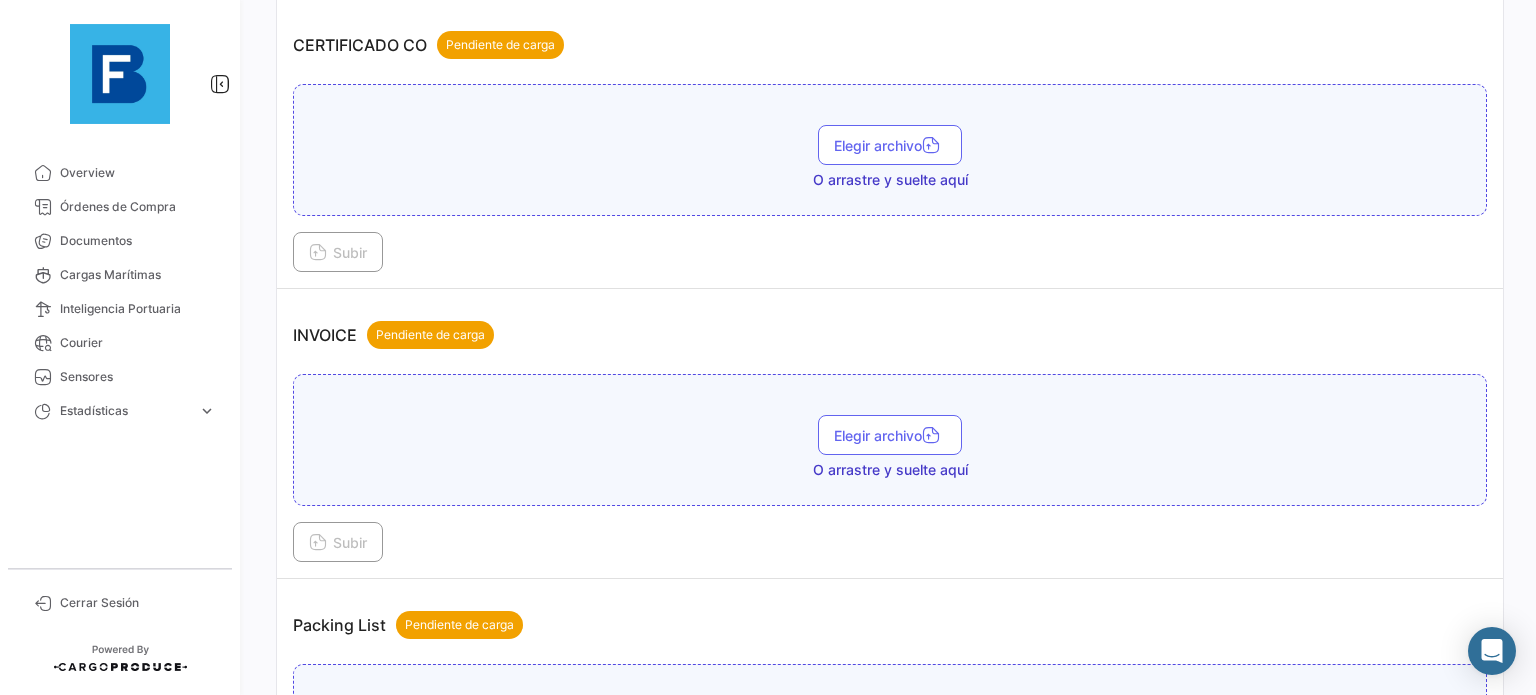 scroll, scrollTop: 916, scrollLeft: 0, axis: vertical 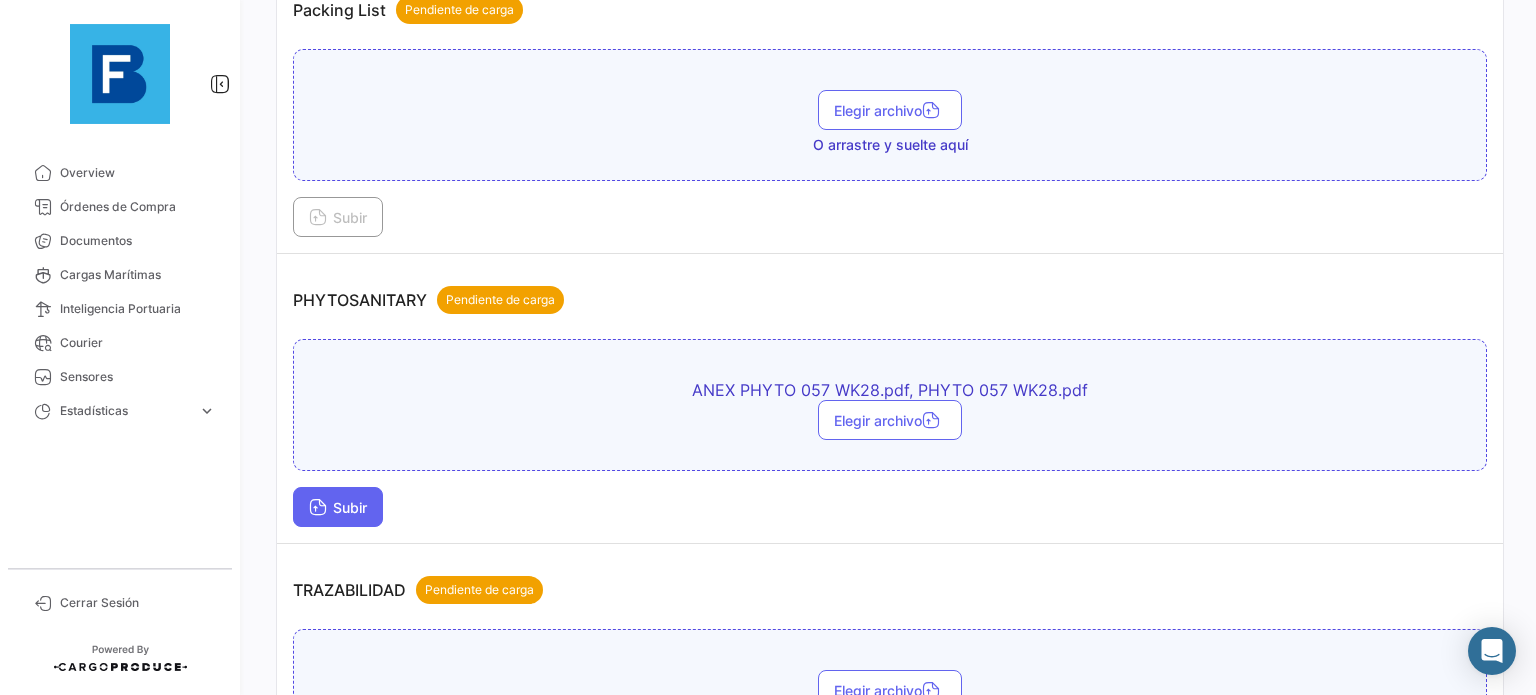 click on "Subir" at bounding box center (338, 507) 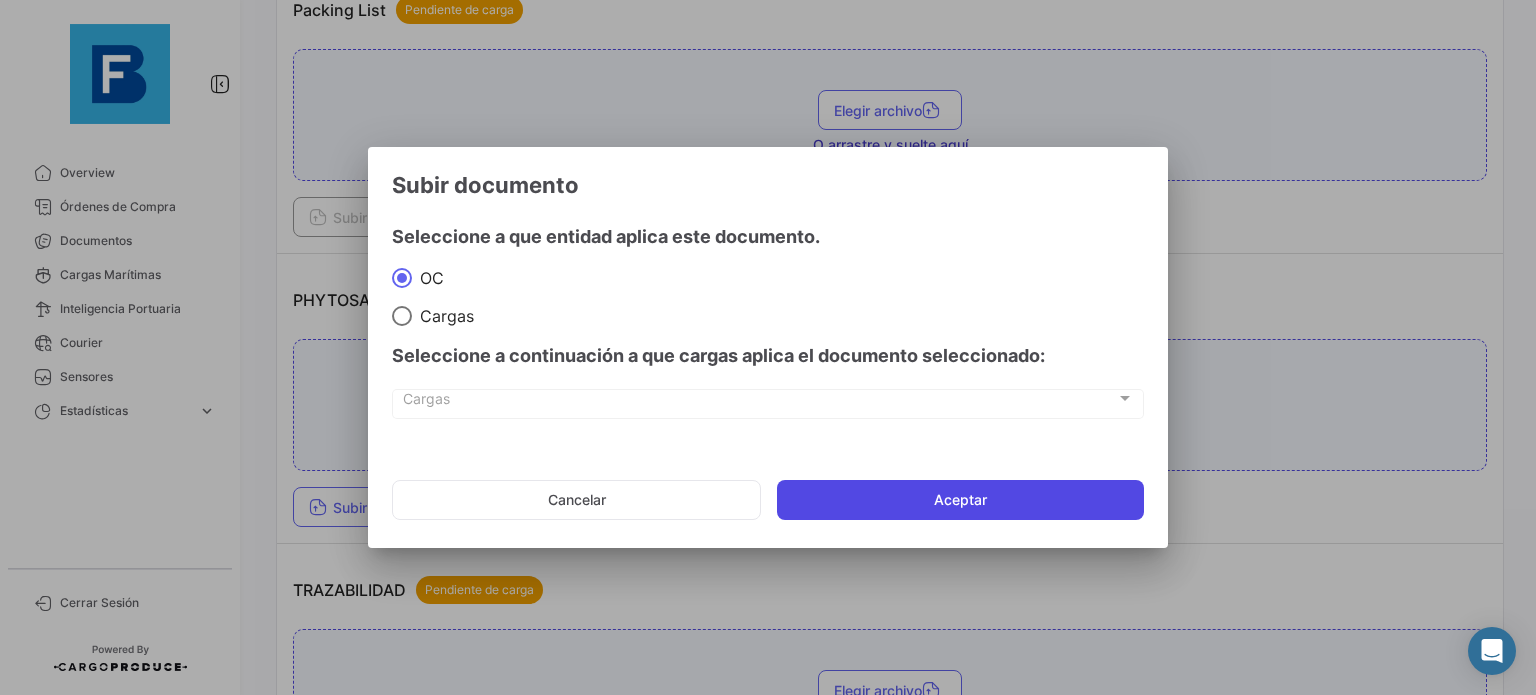 click on "Aceptar" 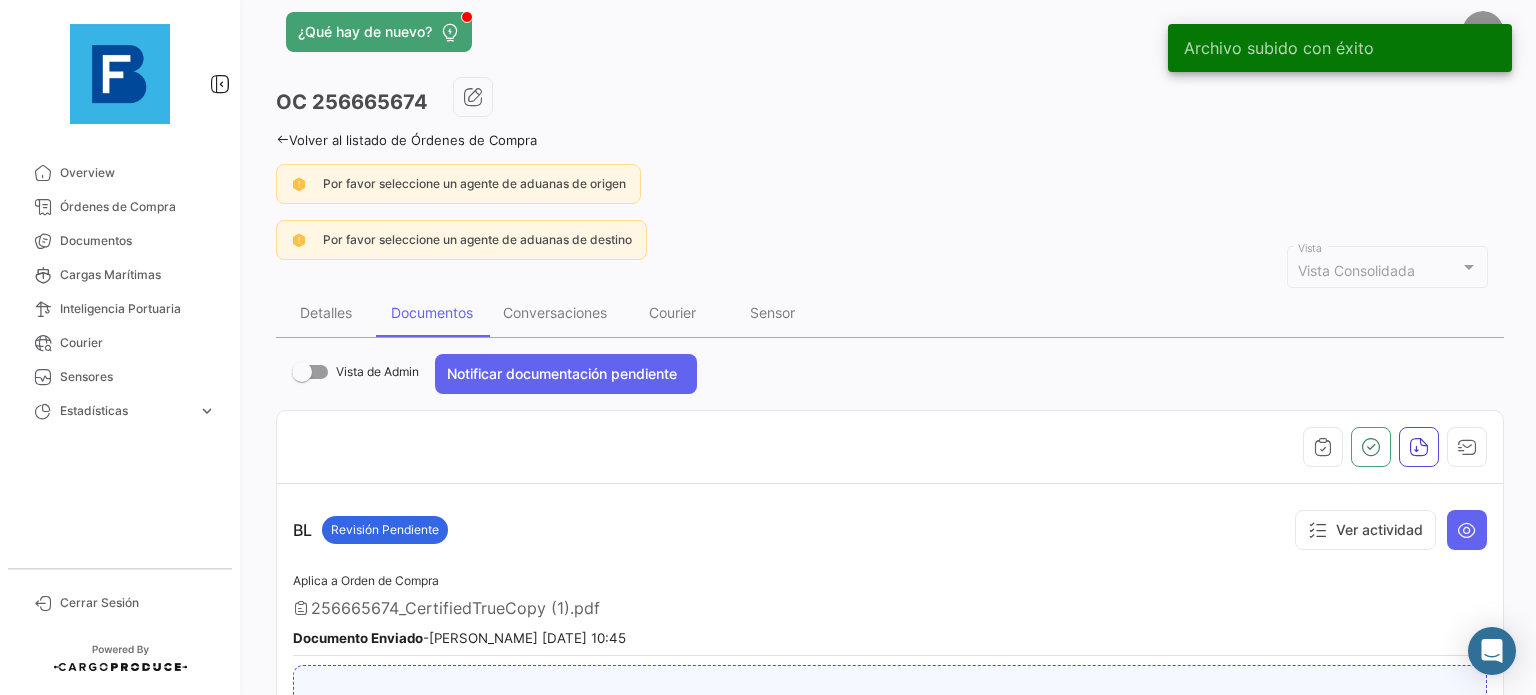 scroll, scrollTop: 0, scrollLeft: 0, axis: both 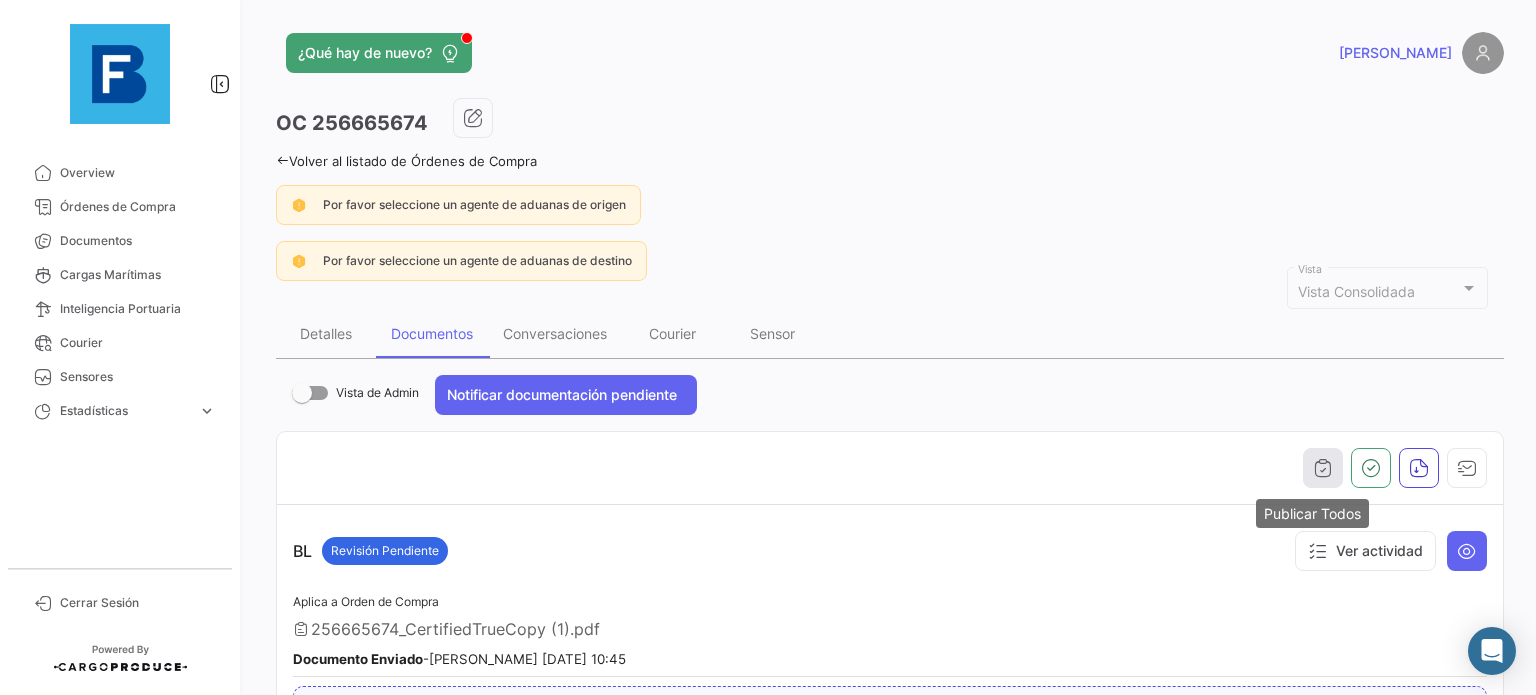 click at bounding box center (1323, 468) 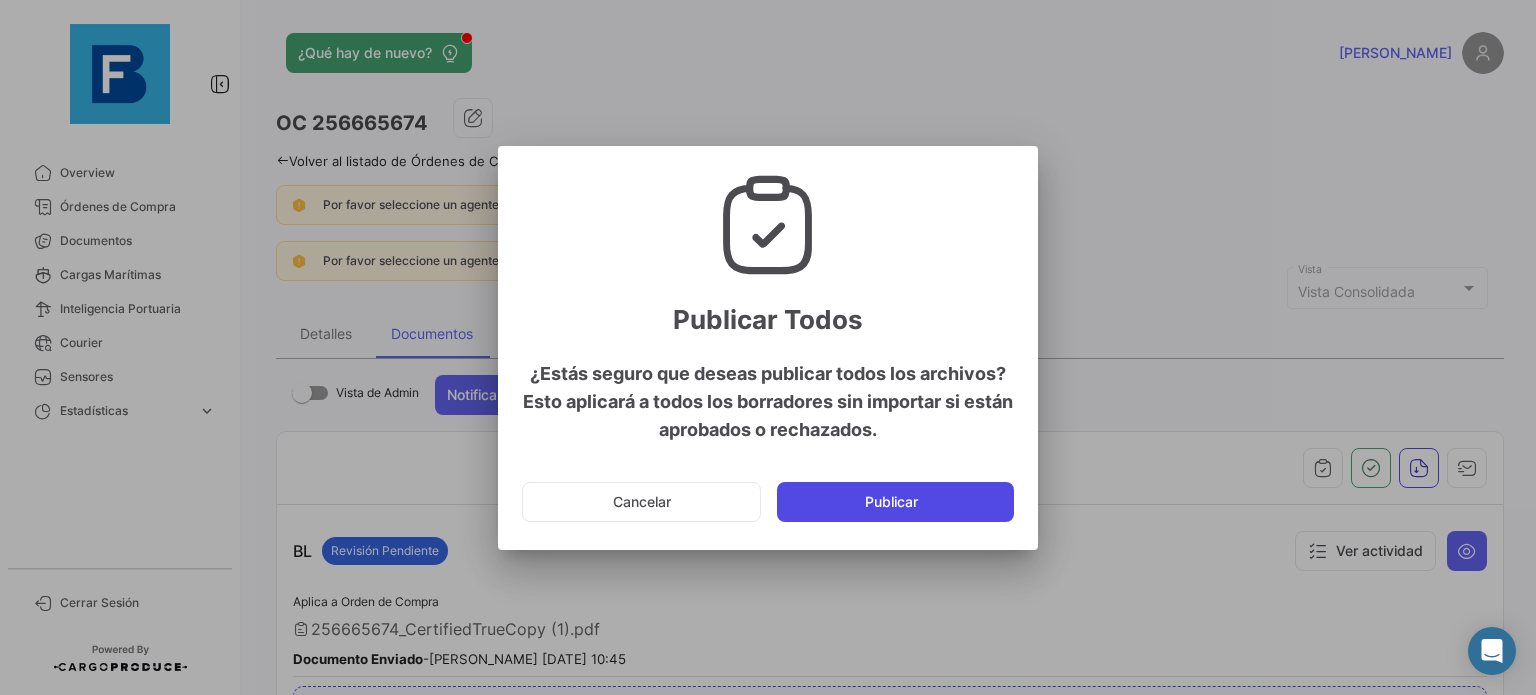 click on "Publicar" 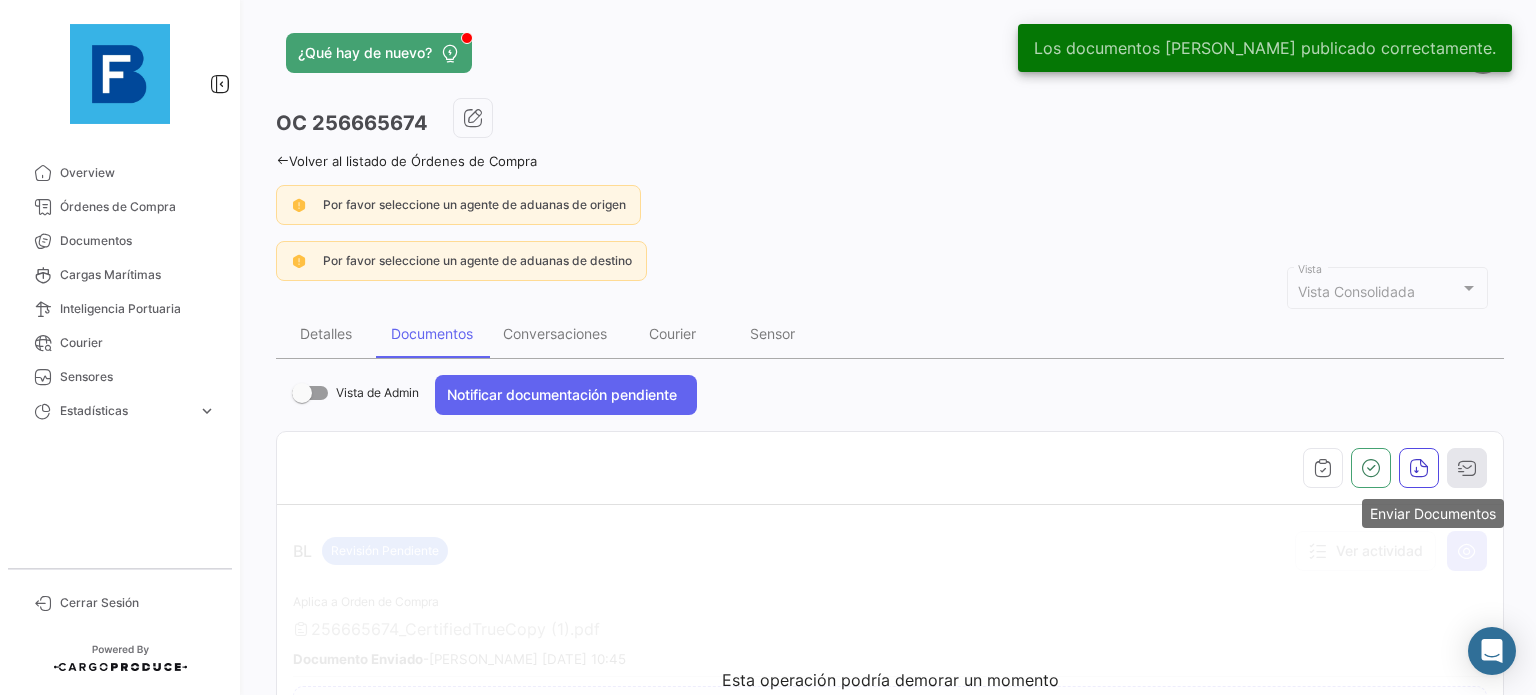 click at bounding box center (1467, 468) 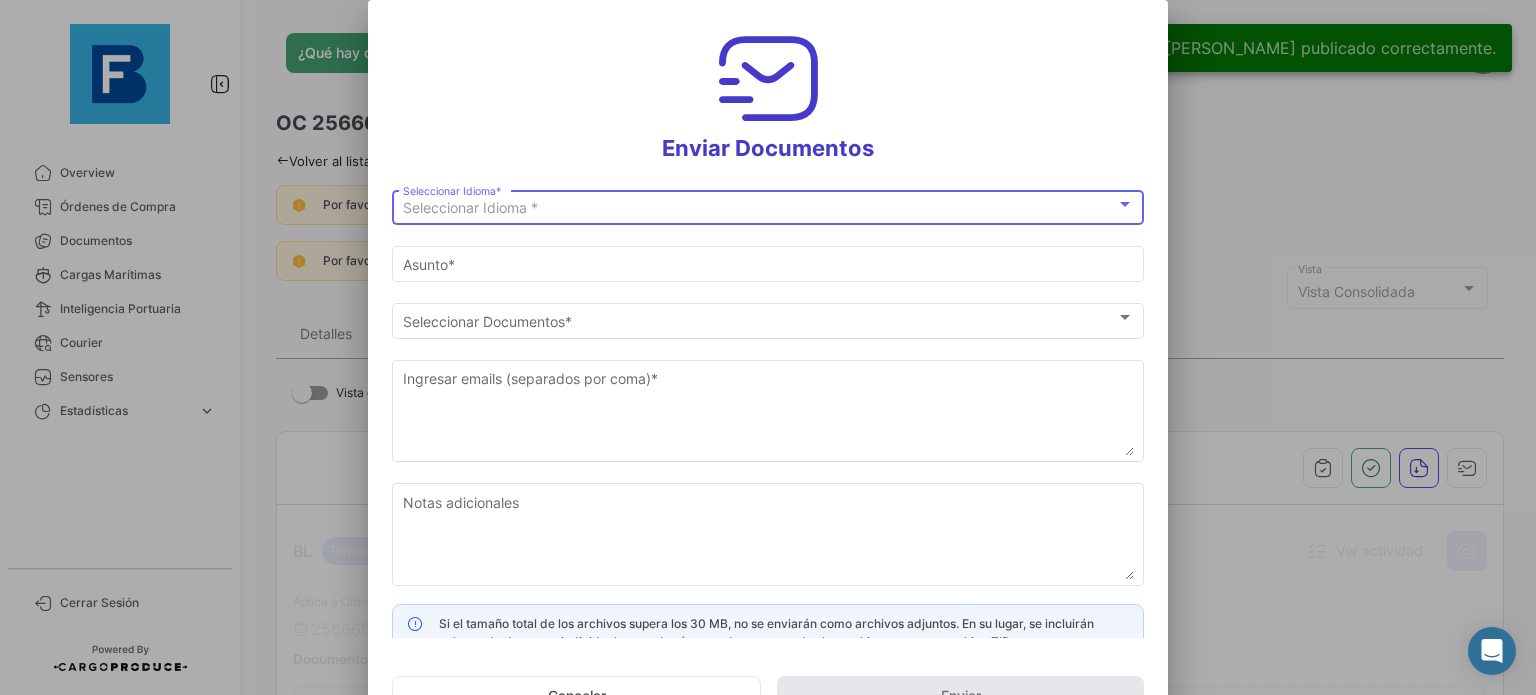 click on "Seleccionar Idioma *" at bounding box center (768, 208) 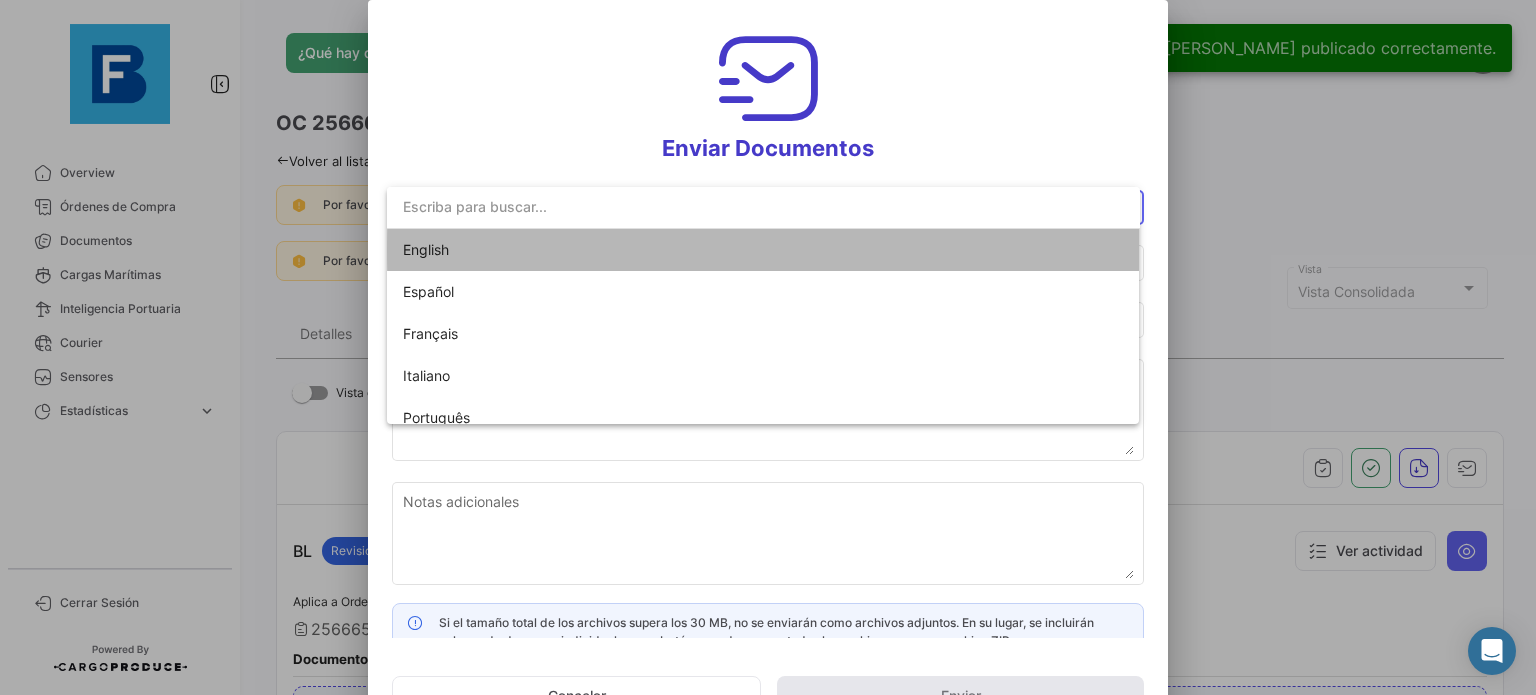 click on "English" at bounding box center [763, 250] 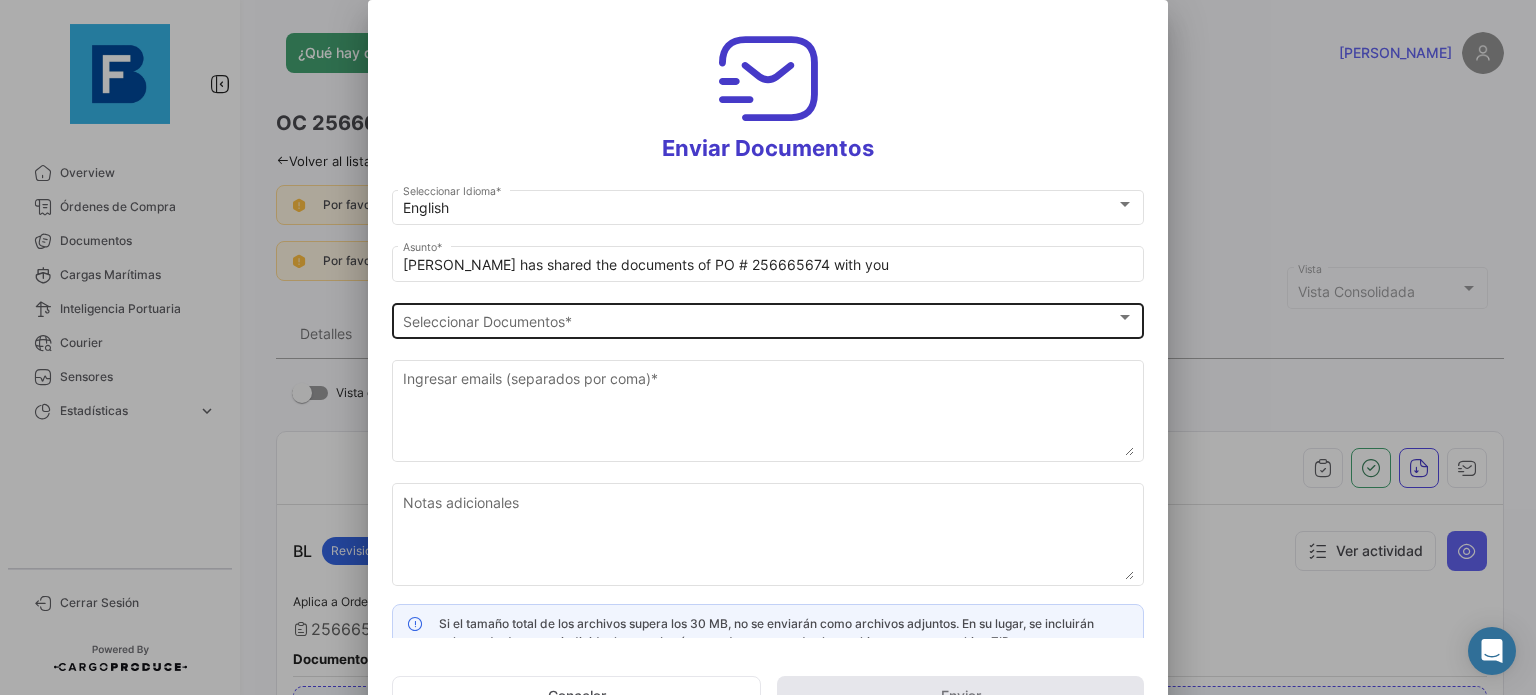 click on "Seleccionar Documentos Seleccionar Documentos  *" 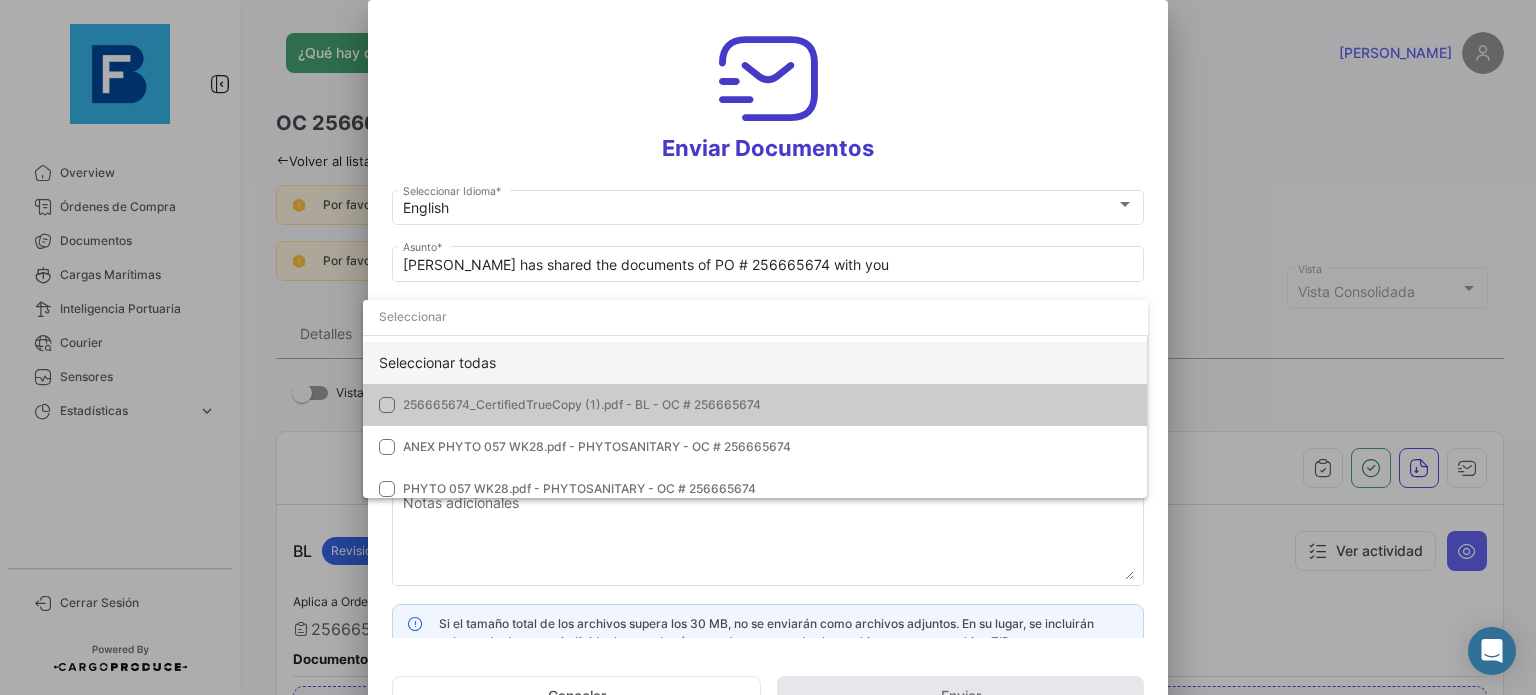 click on "Seleccionar todas" 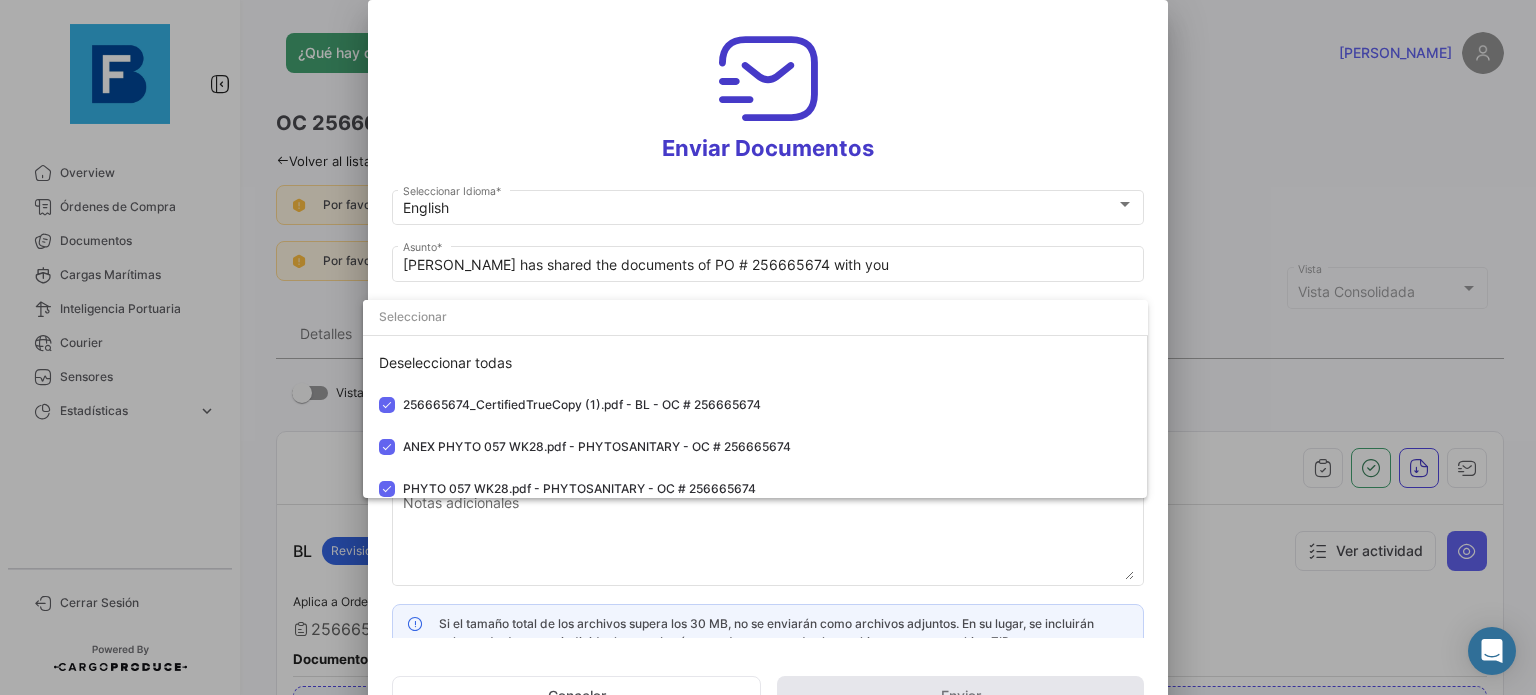 click at bounding box center (768, 347) 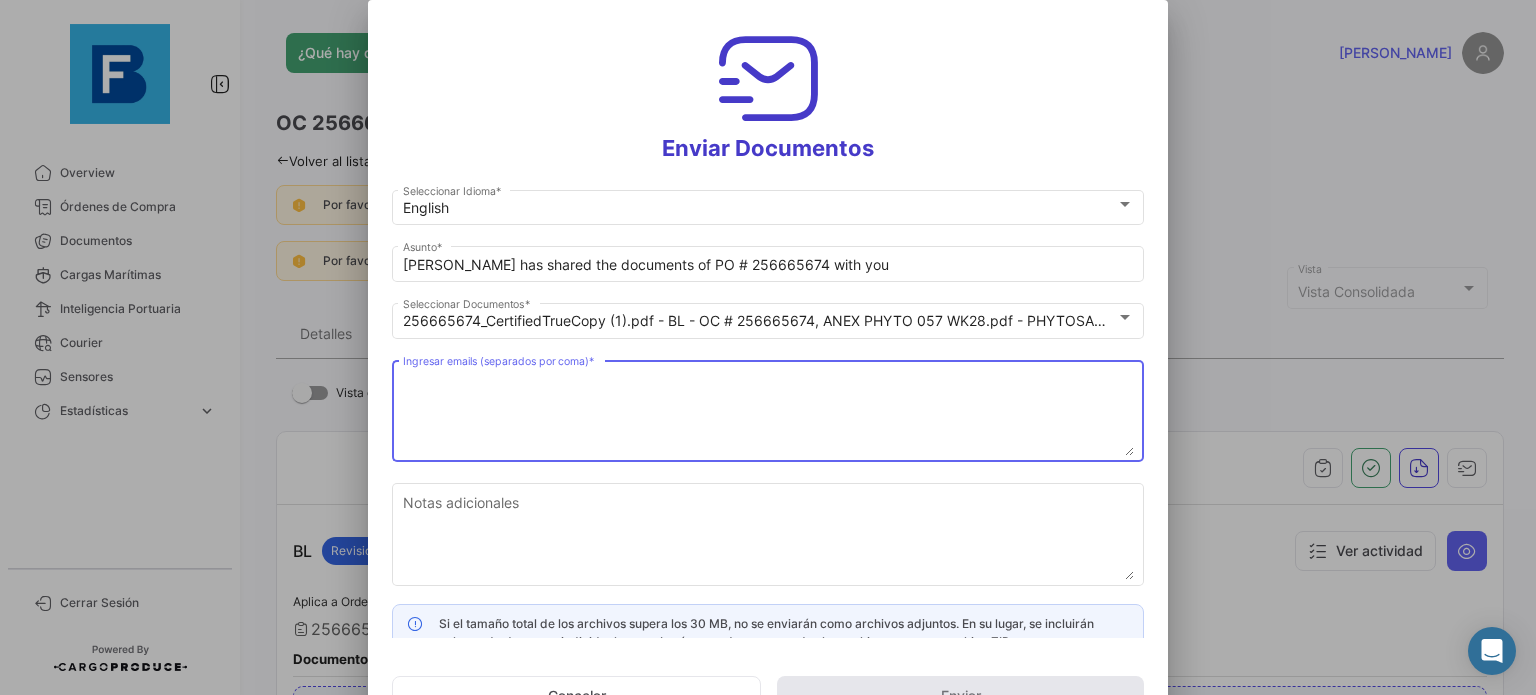 paste on "[EMAIL_ADDRESS][DOMAIN_NAME]" 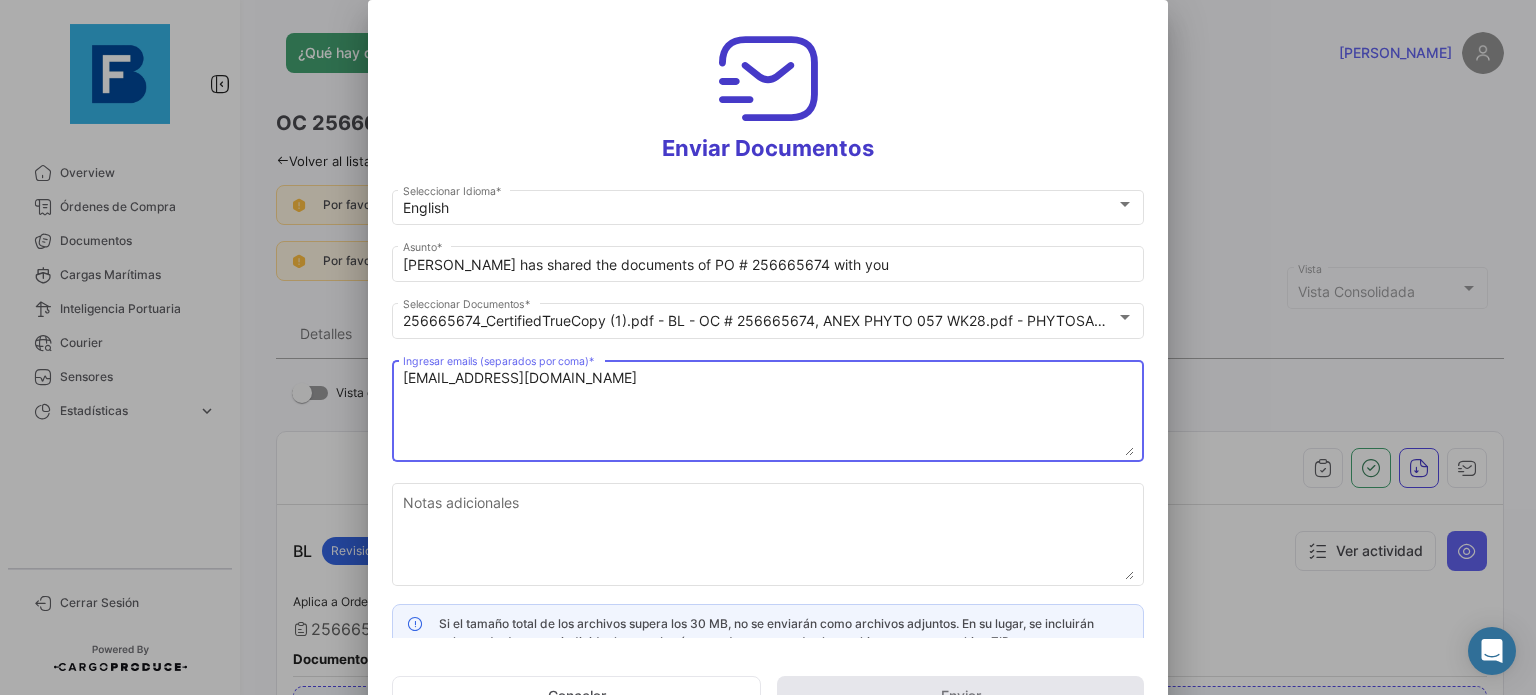 click on "[EMAIL_ADDRESS][DOMAIN_NAME]" at bounding box center (768, 412) 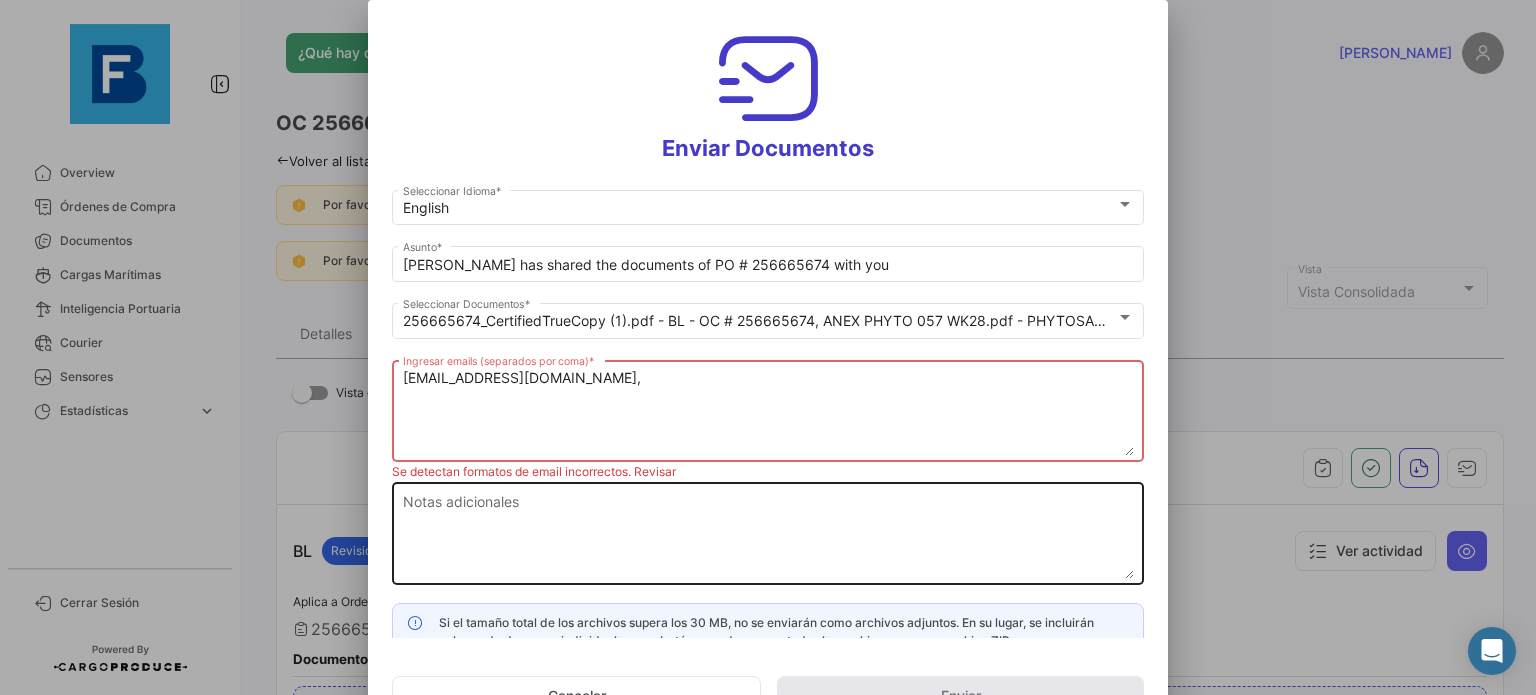 paste on "[PERSON_NAME][EMAIL_ADDRESS][DOMAIN_NAME],
[DOMAIN_NAME][EMAIL_ADDRESS][DOMAIN_NAME],
[DOMAIN_NAME][EMAIL_ADDRESS][DOMAIN_NAME],
[DOMAIN_NAME][EMAIL_ADDRESS][DOMAIN_NAME],
[DOMAIN_NAME][EMAIL_ADDRESS][DOMAIN_NAME]" 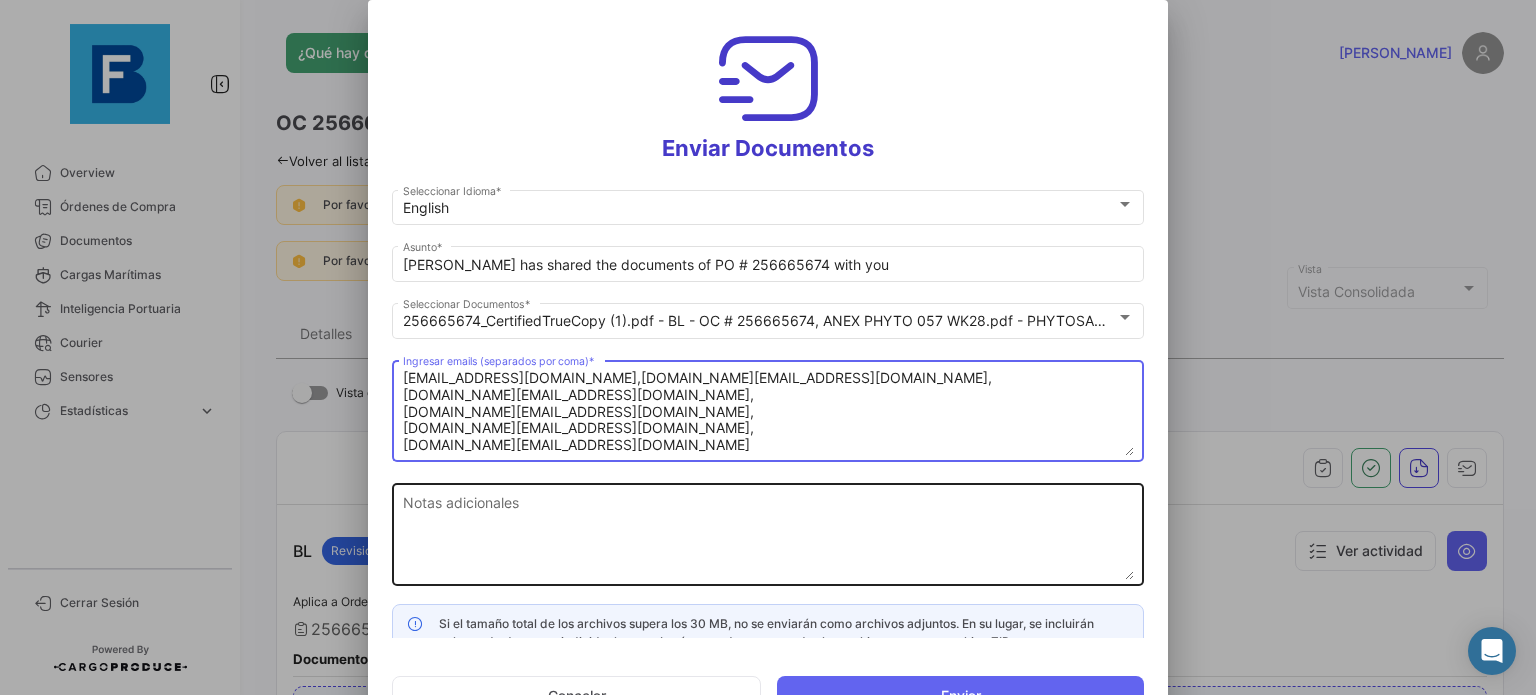 scroll, scrollTop: 15, scrollLeft: 0, axis: vertical 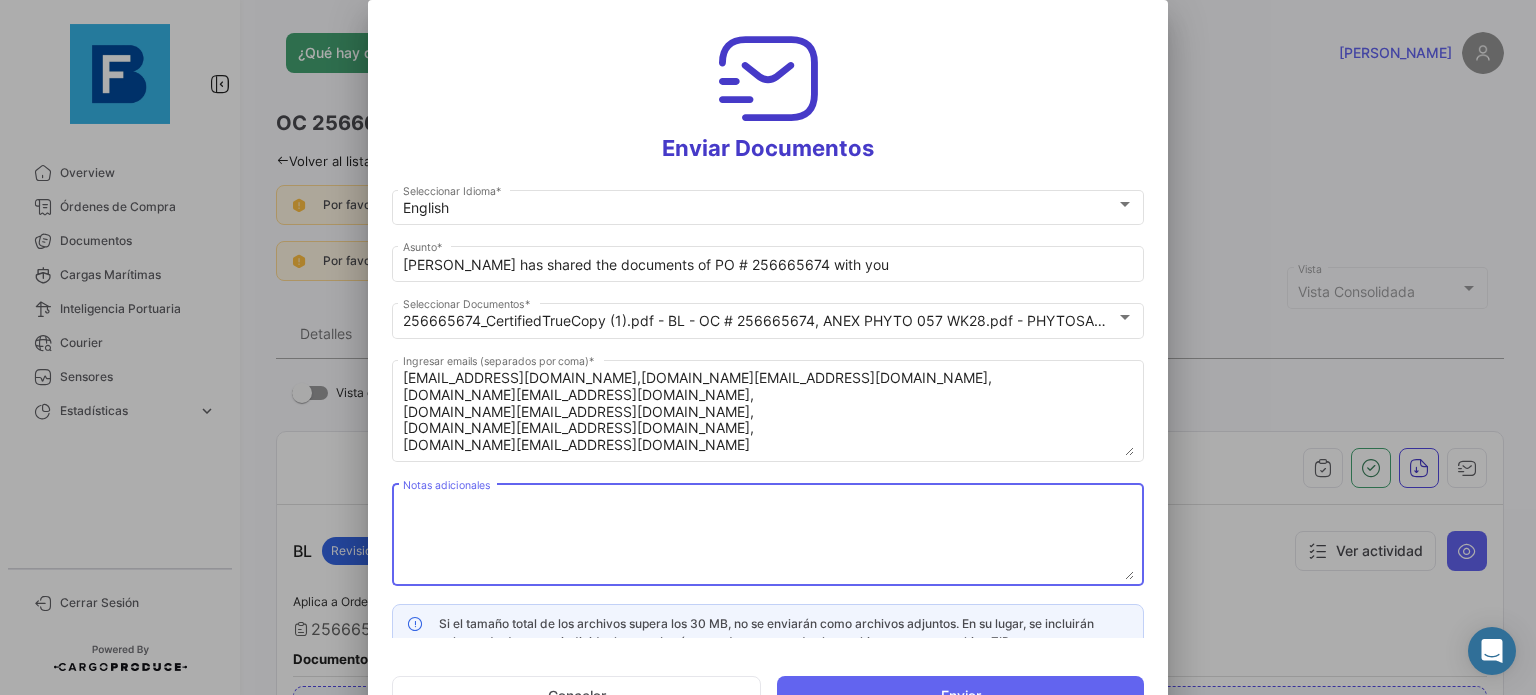 click on "Notas adicionales" at bounding box center [768, 536] 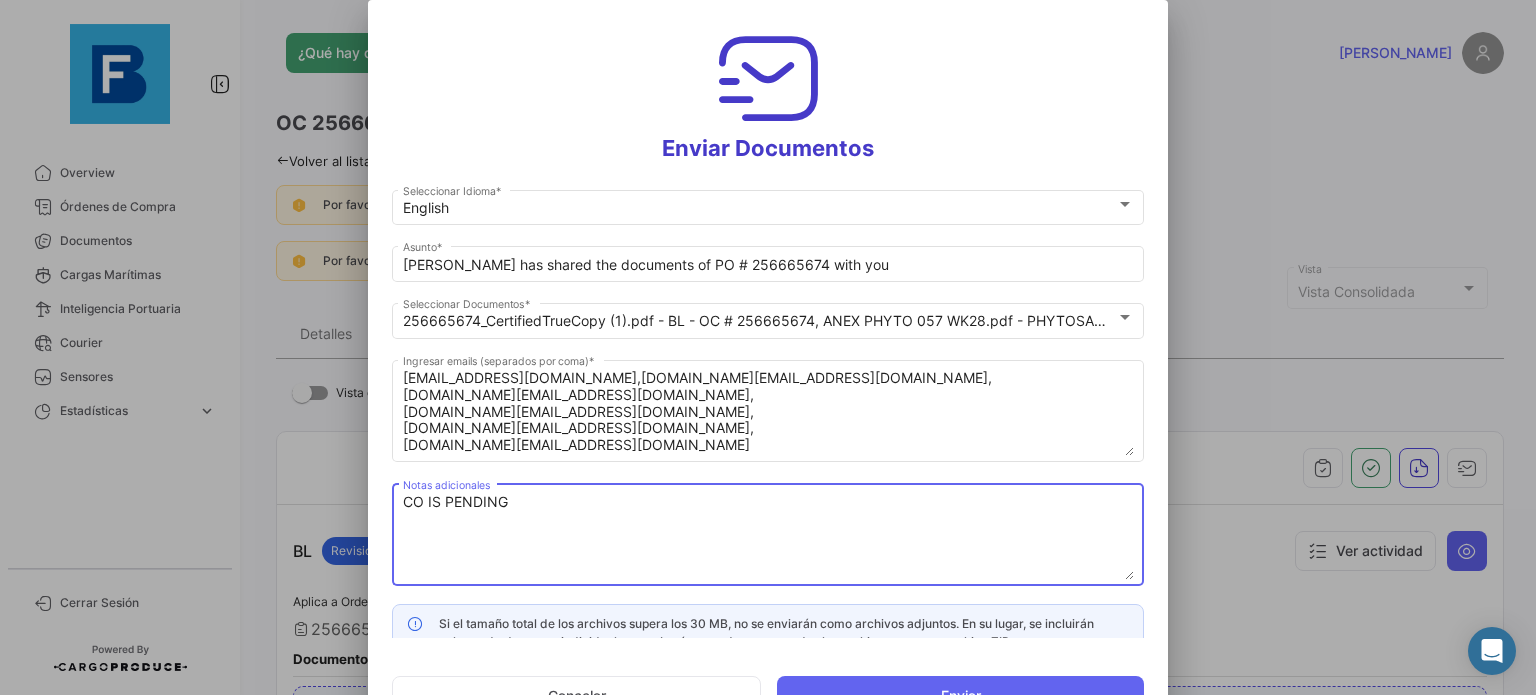 type on "CO IS PENDING" 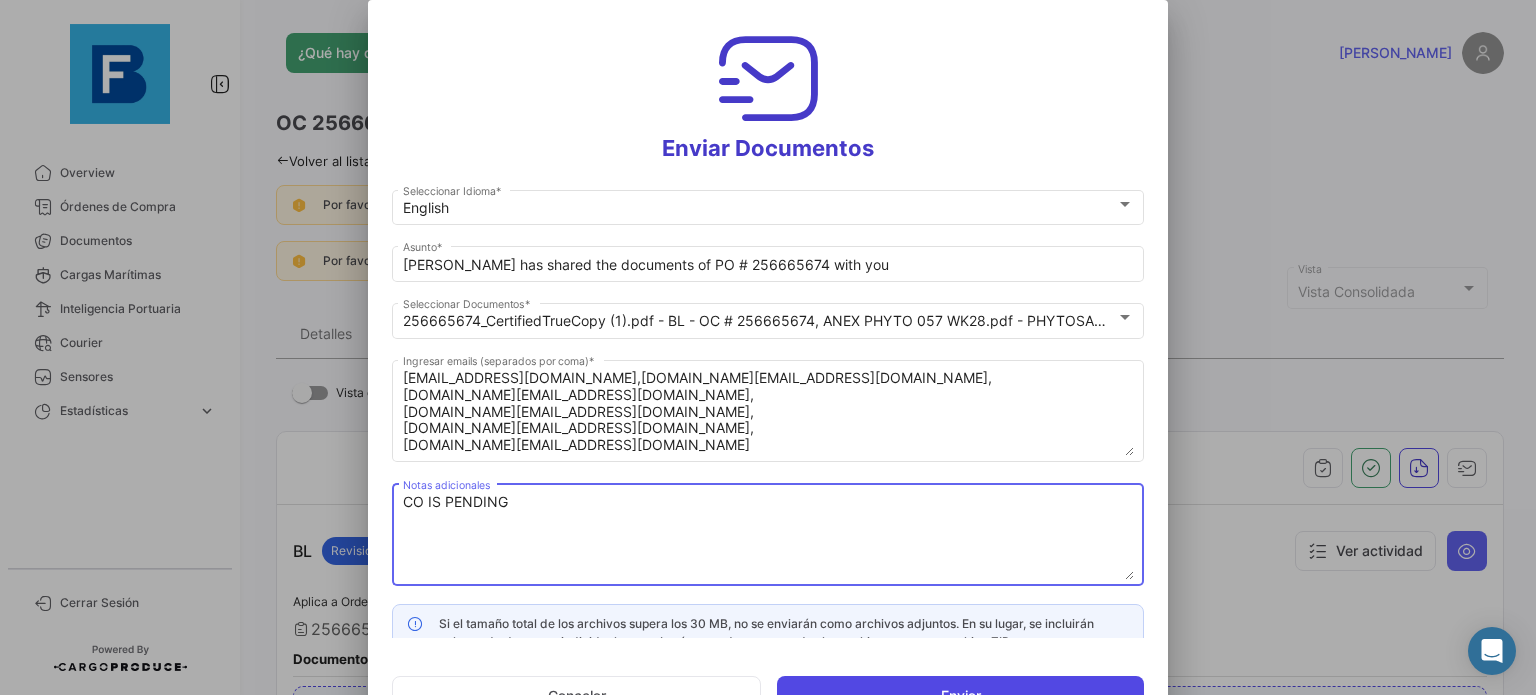 type 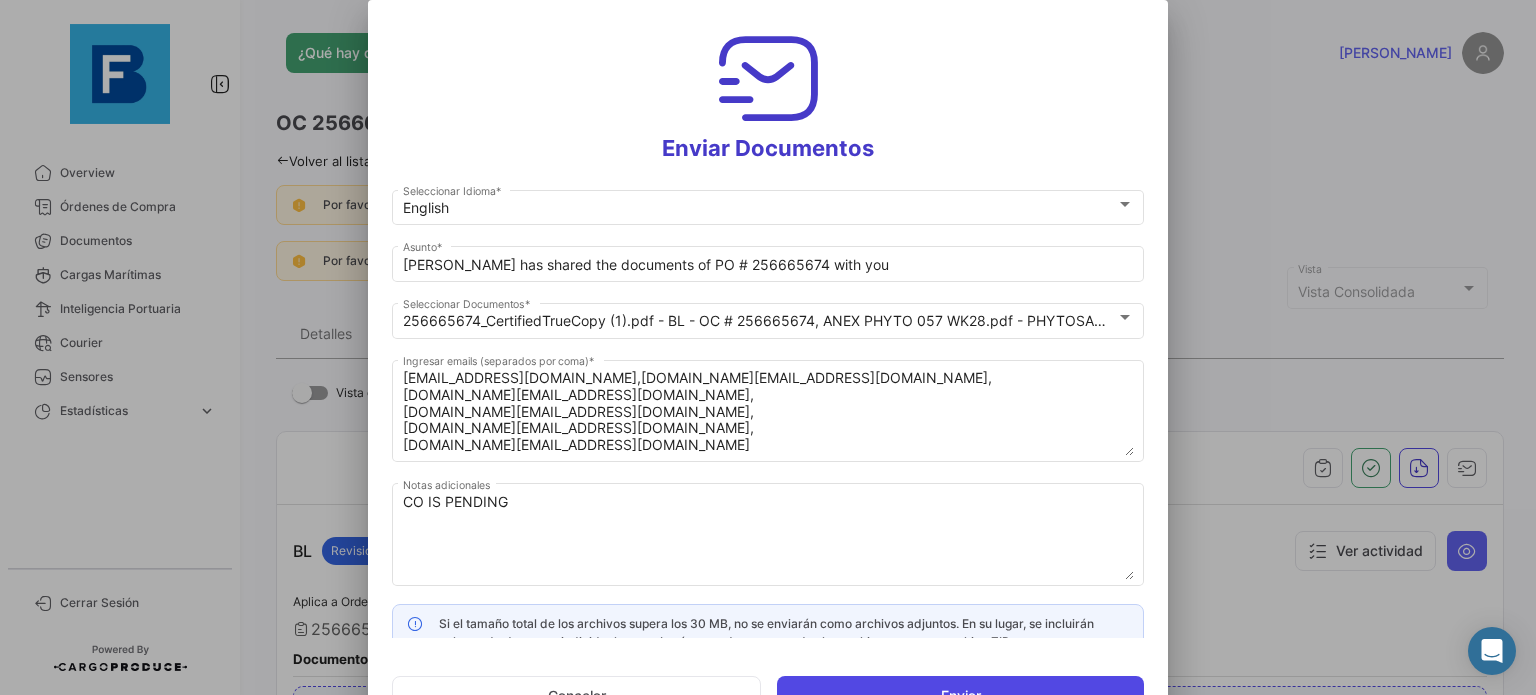 click on "Enviar" 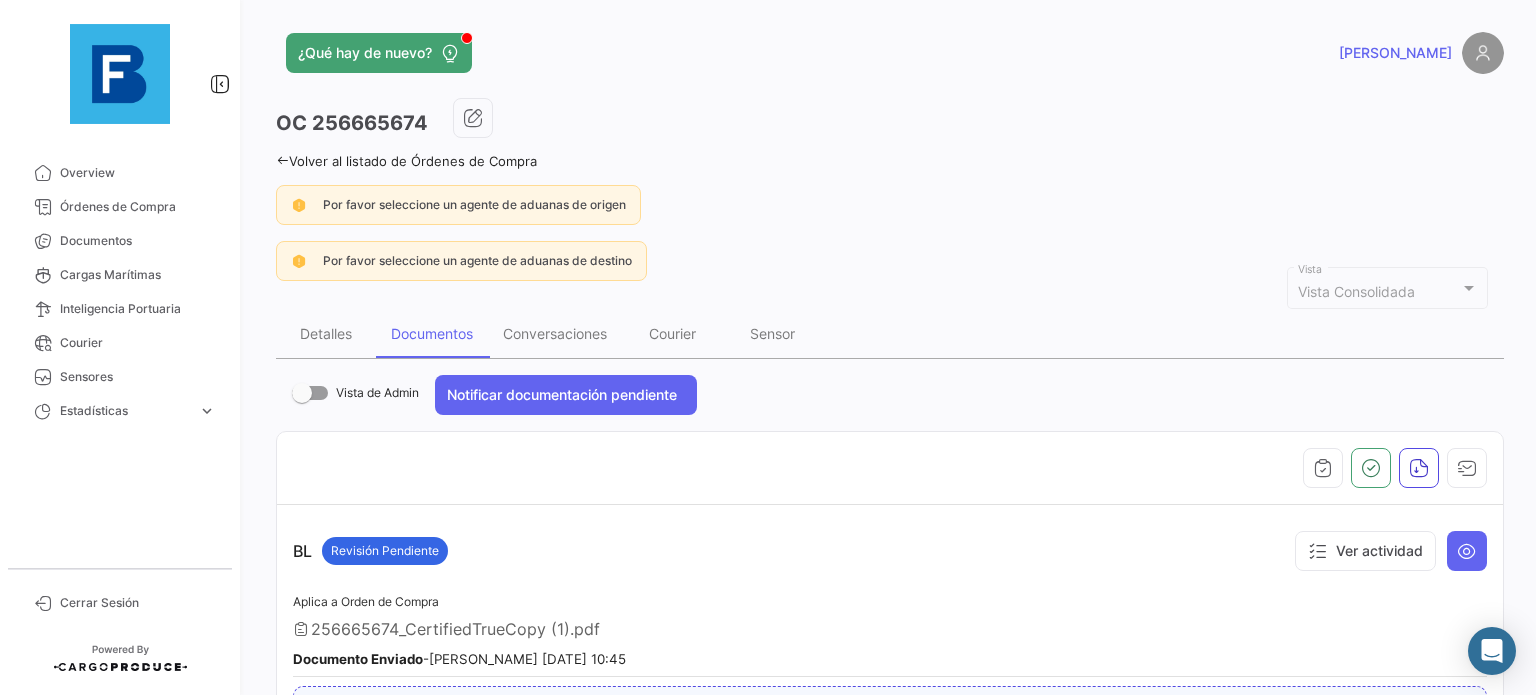 scroll, scrollTop: 608, scrollLeft: 0, axis: vertical 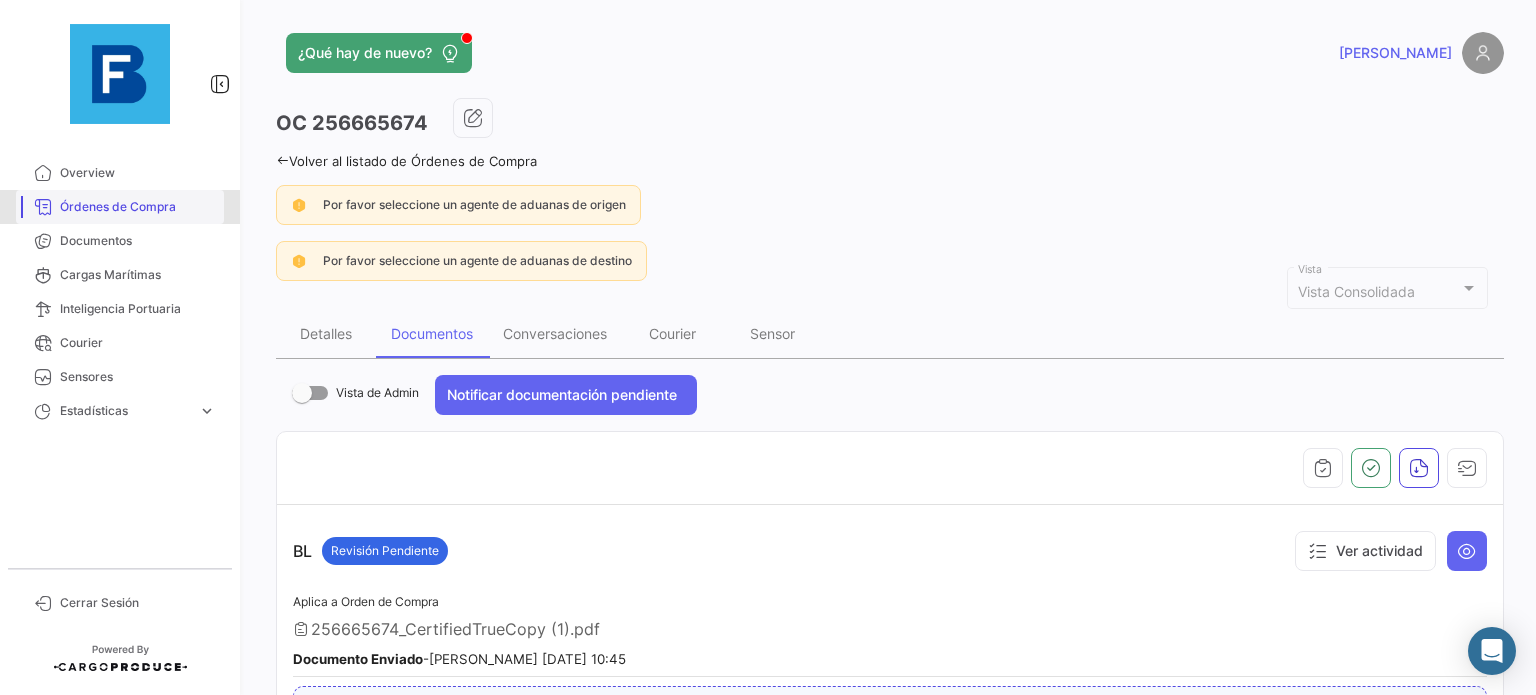 click on "Órdenes de Compra" at bounding box center [138, 207] 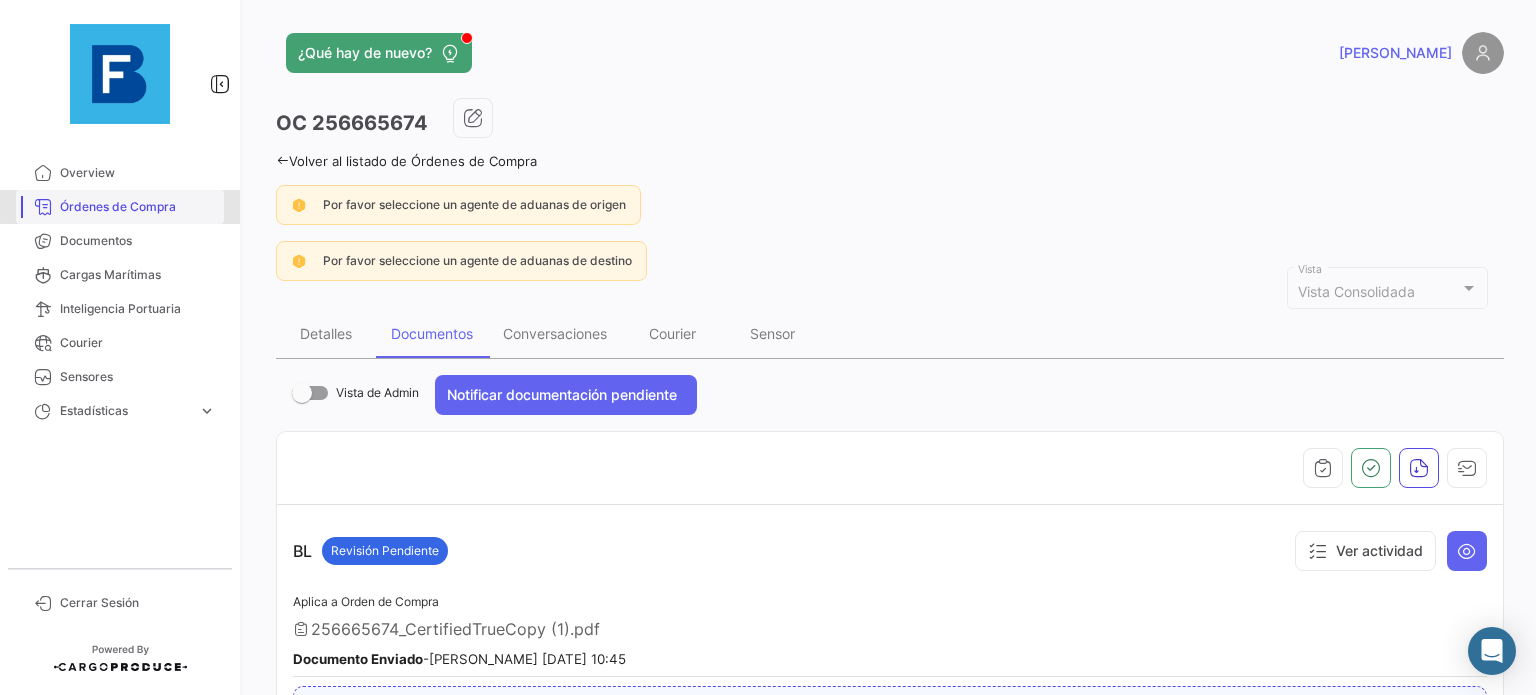 click on "Órdenes de Compra" at bounding box center (138, 207) 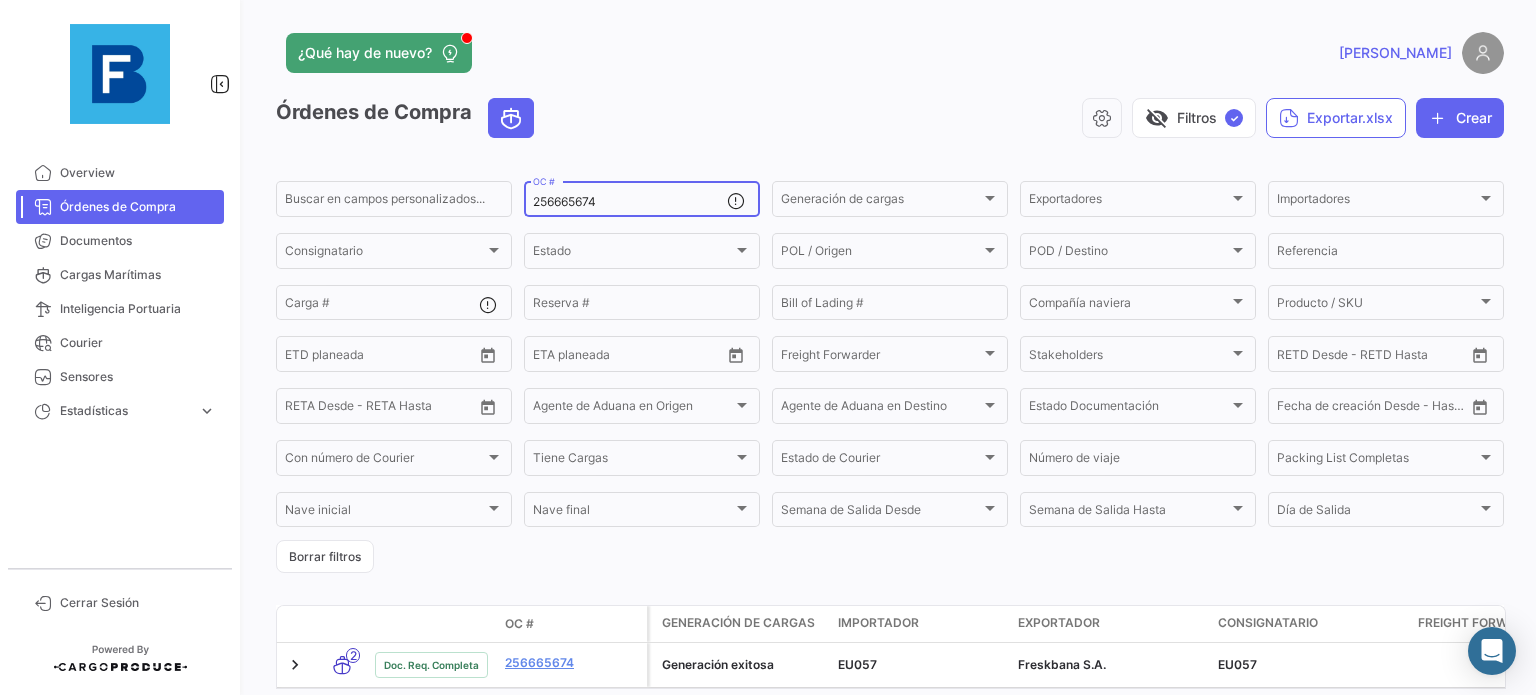 drag, startPoint x: 612, startPoint y: 203, endPoint x: 453, endPoint y: 218, distance: 159.70598 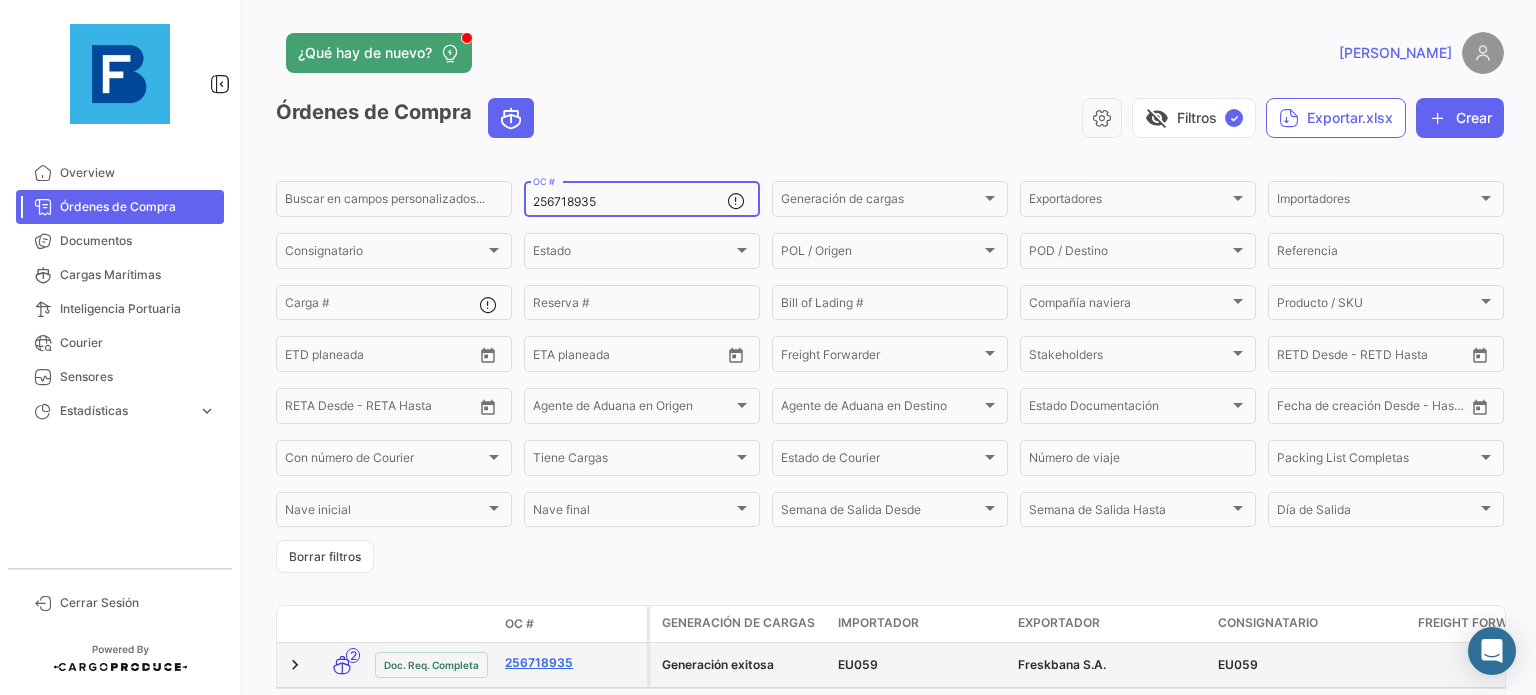 type on "256718935" 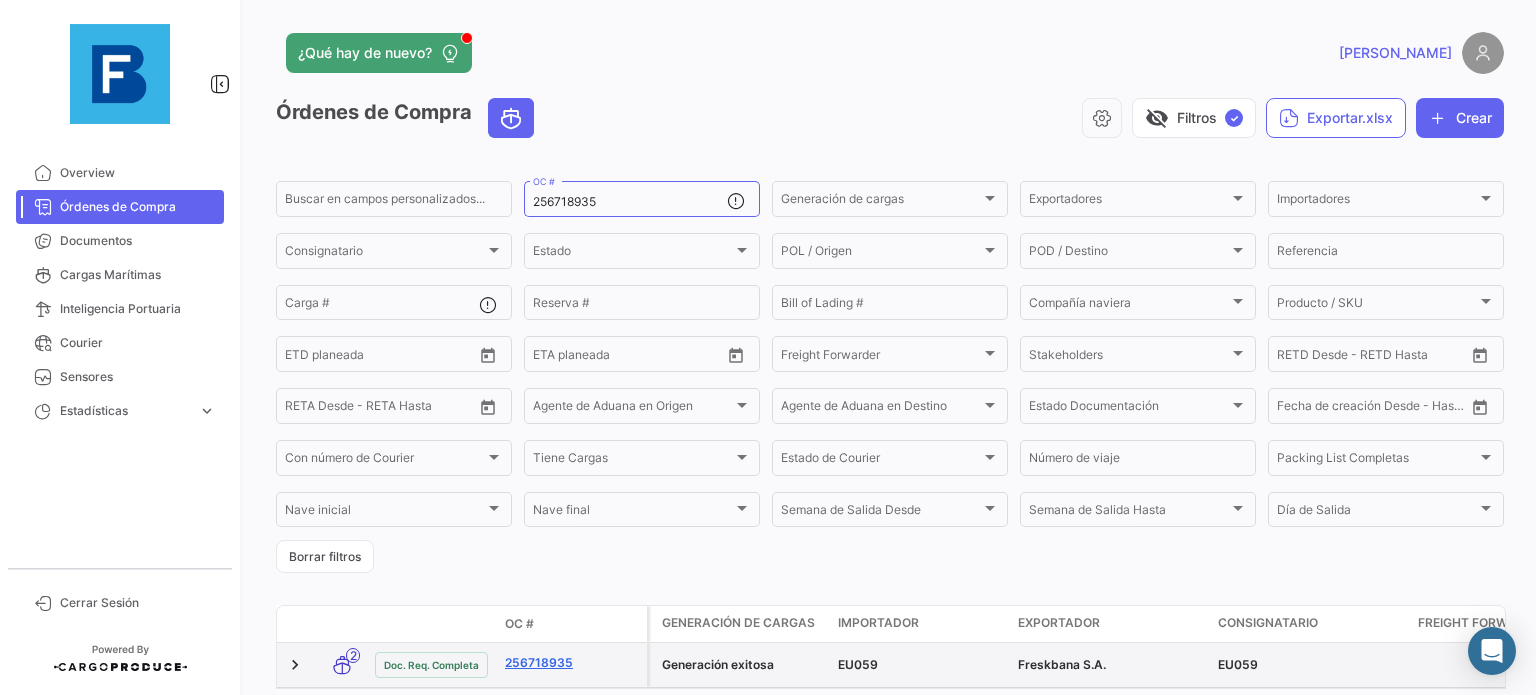 click on "256718935" 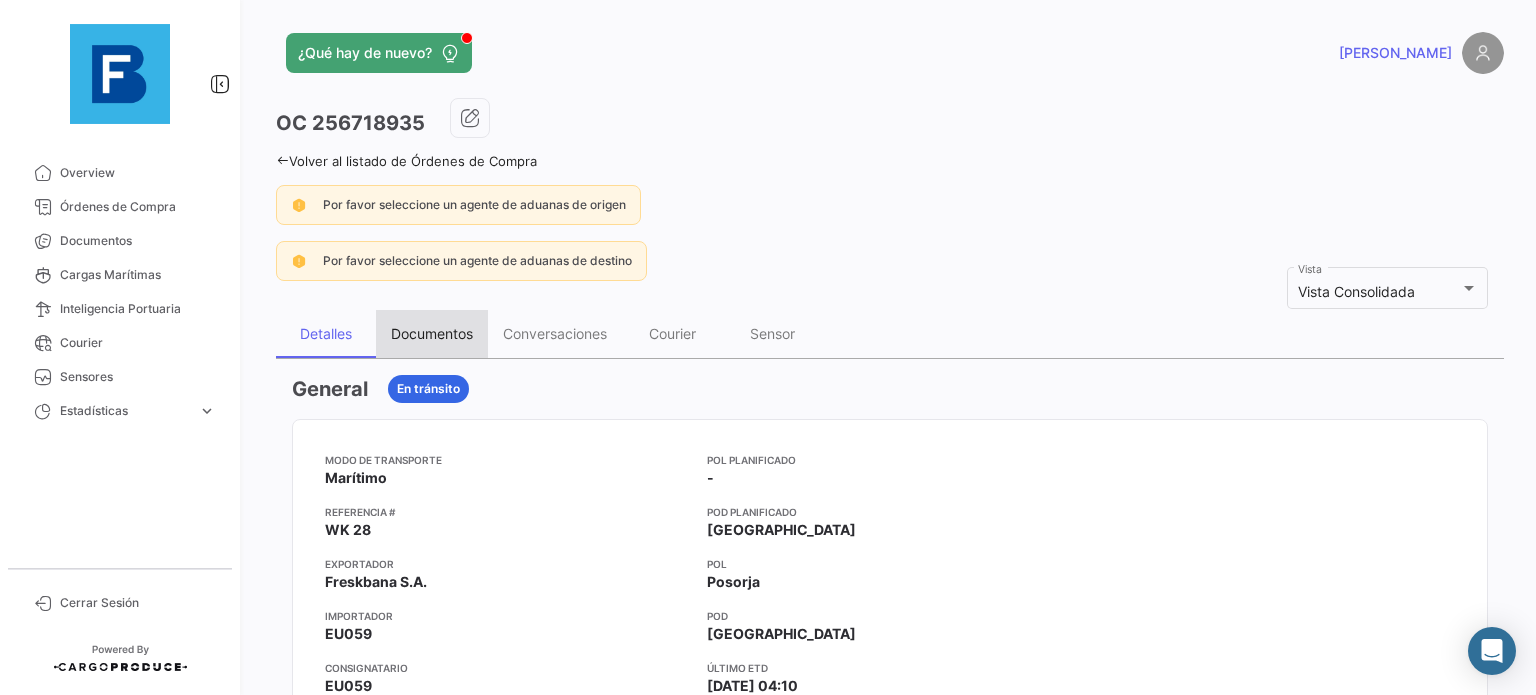 click on "Documentos" at bounding box center [432, 333] 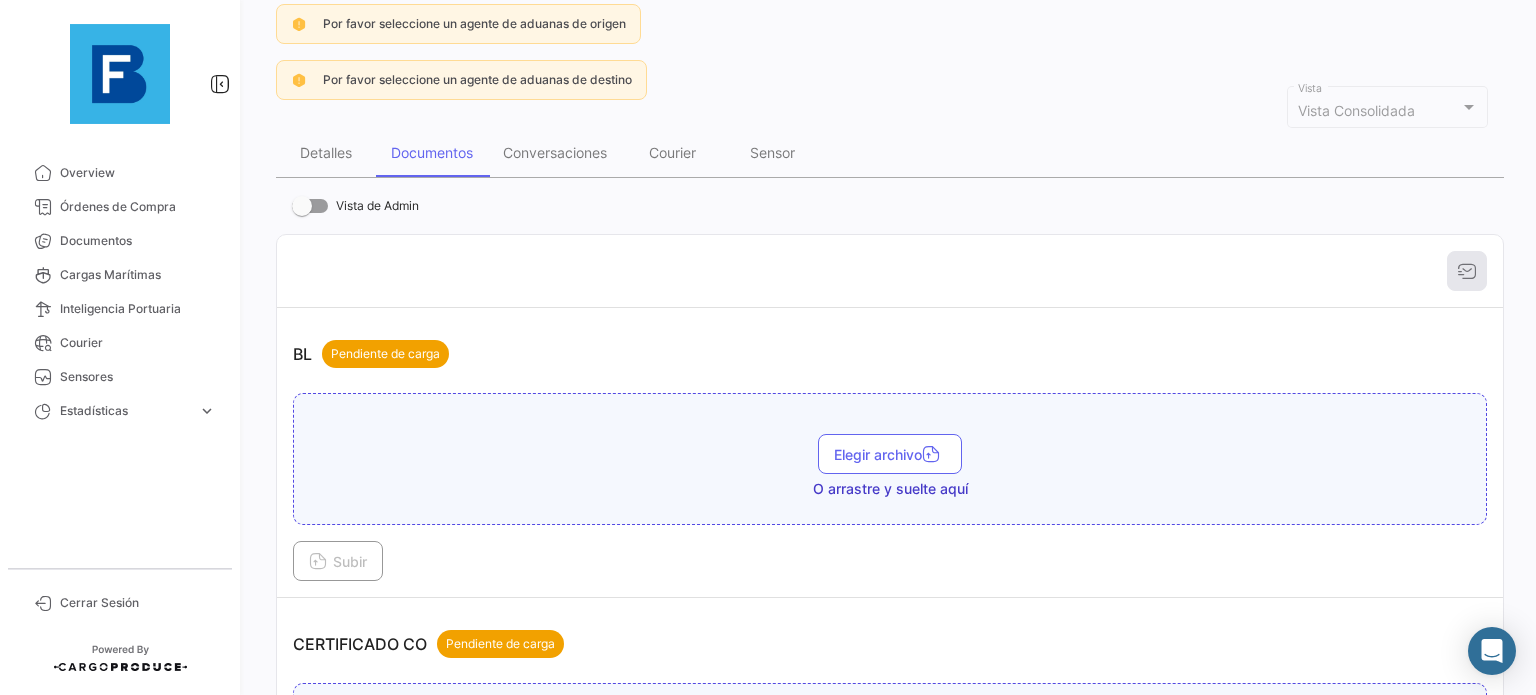 scroll, scrollTop: 184, scrollLeft: 0, axis: vertical 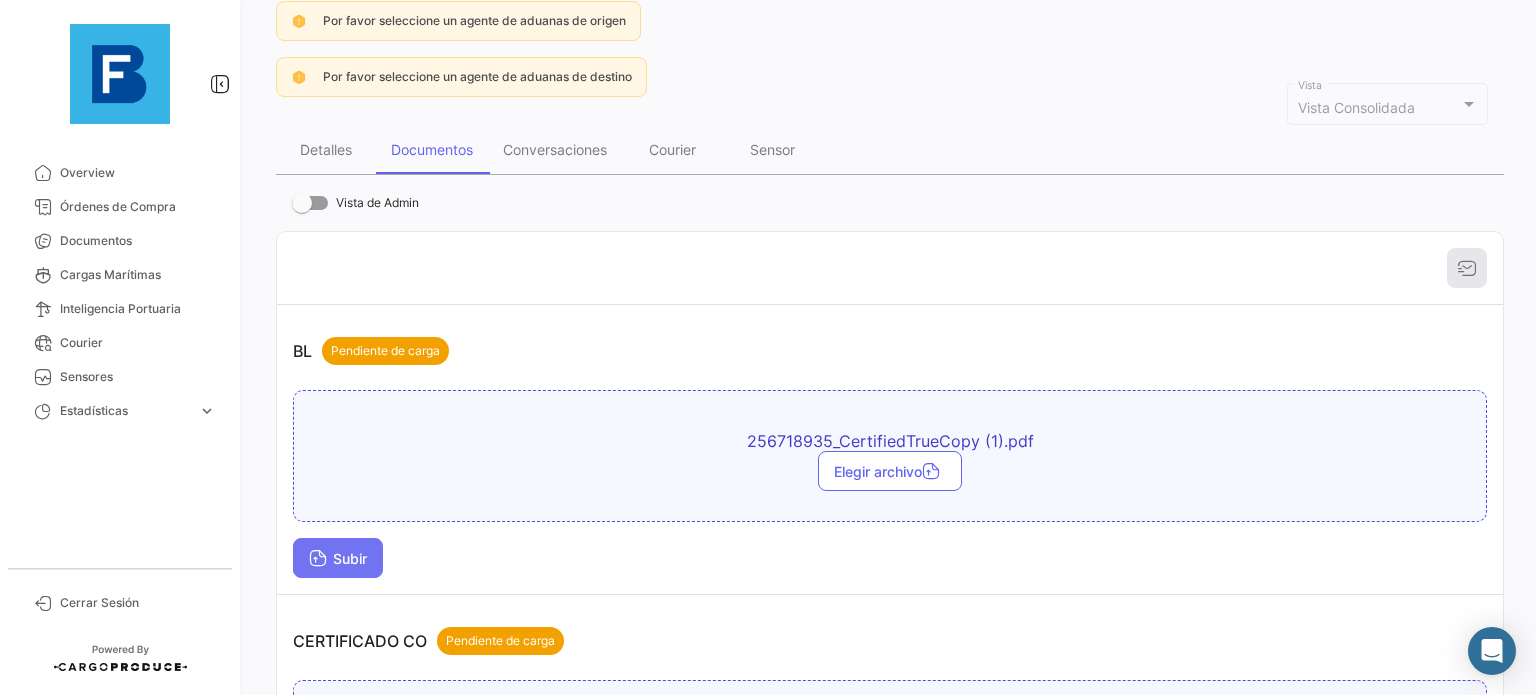 click on "Subir" at bounding box center (338, 558) 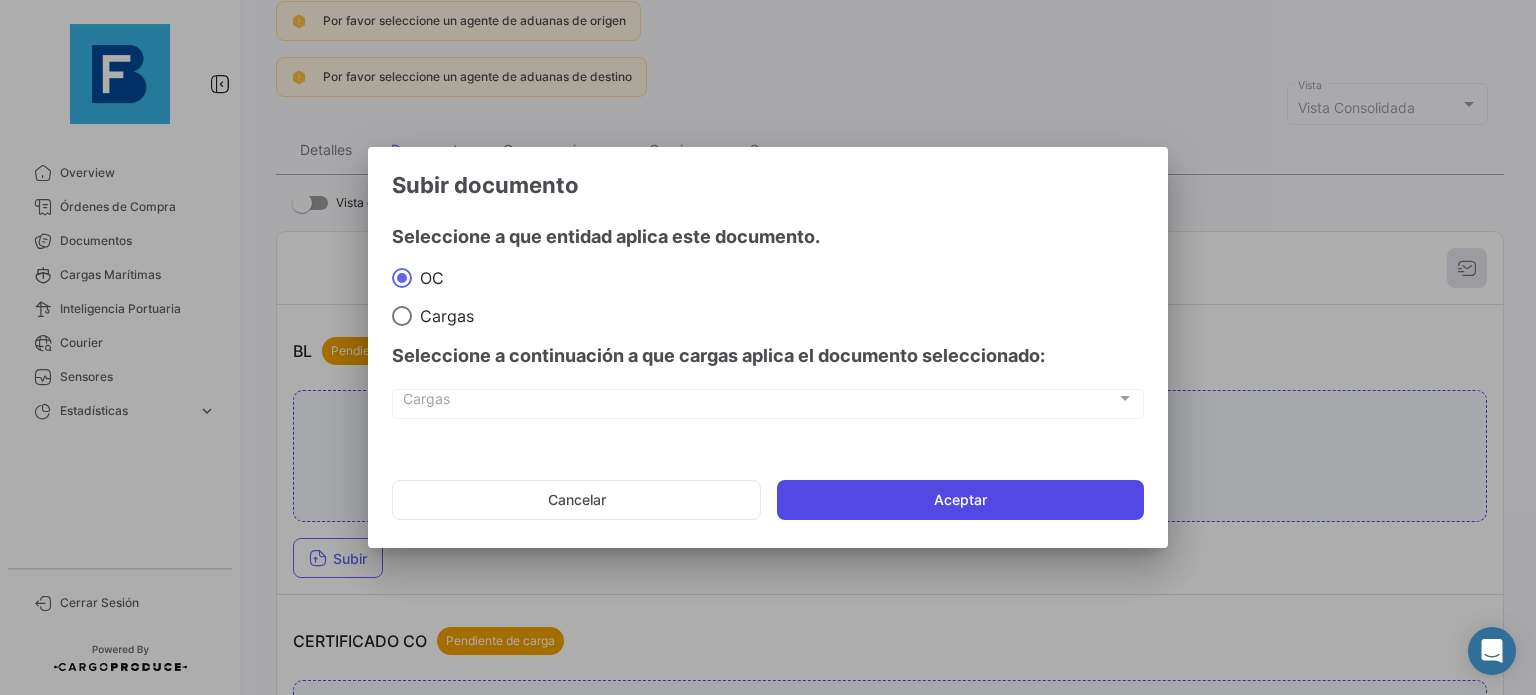 click on "Aceptar" 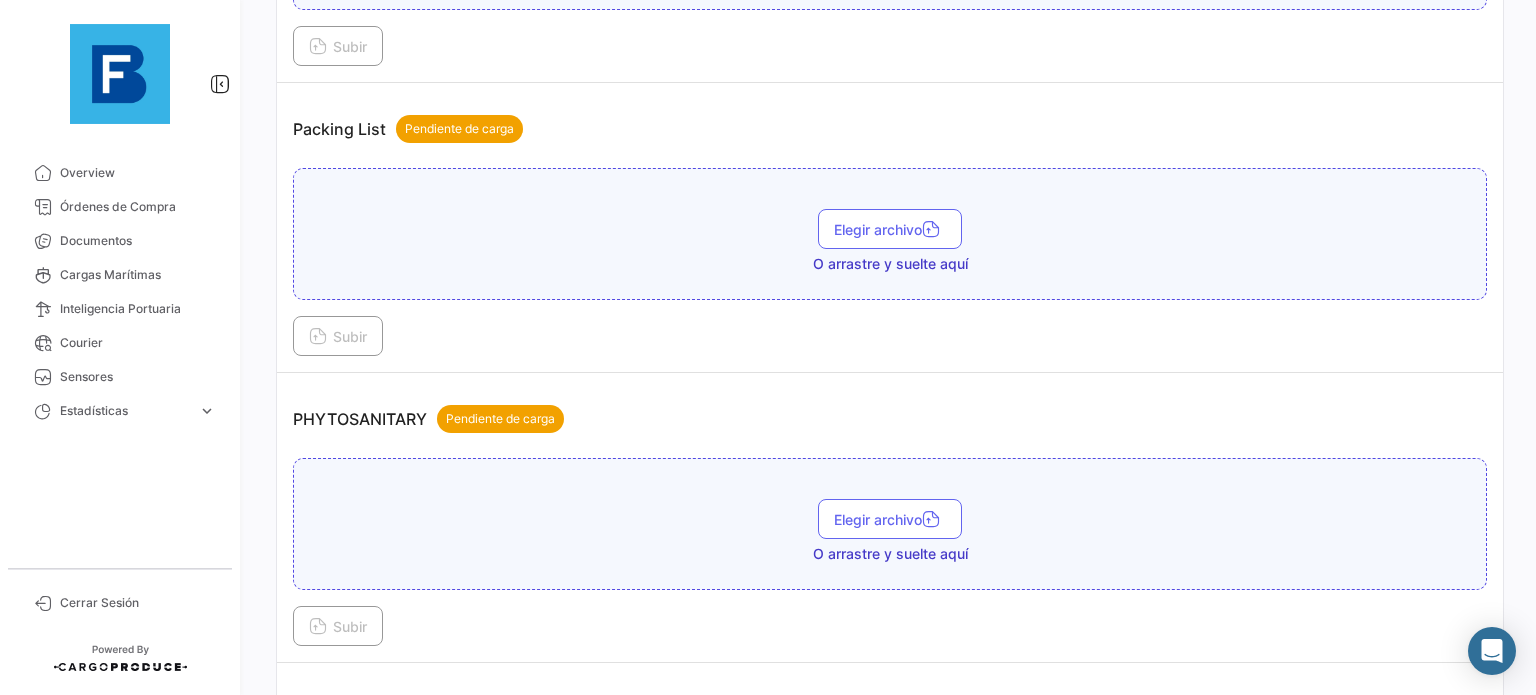 scroll, scrollTop: 1412, scrollLeft: 0, axis: vertical 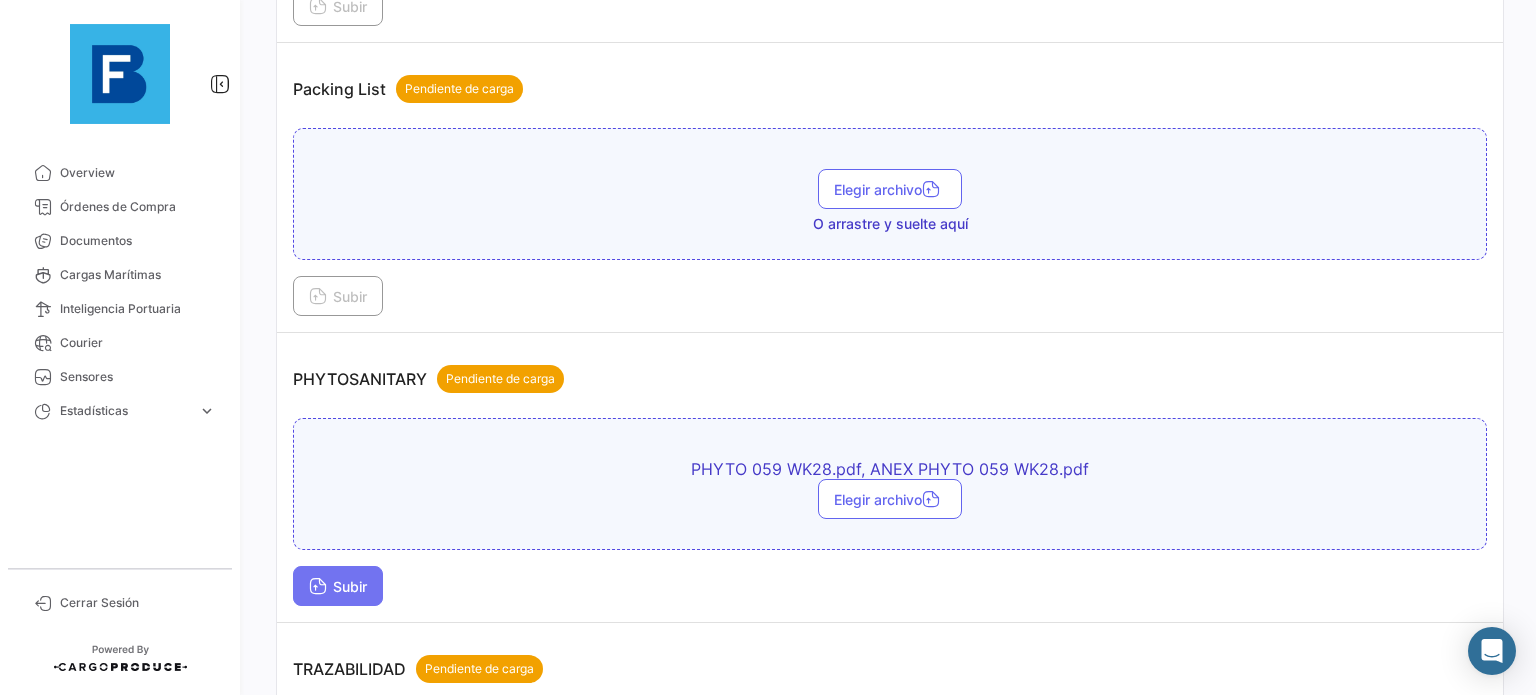 click on "Subir" at bounding box center [338, 586] 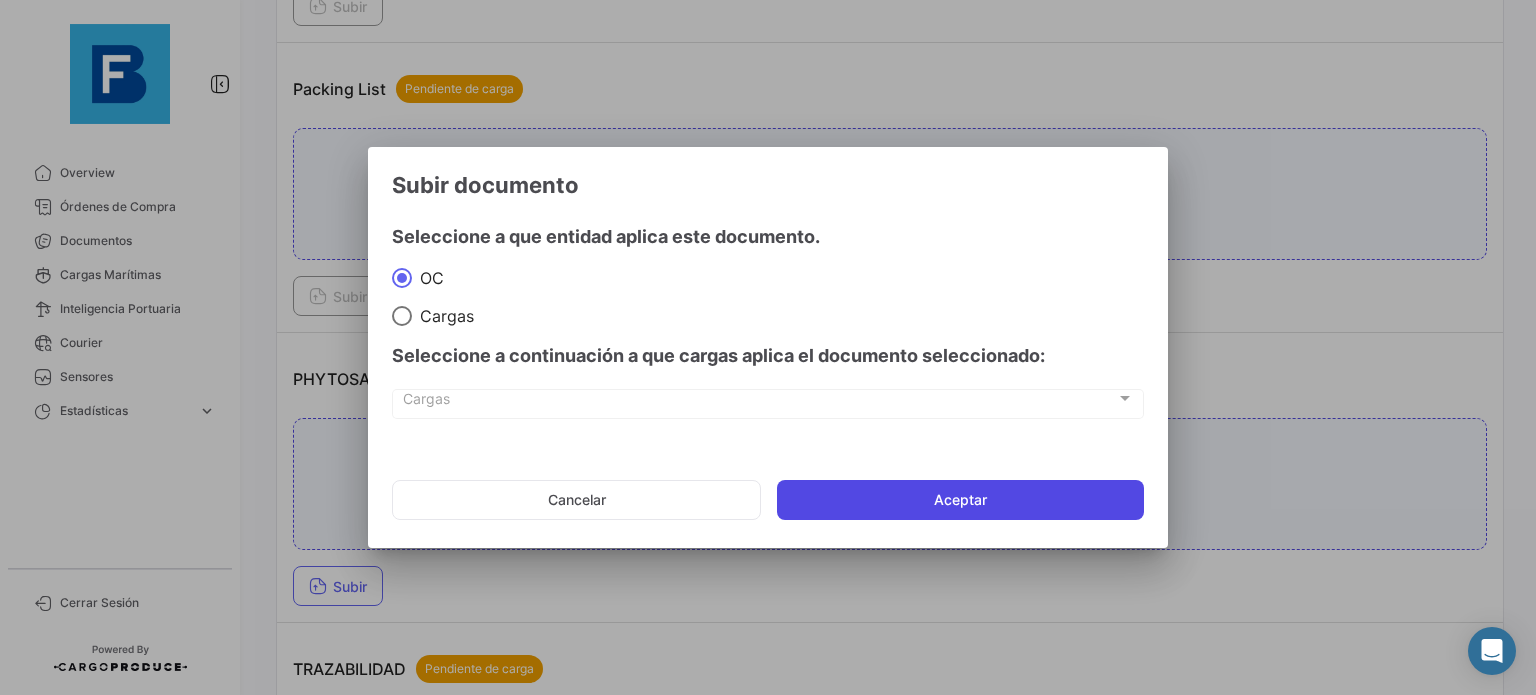 click on "Aceptar" 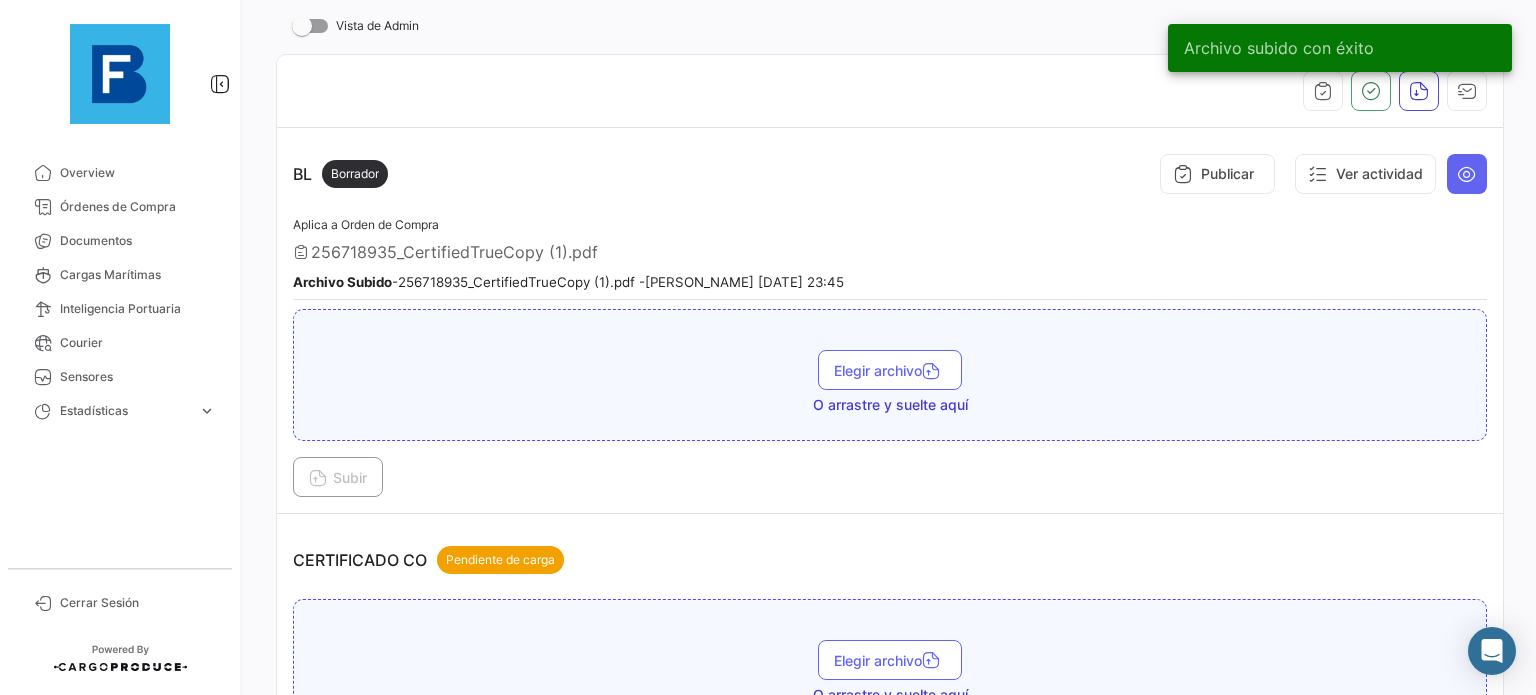 scroll, scrollTop: 334, scrollLeft: 0, axis: vertical 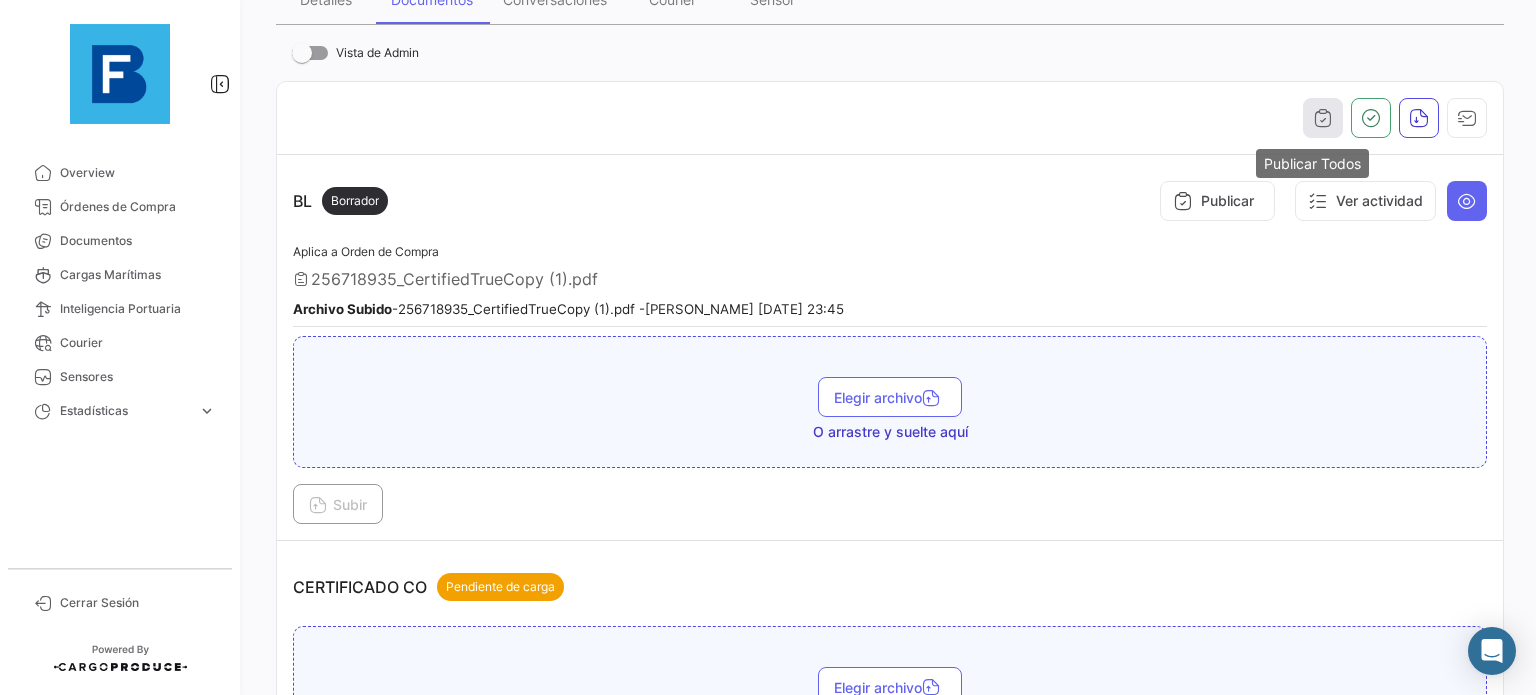 click at bounding box center [1323, 118] 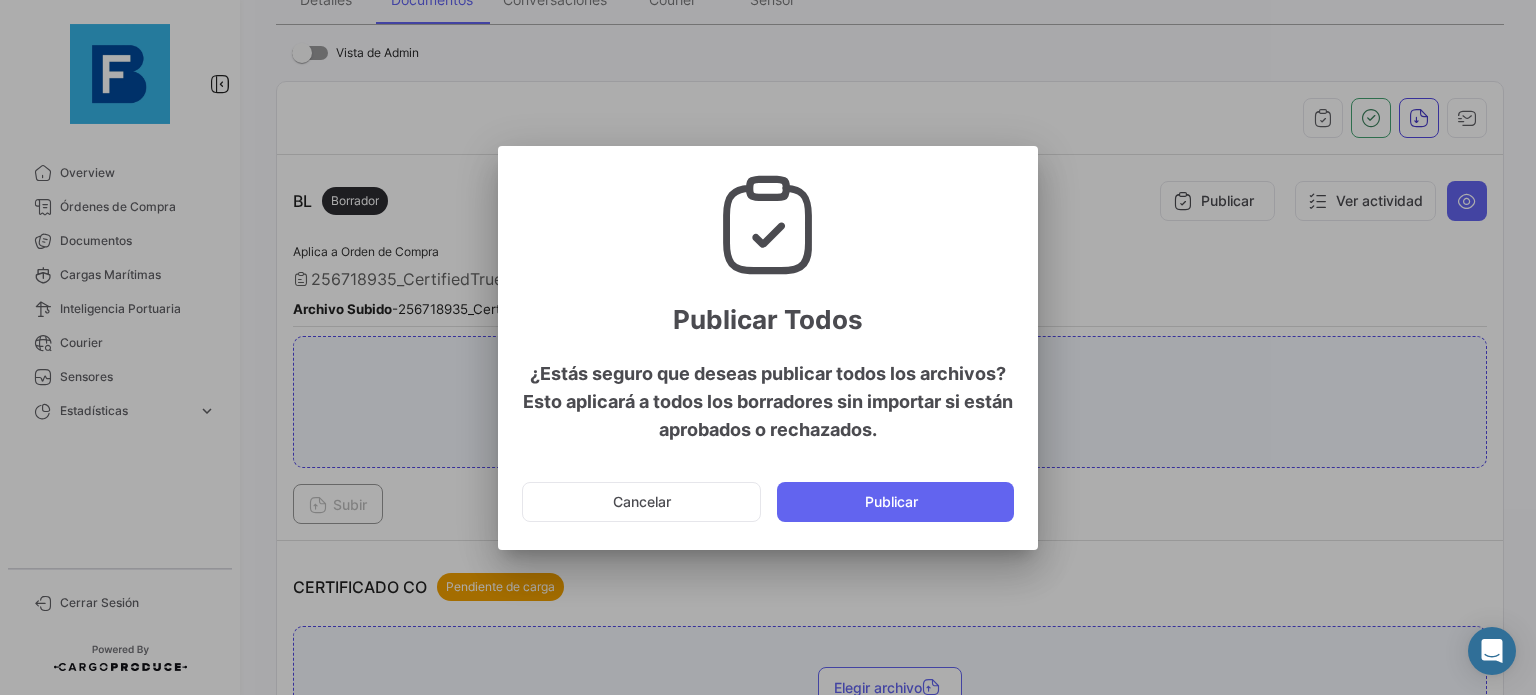 click on "Cancelar   Publicar" 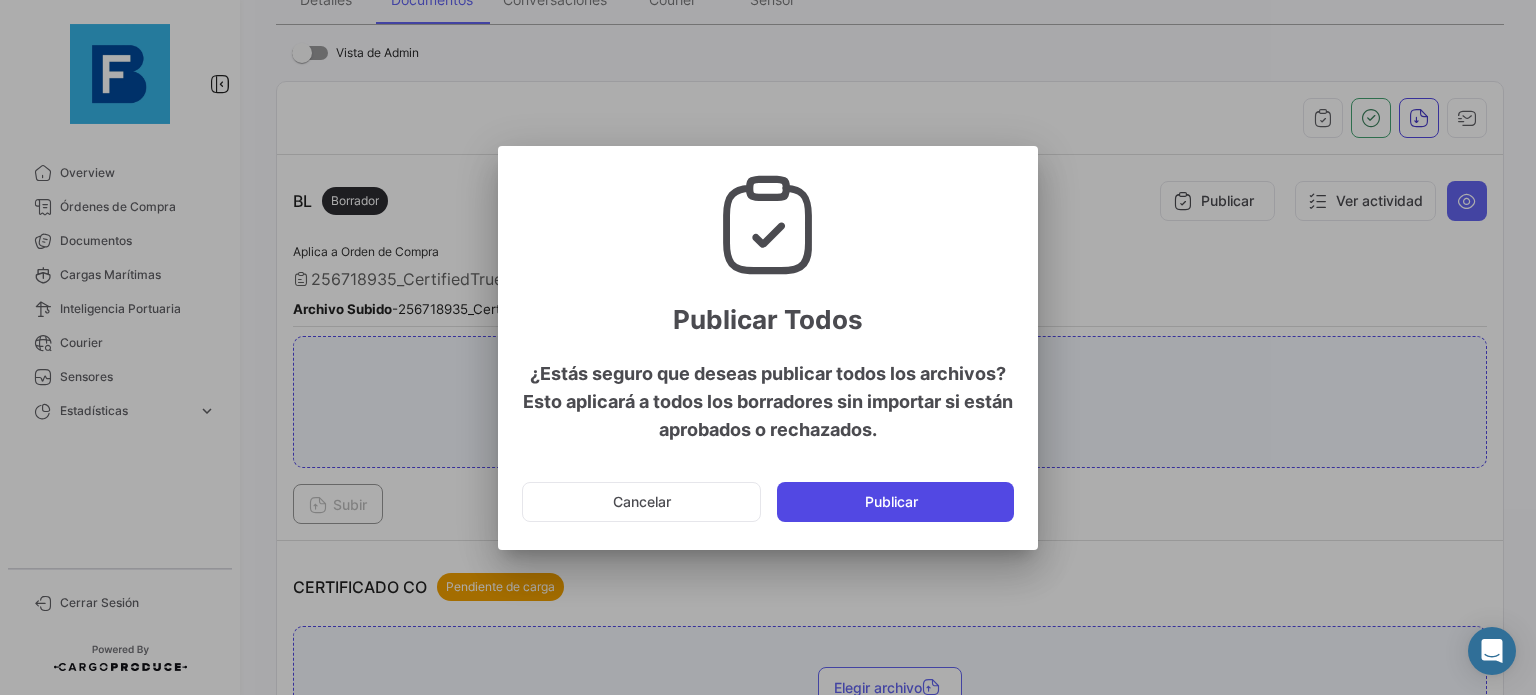 click on "Publicar" 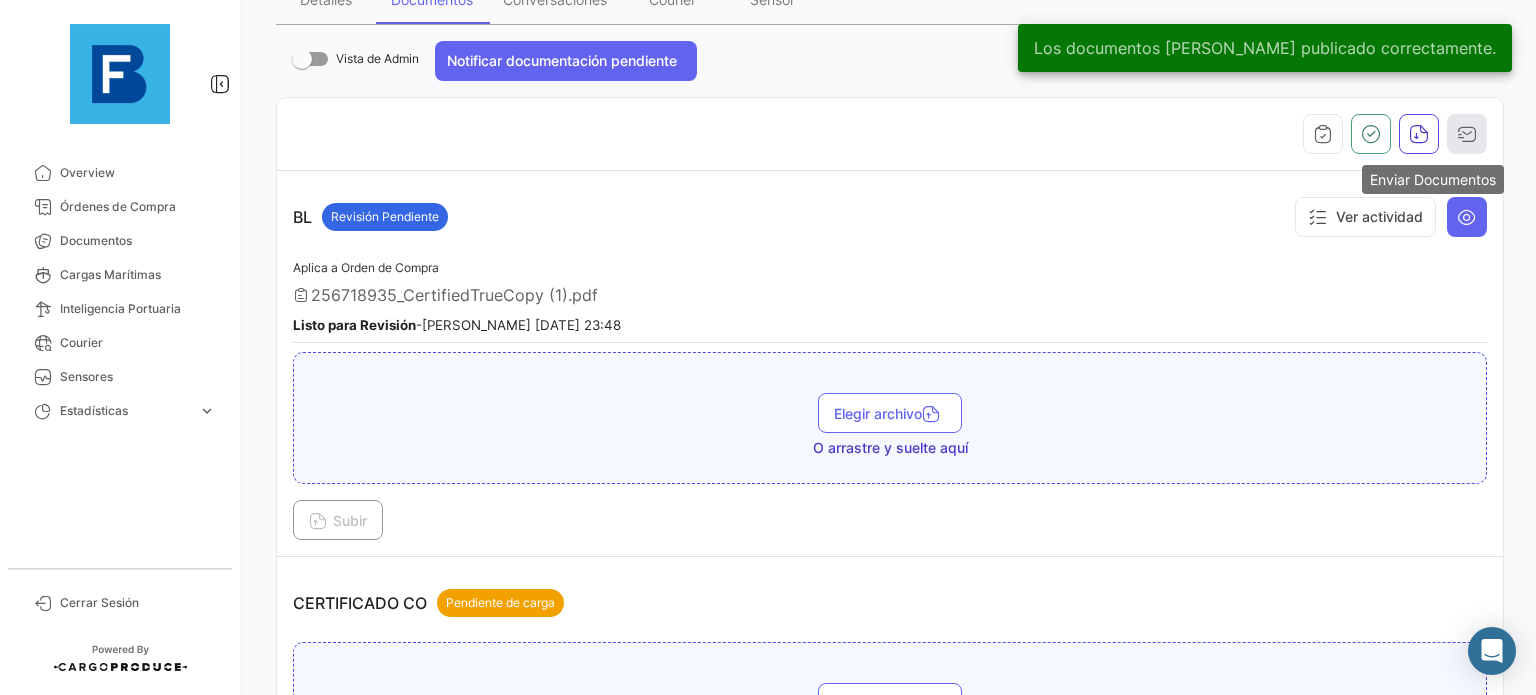 click at bounding box center [1467, 134] 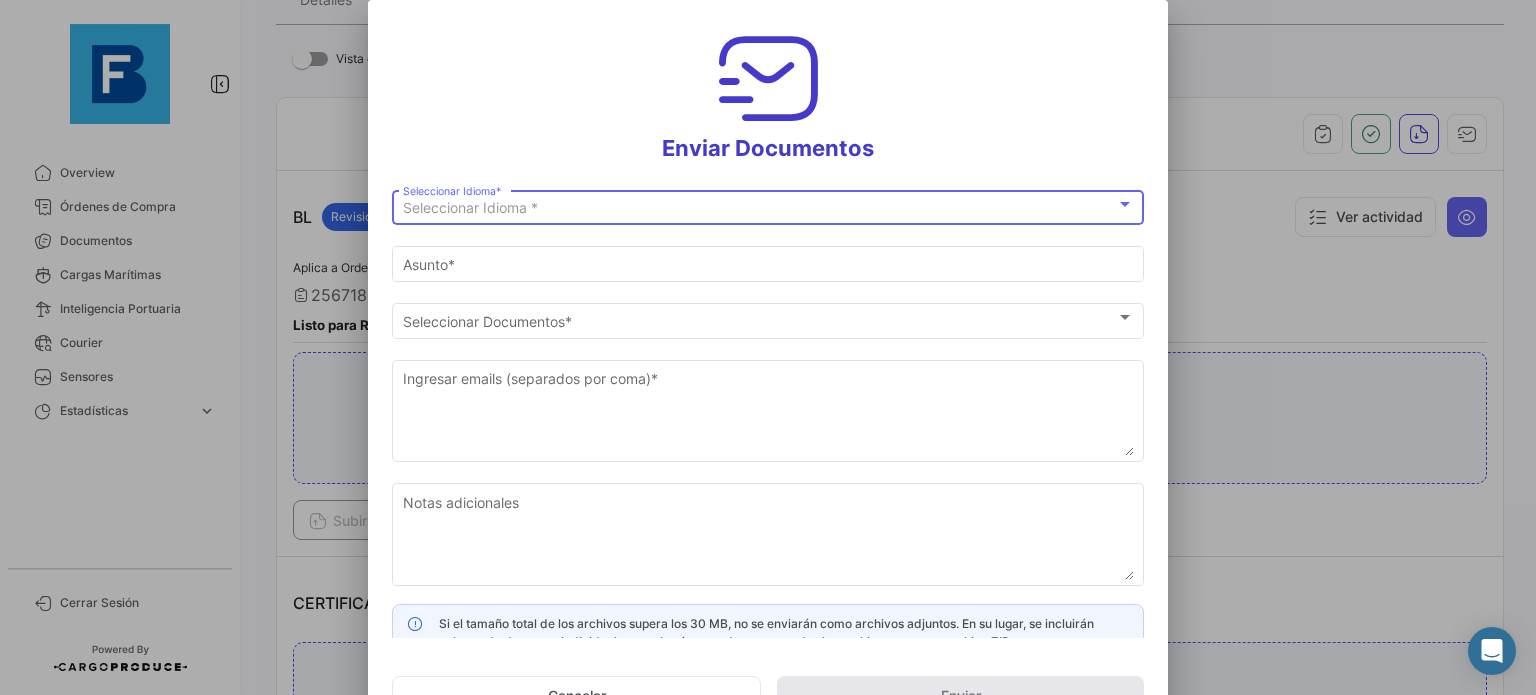 click on "Seleccionar Idioma *" at bounding box center [759, 208] 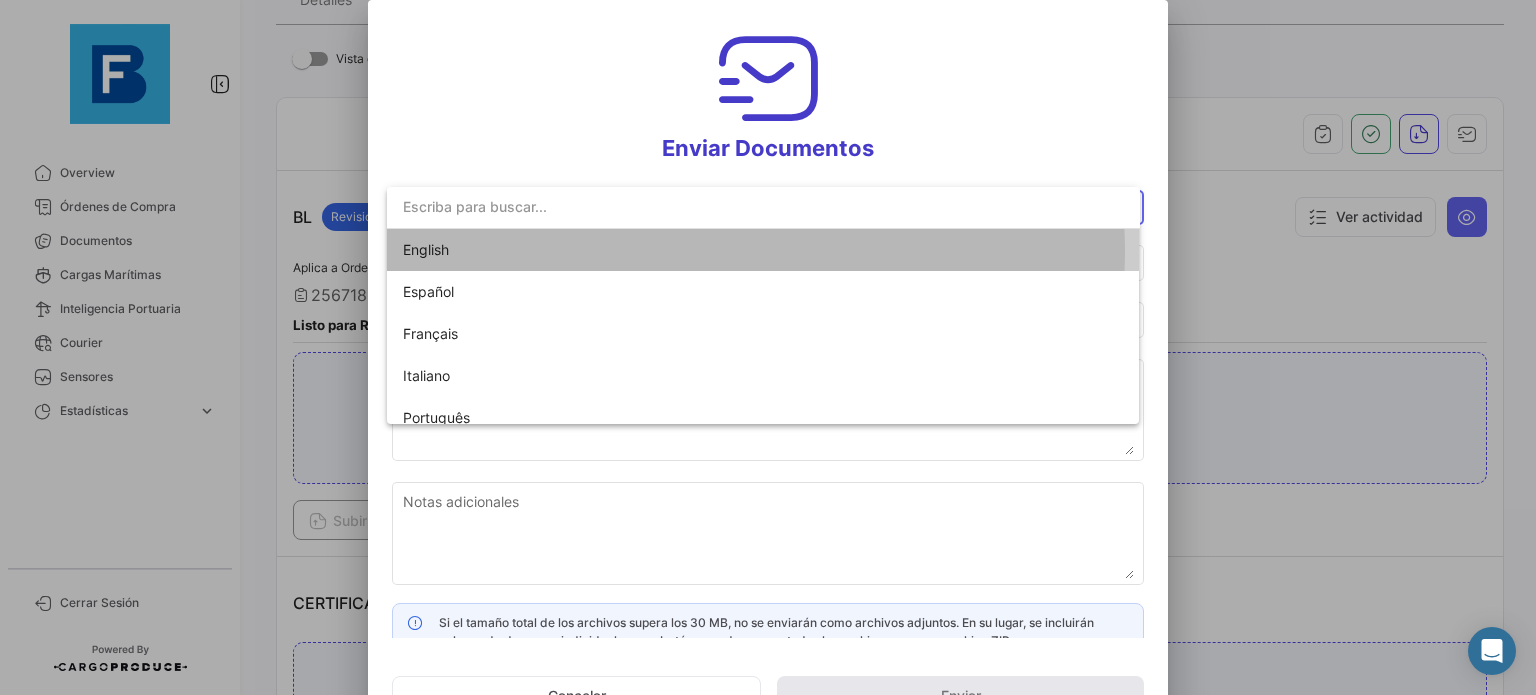 click on "English" at bounding box center (763, 250) 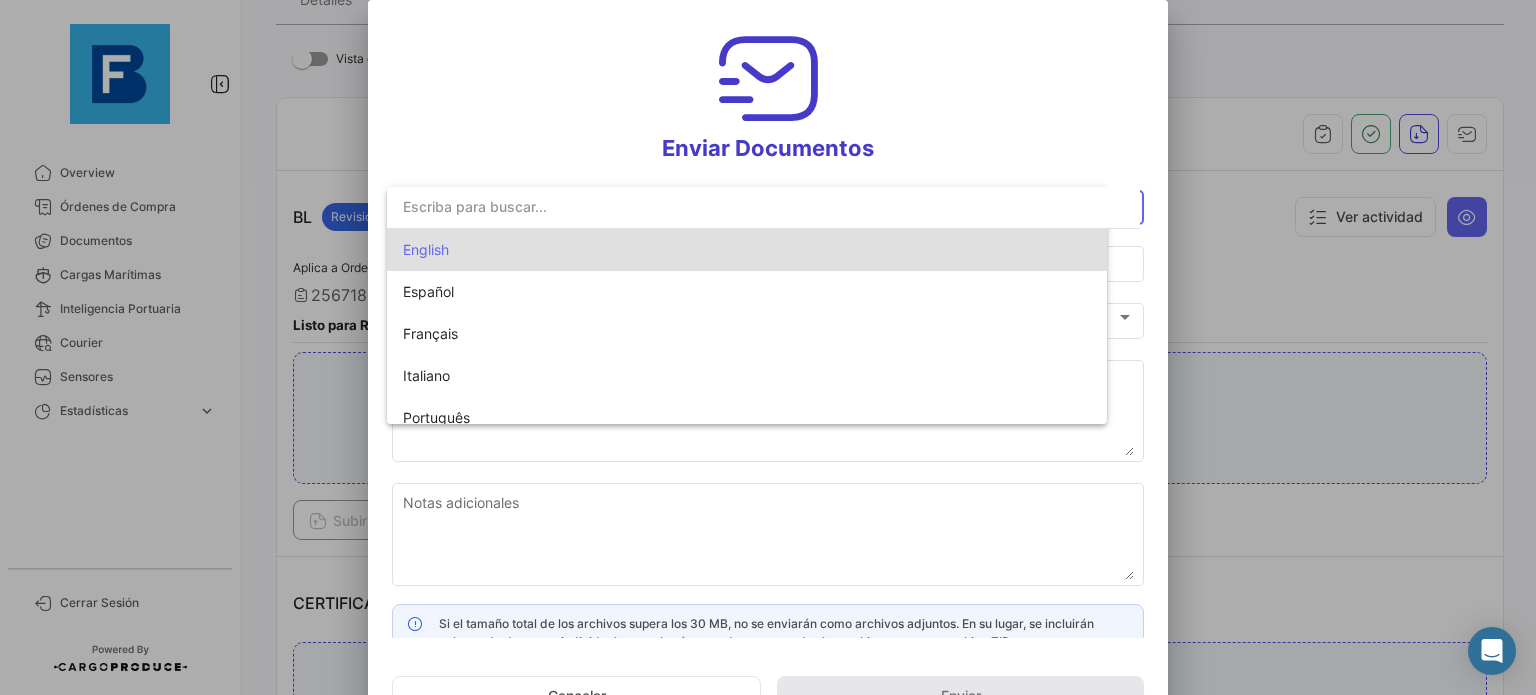 type on "[PERSON_NAME] has shared the documents of PO # 256718935 with you" 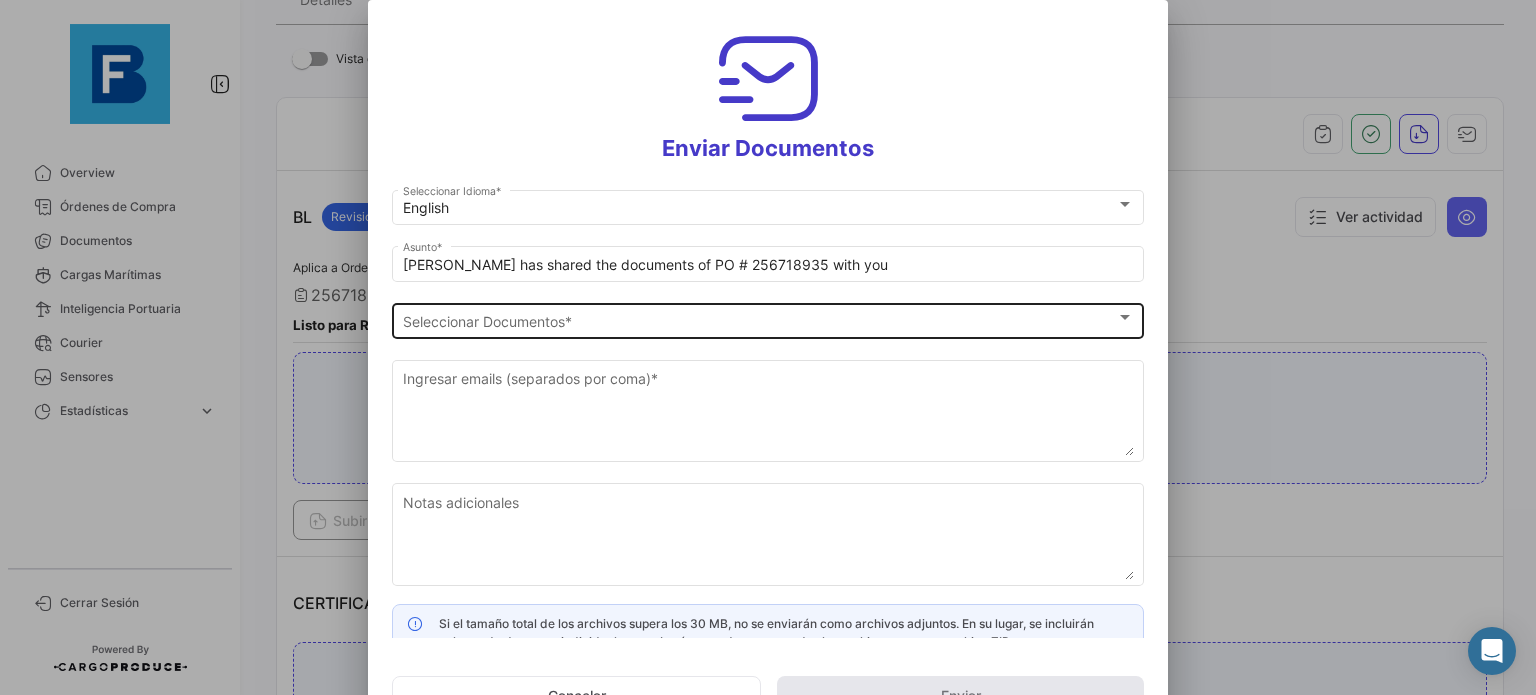 click on "Seleccionar Documentos Seleccionar Documentos  *" 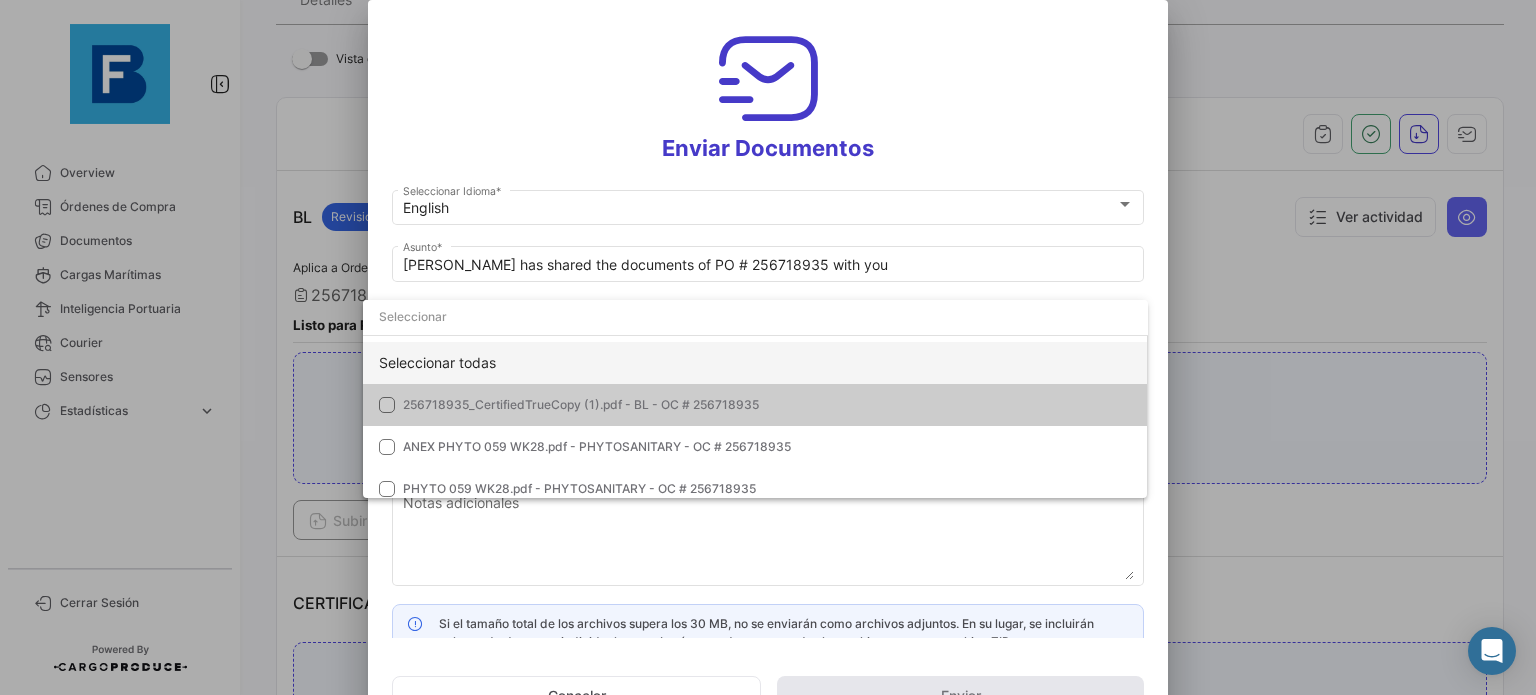 click on "Seleccionar todas" 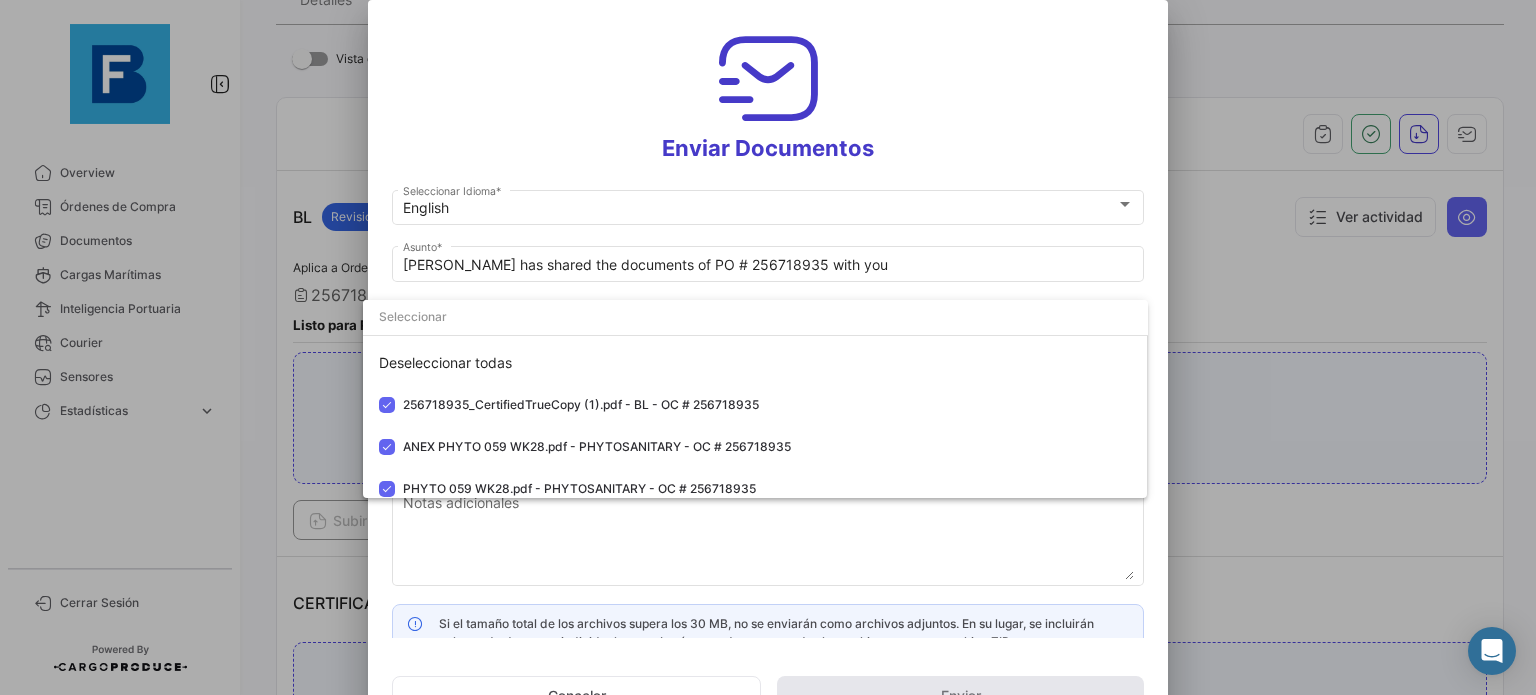 click at bounding box center (768, 347) 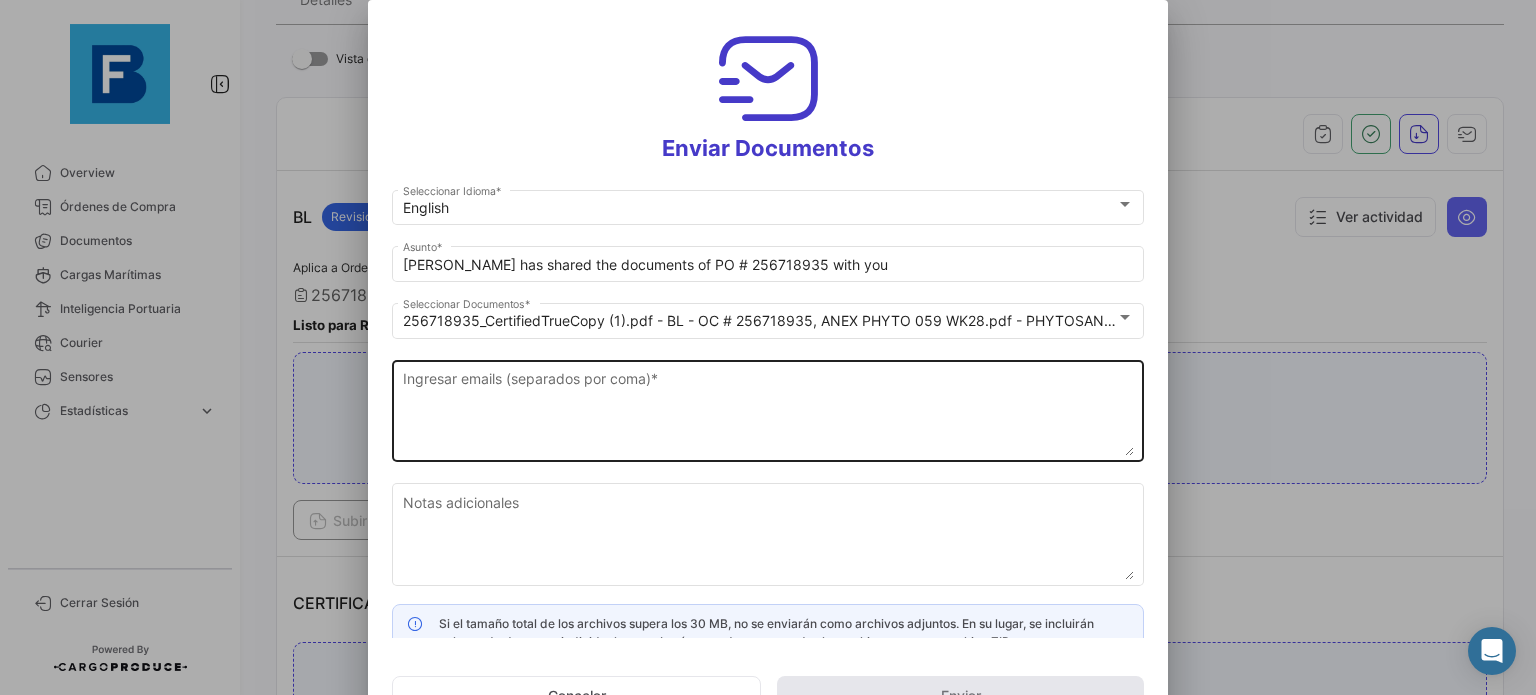 paste on "[EMAIL_ADDRESS][DOMAIN_NAME]" 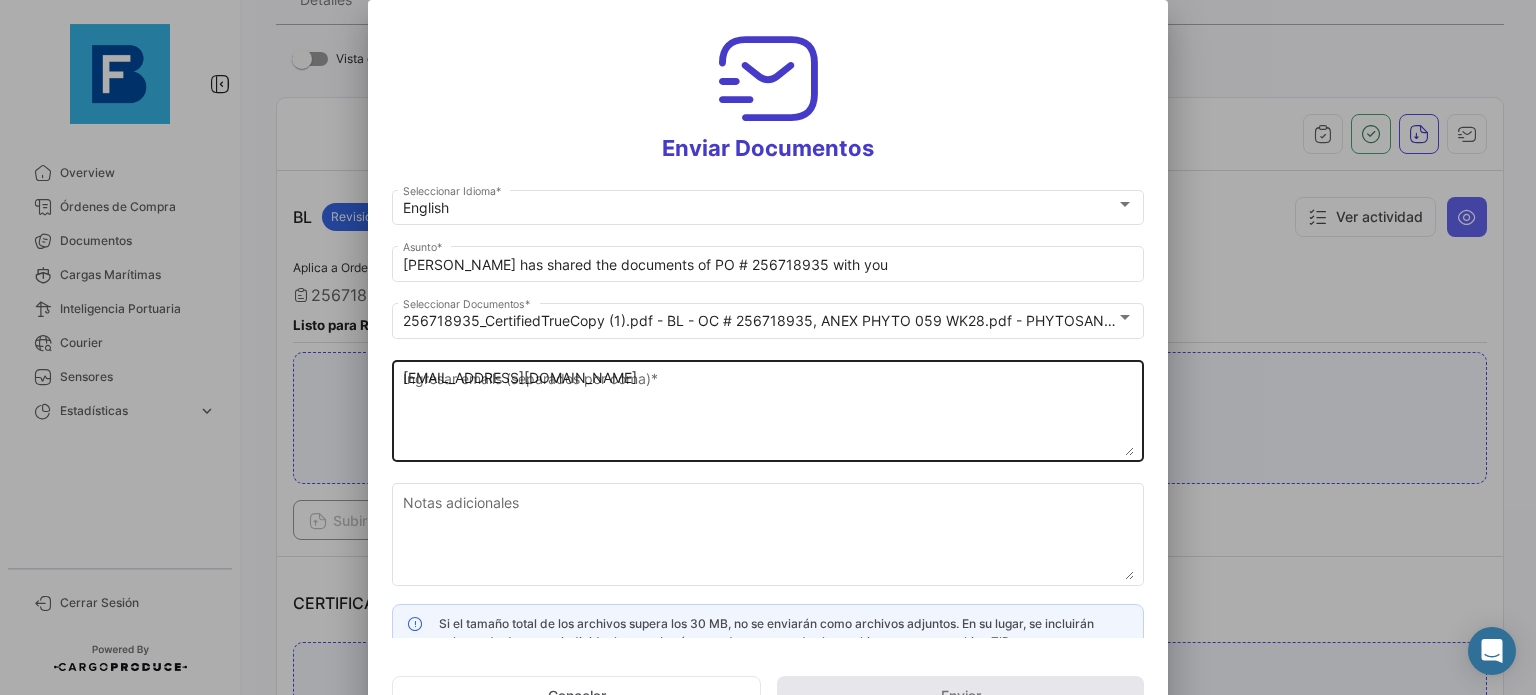 click on "[EMAIL_ADDRESS][DOMAIN_NAME]" at bounding box center [768, 412] 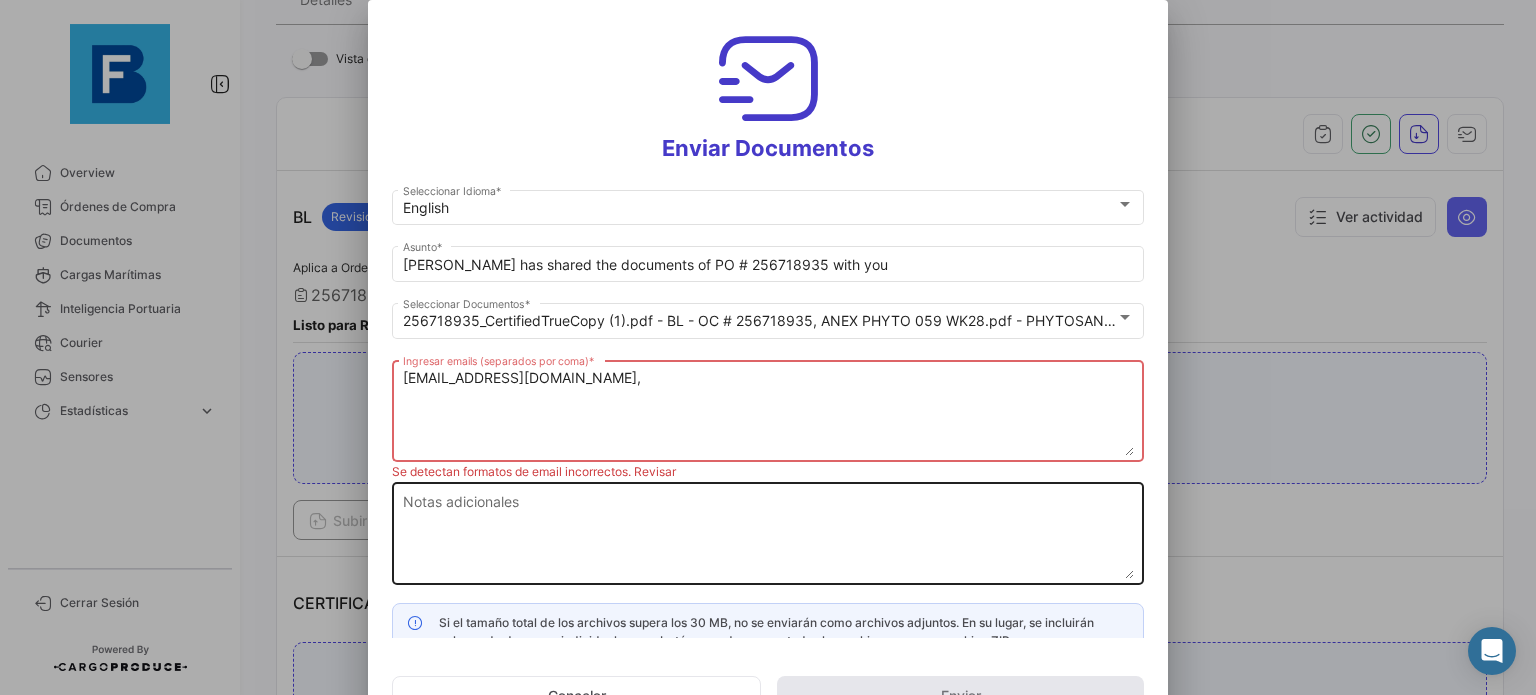 paste on "[PERSON_NAME][EMAIL_ADDRESS][DOMAIN_NAME],
[DOMAIN_NAME][EMAIL_ADDRESS][DOMAIN_NAME],
[DOMAIN_NAME][EMAIL_ADDRESS][DOMAIN_NAME],
[DOMAIN_NAME][EMAIL_ADDRESS][DOMAIN_NAME],
[DOMAIN_NAME][EMAIL_ADDRESS][DOMAIN_NAME]" 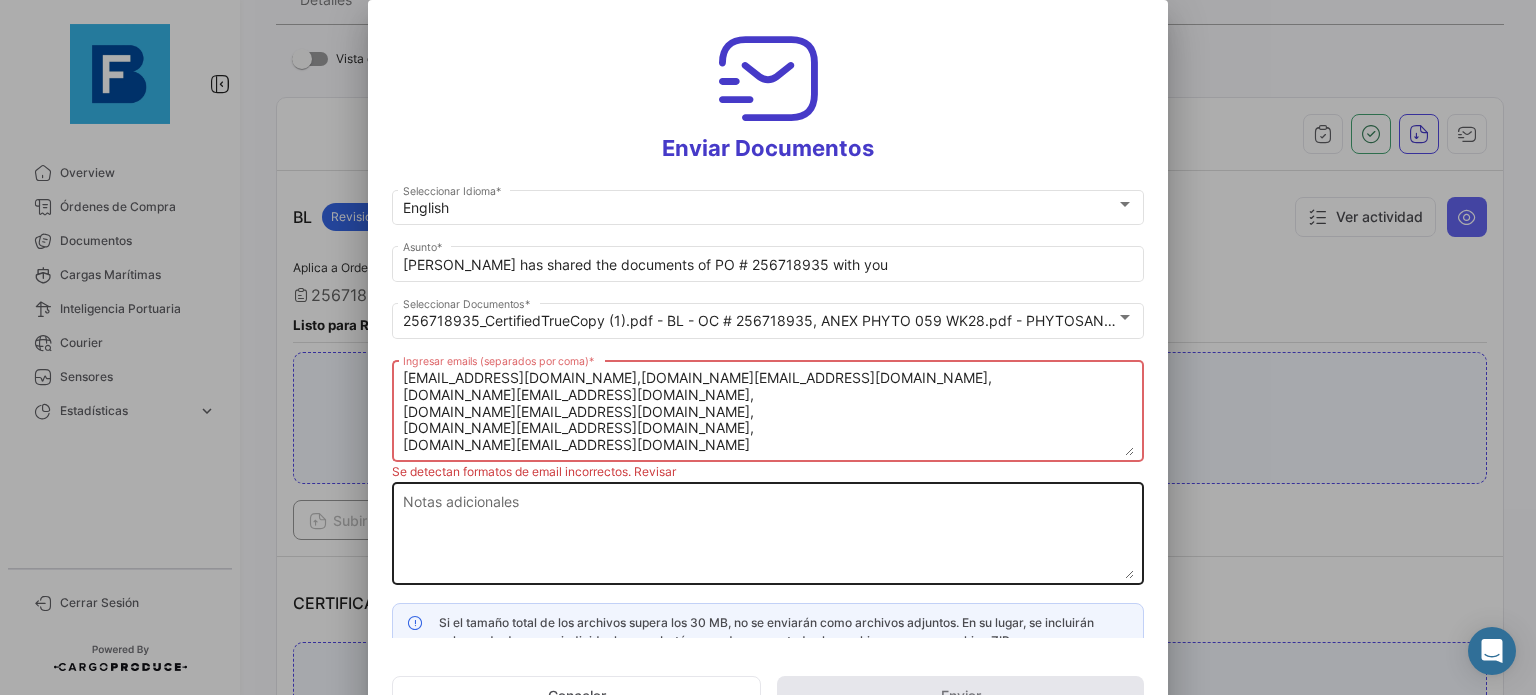 scroll, scrollTop: 15, scrollLeft: 0, axis: vertical 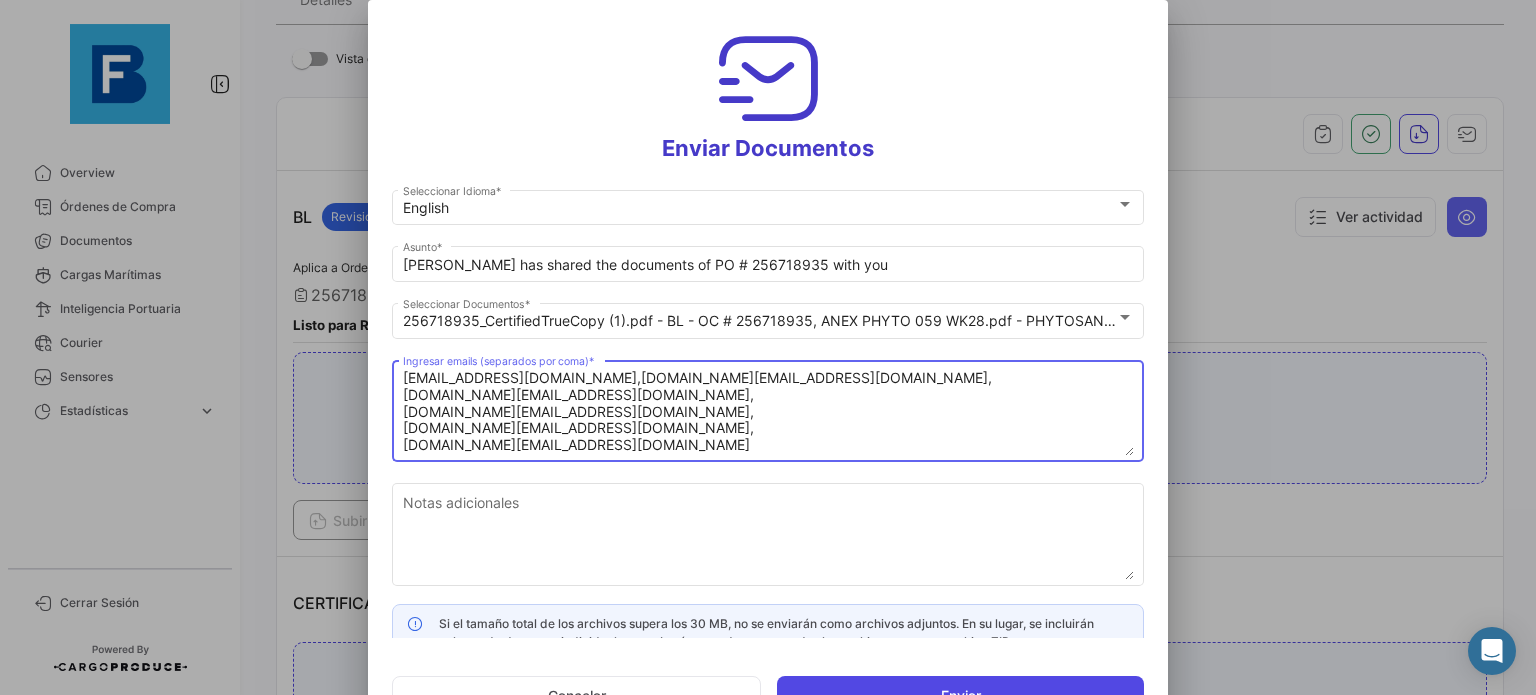 type on "[EMAIL_ADDRESS][DOMAIN_NAME],[DOMAIN_NAME][EMAIL_ADDRESS][DOMAIN_NAME],
[DOMAIN_NAME][EMAIL_ADDRESS][DOMAIN_NAME],
[DOMAIN_NAME][EMAIL_ADDRESS][DOMAIN_NAME],
[DOMAIN_NAME][EMAIL_ADDRESS][DOMAIN_NAME],
[DOMAIN_NAME][EMAIL_ADDRESS][DOMAIN_NAME]" 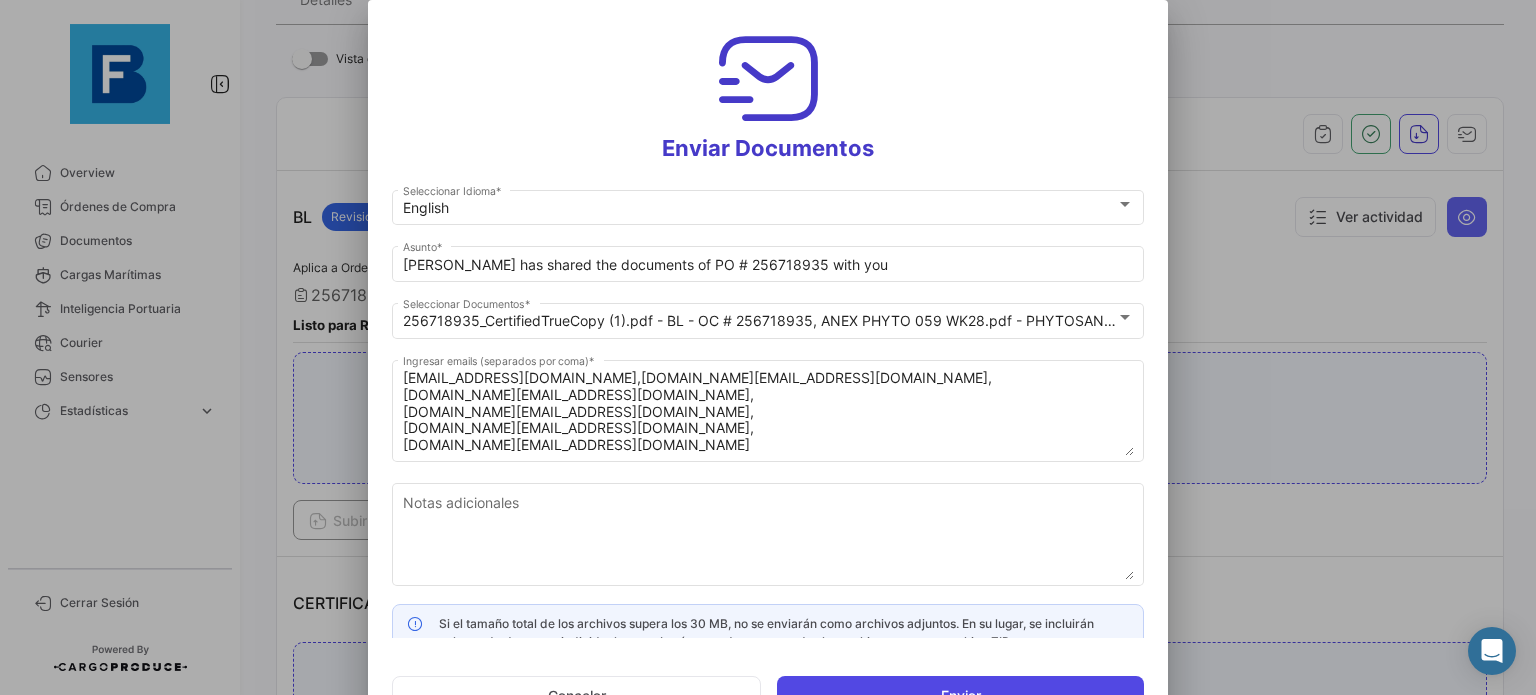 click on "Enviar" 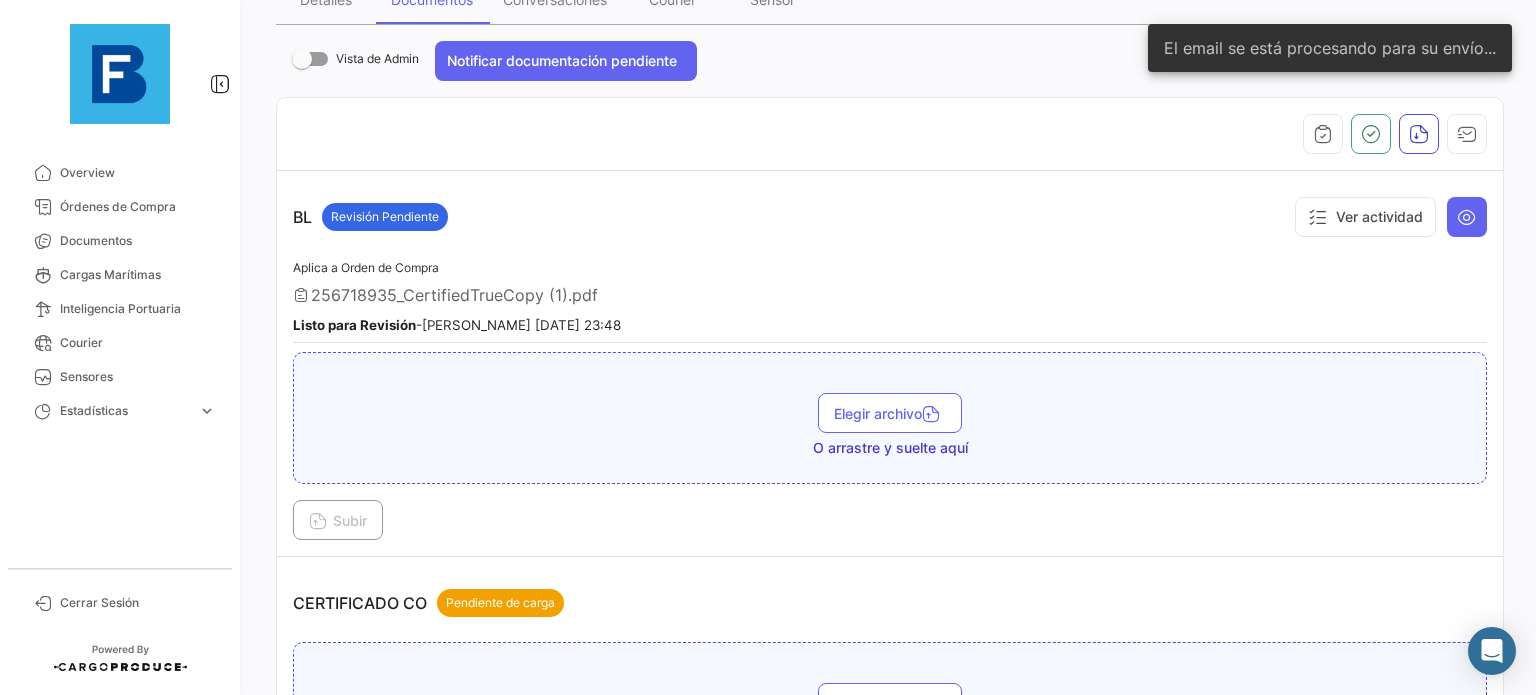 type 